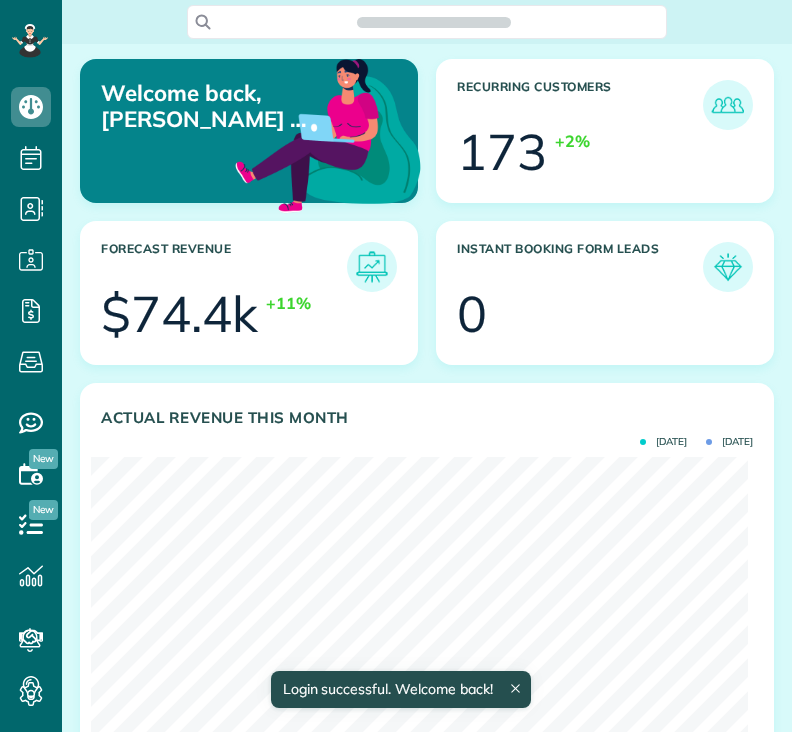 scroll, scrollTop: 0, scrollLeft: 0, axis: both 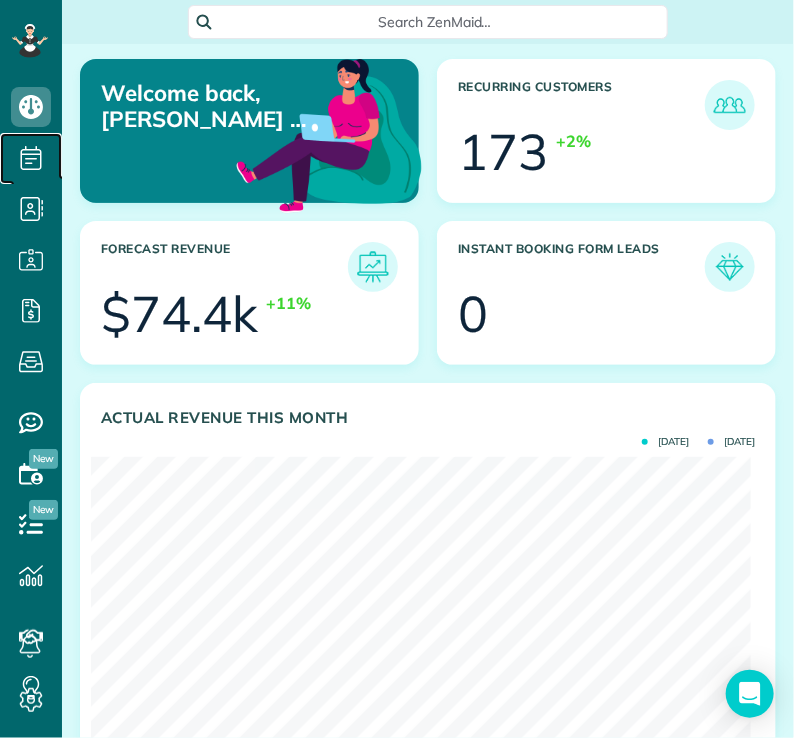 click 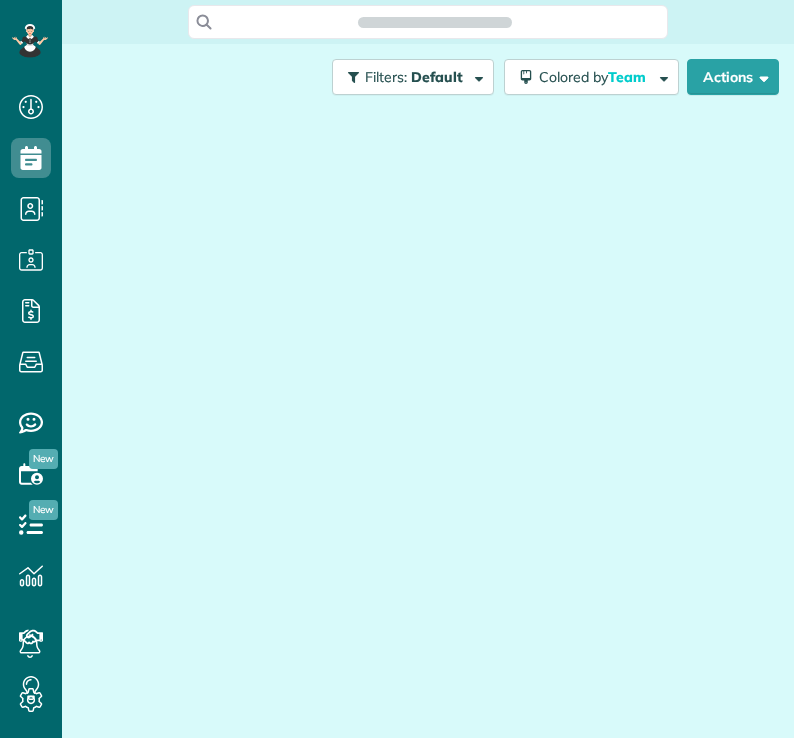 scroll, scrollTop: 0, scrollLeft: 0, axis: both 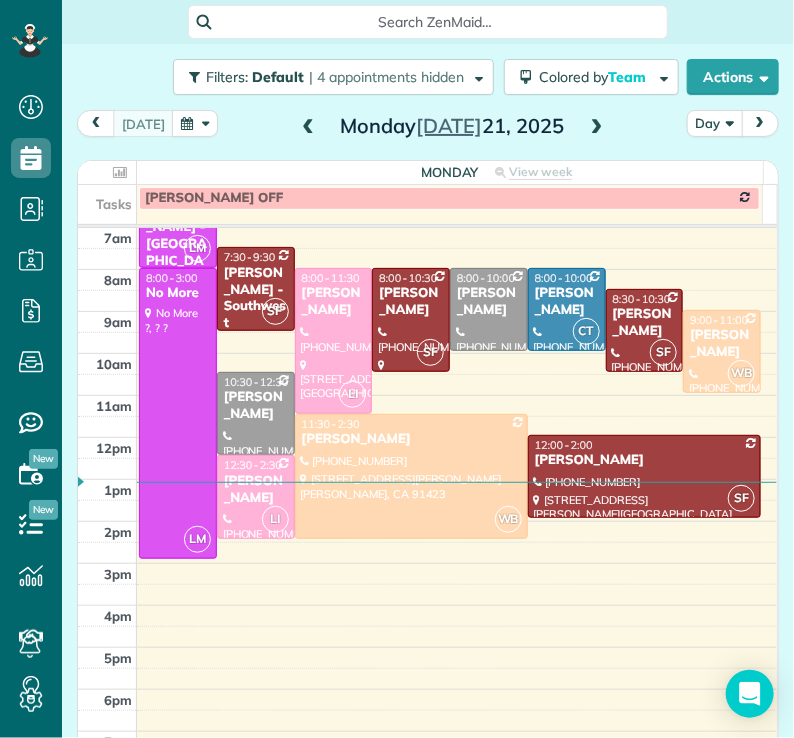 click on "Day" at bounding box center [715, 123] 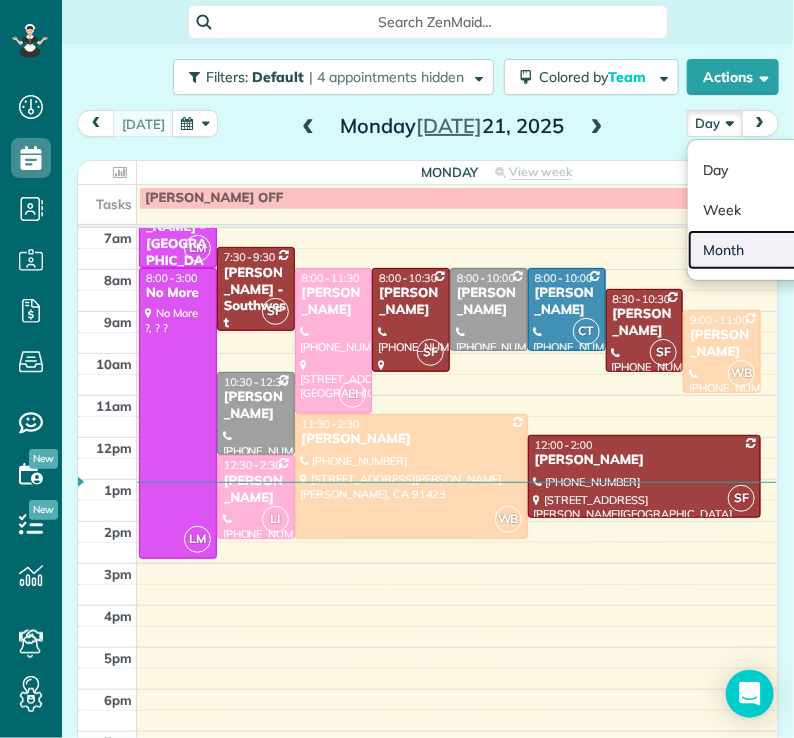 click on "Month" at bounding box center [767, 250] 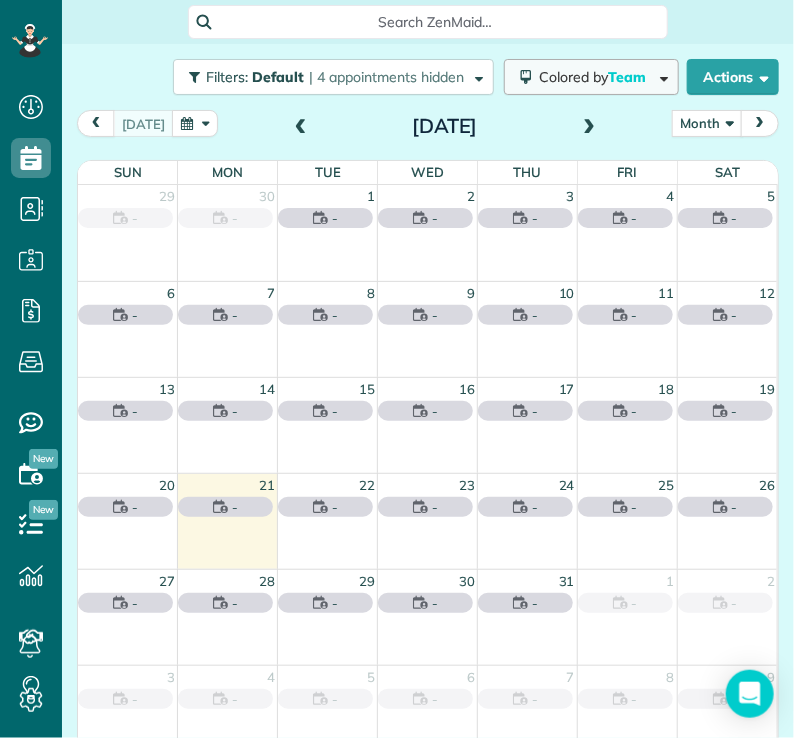 click on "Team" at bounding box center [628, 77] 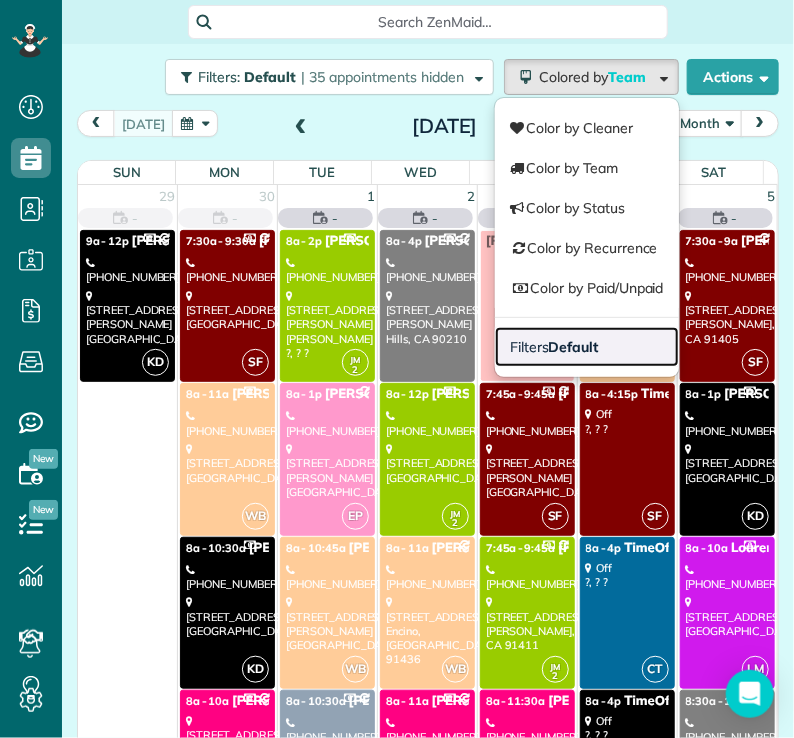 click on "Default" at bounding box center [574, 347] 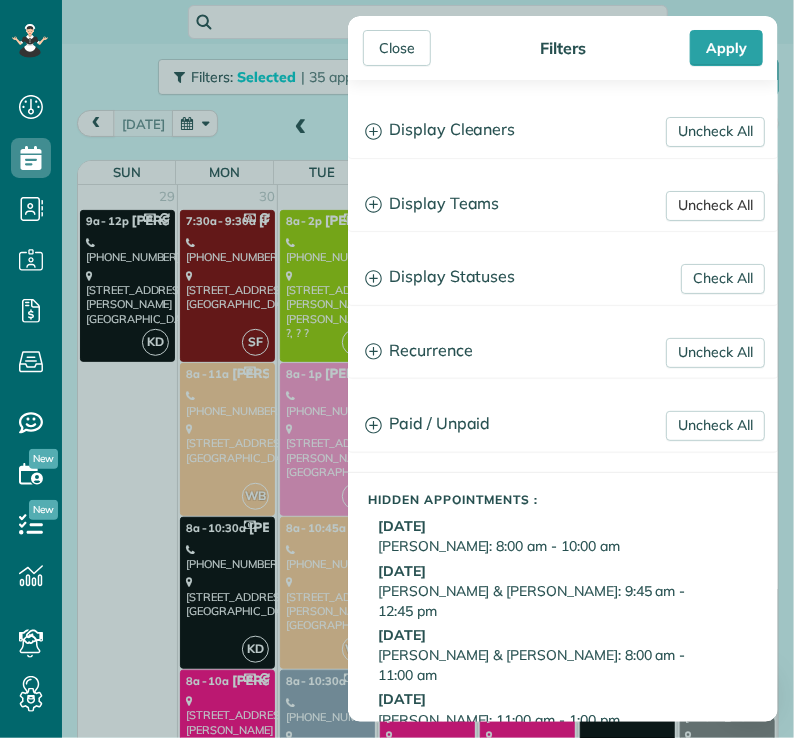click on "Uncheck All" at bounding box center [715, 206] 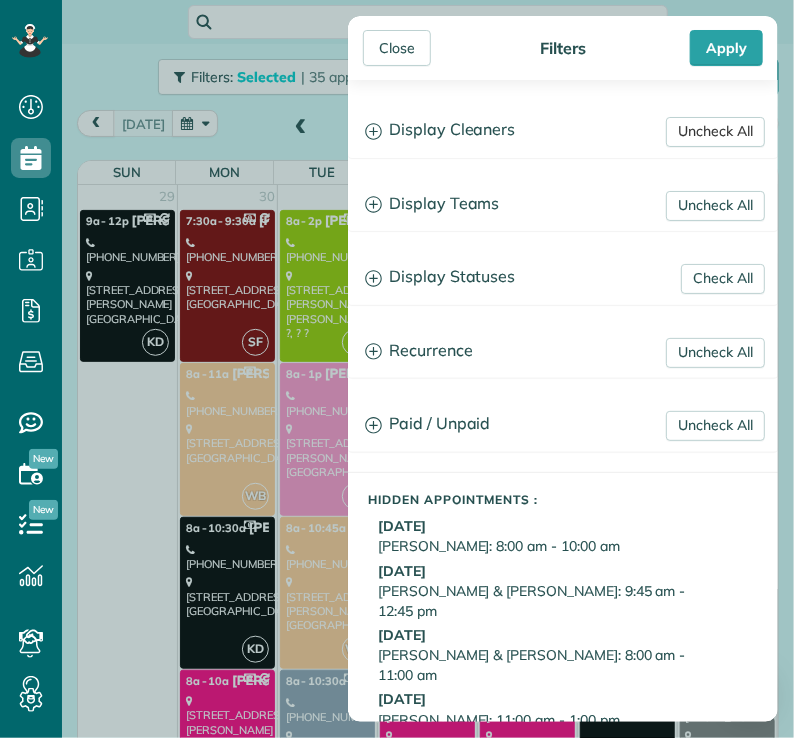 click on "Uncheck All" at bounding box center (715, 132) 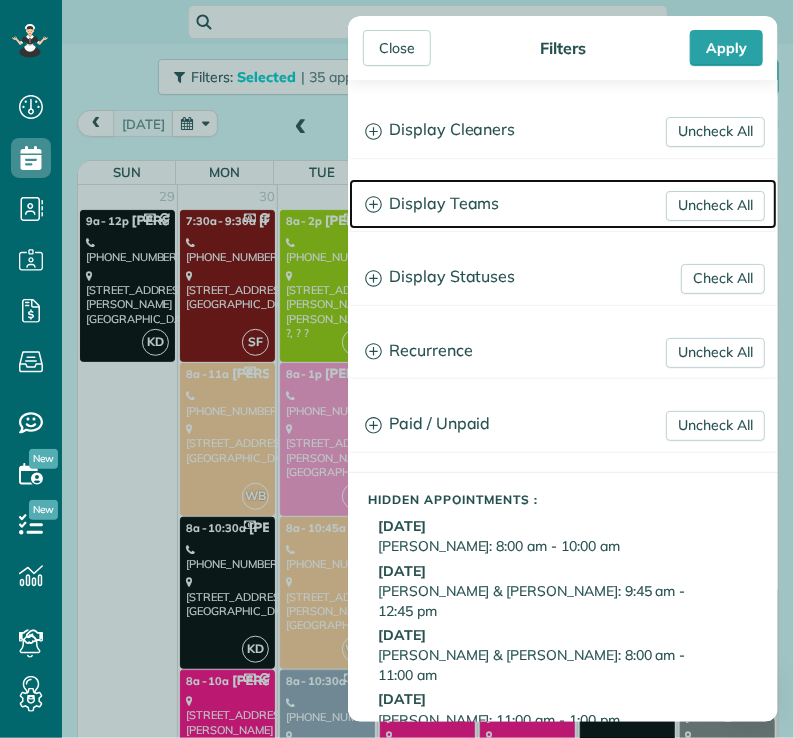 click on "Display Teams" at bounding box center [563, 204] 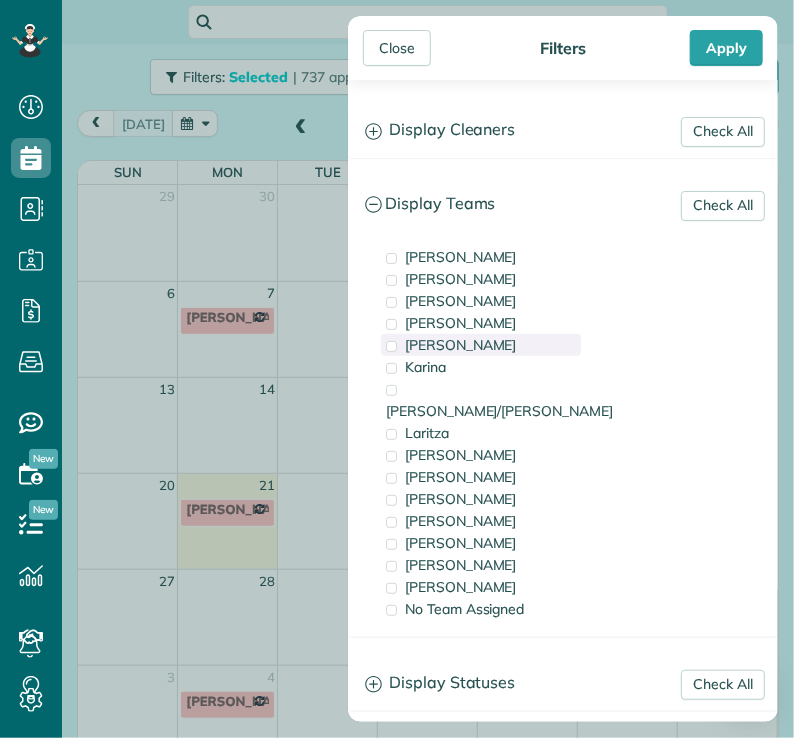click on "[PERSON_NAME]" at bounding box center [461, 345] 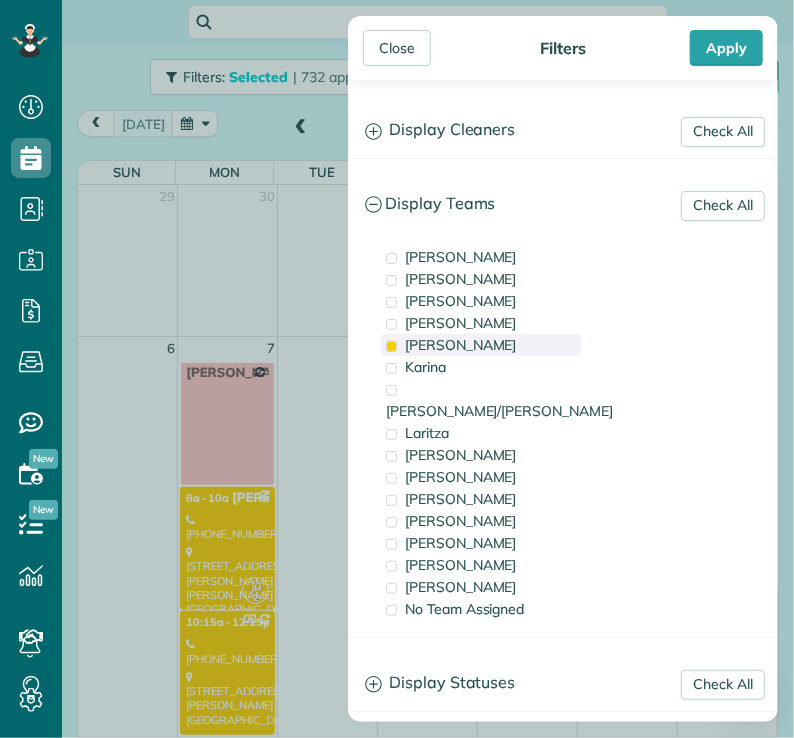 click on "[PERSON_NAME]" at bounding box center (461, 345) 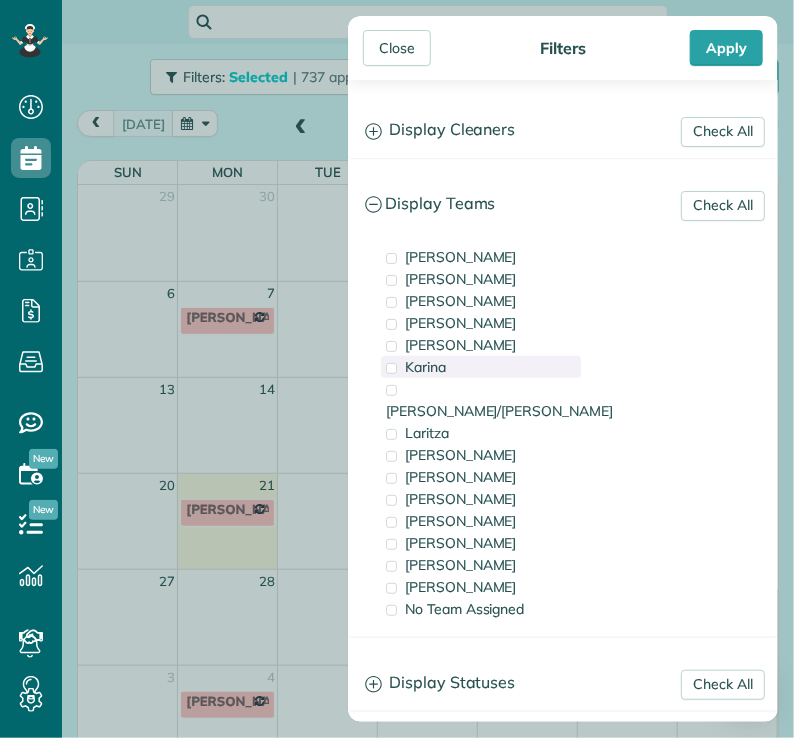 click on "Karina" at bounding box center [425, 367] 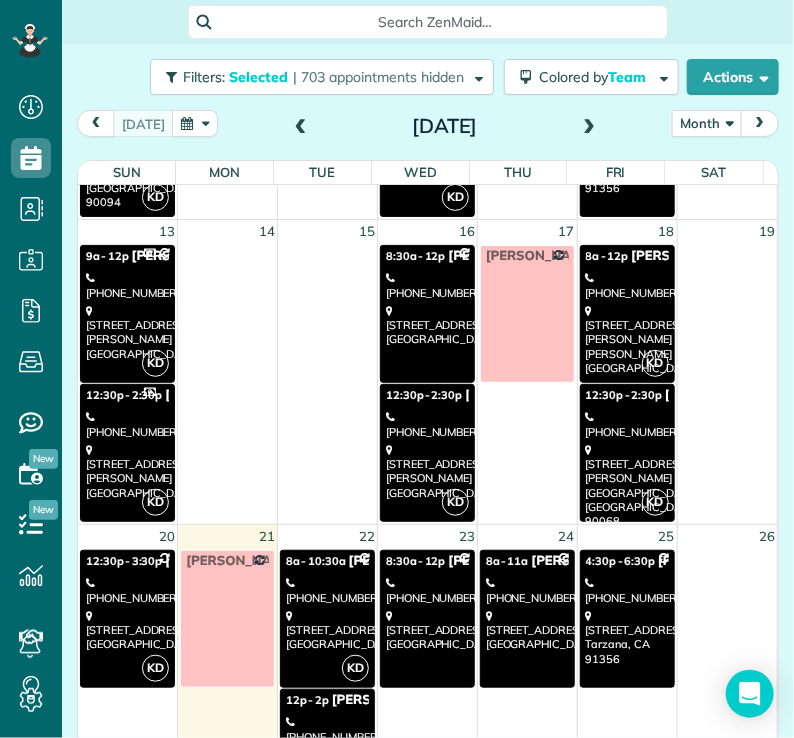 scroll, scrollTop: 868, scrollLeft: 0, axis: vertical 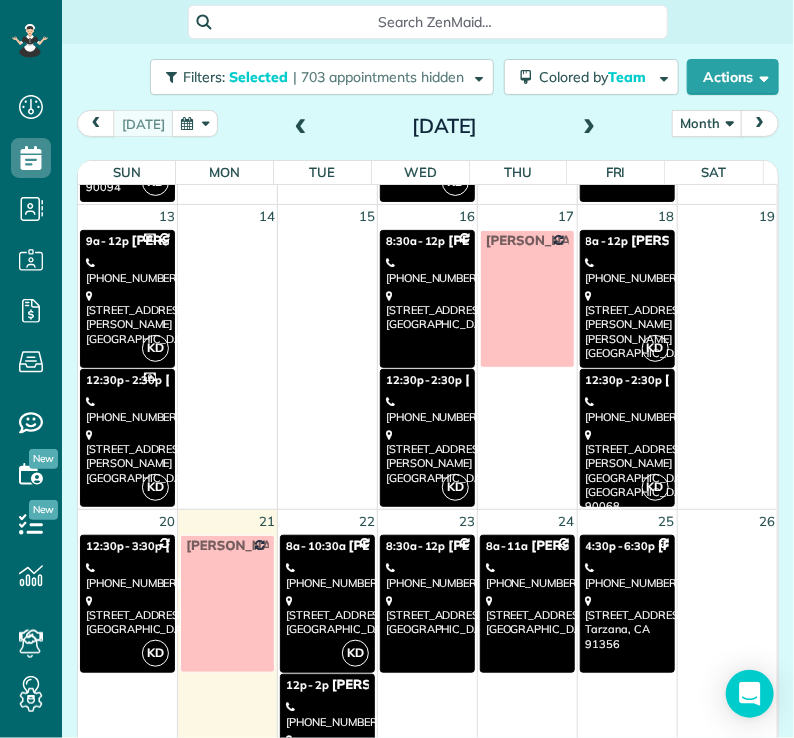 click on "[STREET_ADDRESS]" at bounding box center [427, 310] 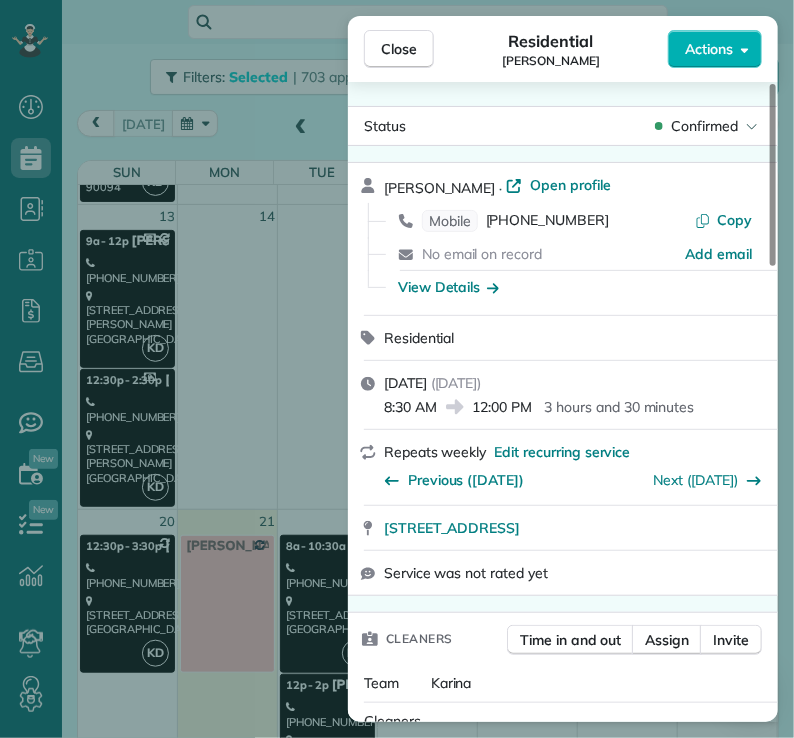 click on "Actions" at bounding box center (709, 49) 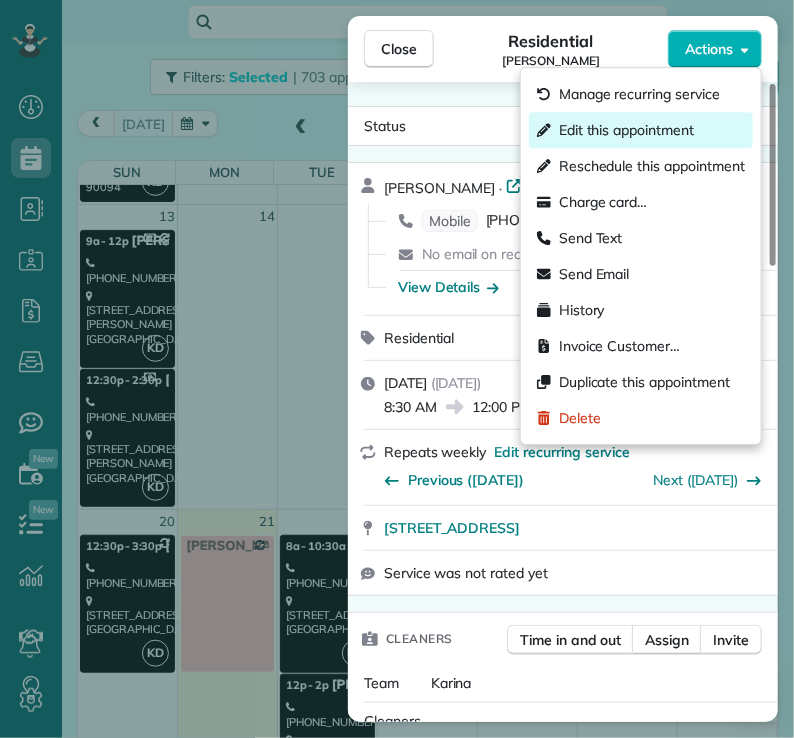 click on "Edit this appointment" at bounding box center (626, 130) 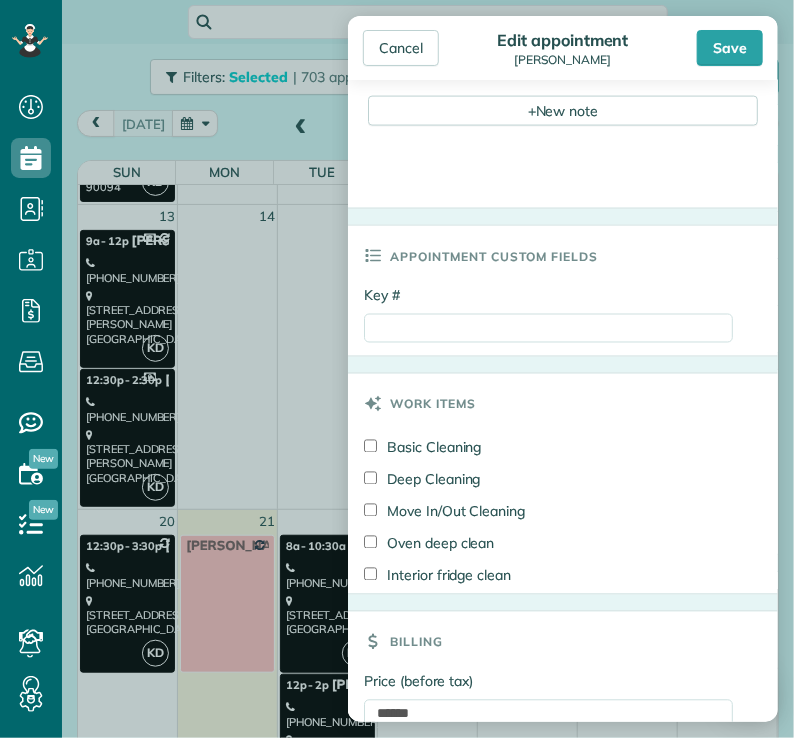 scroll, scrollTop: 938, scrollLeft: 0, axis: vertical 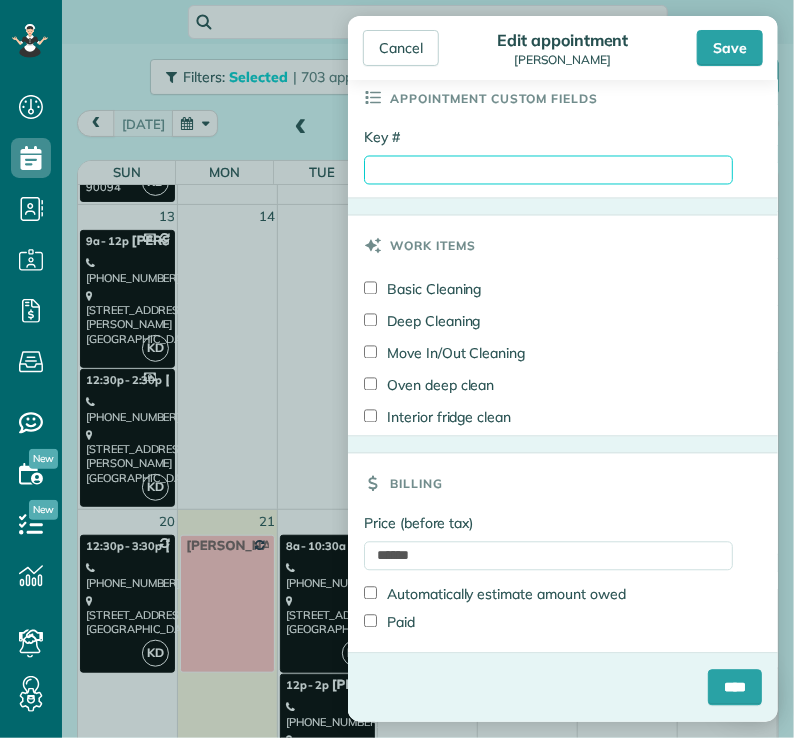 click on "Key #" at bounding box center [548, 170] 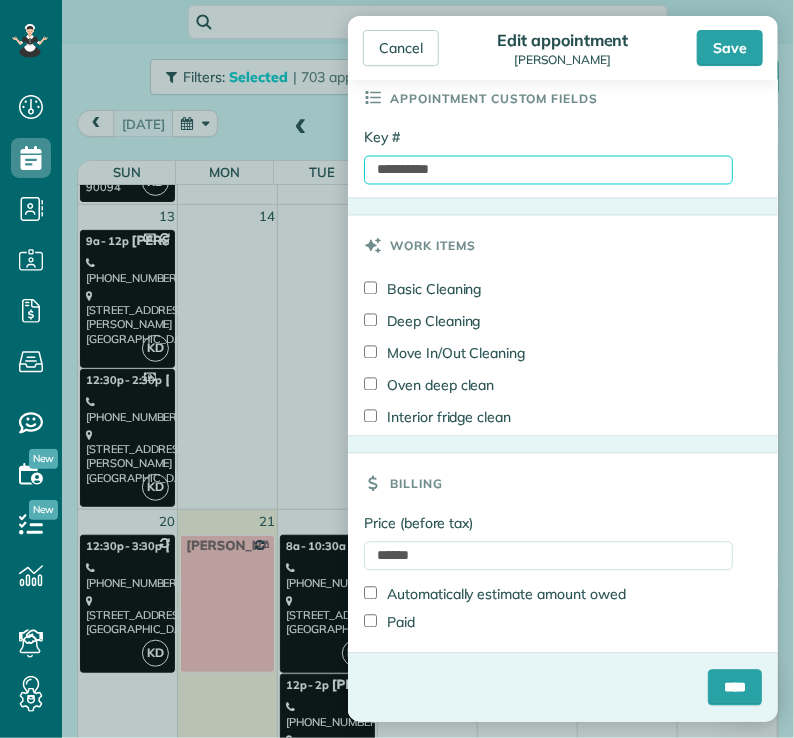 type on "**********" 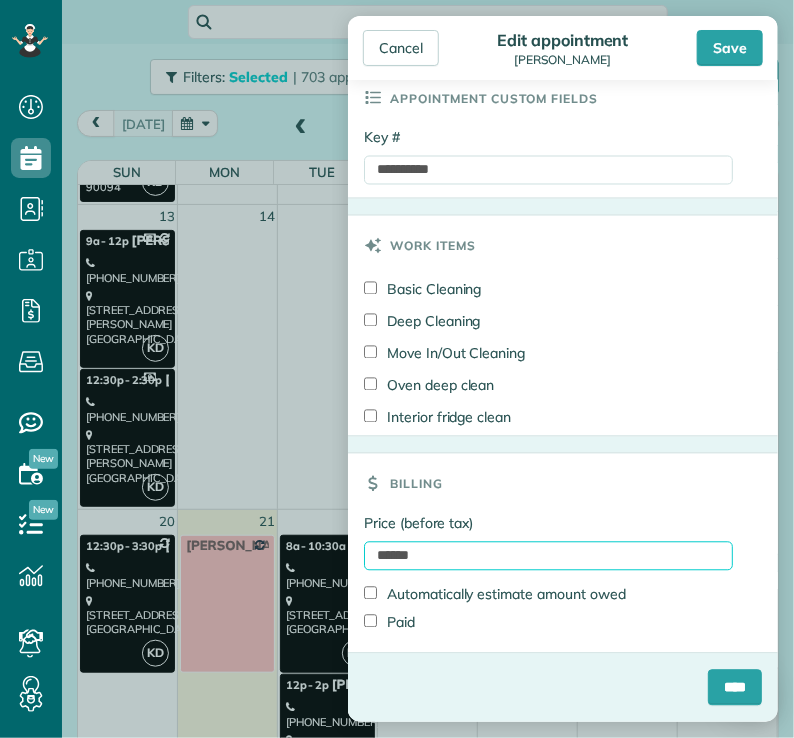 click on "******" at bounding box center [548, 556] 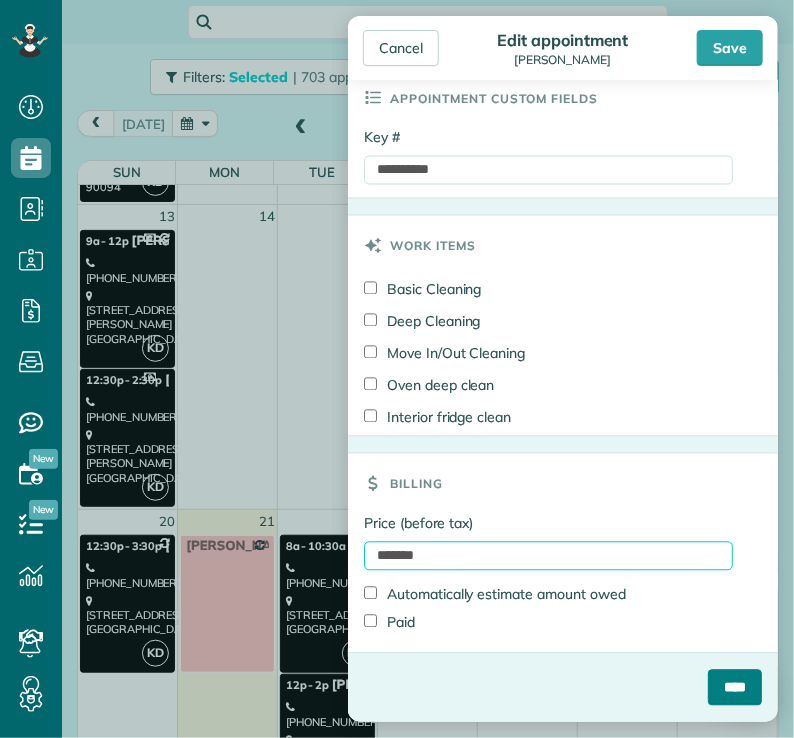type on "*******" 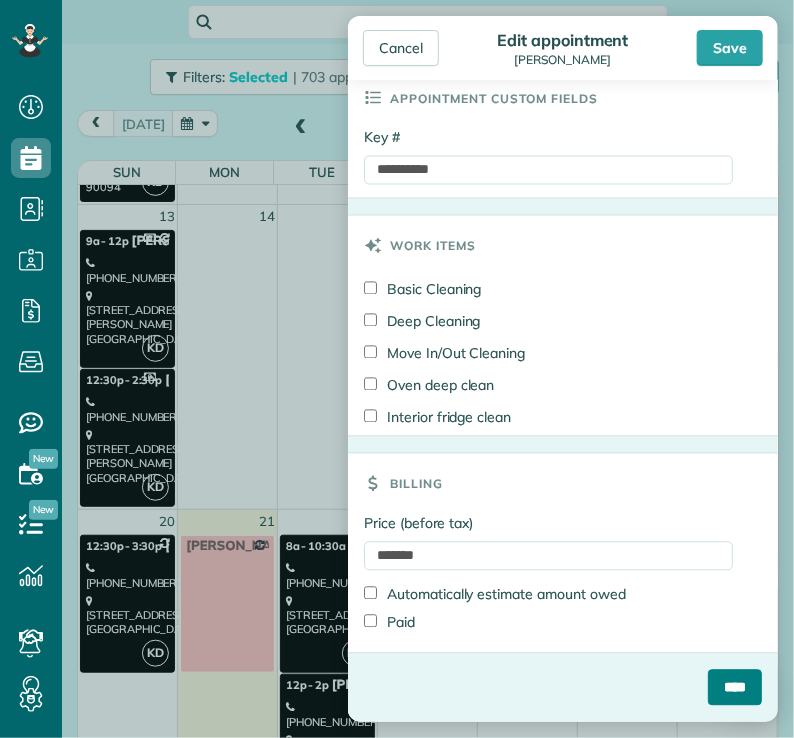 click on "****" at bounding box center (735, 688) 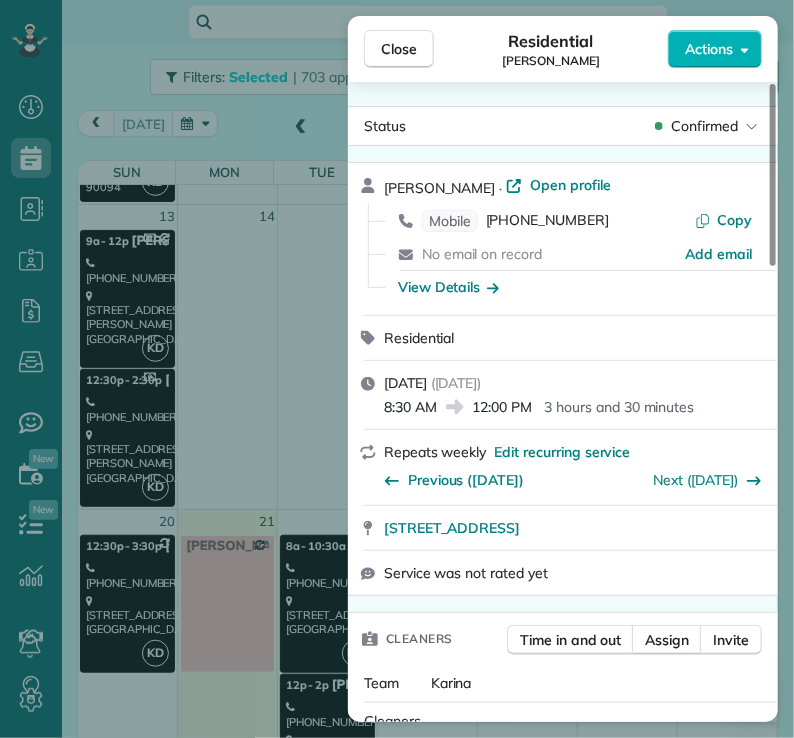 scroll, scrollTop: 868, scrollLeft: 0, axis: vertical 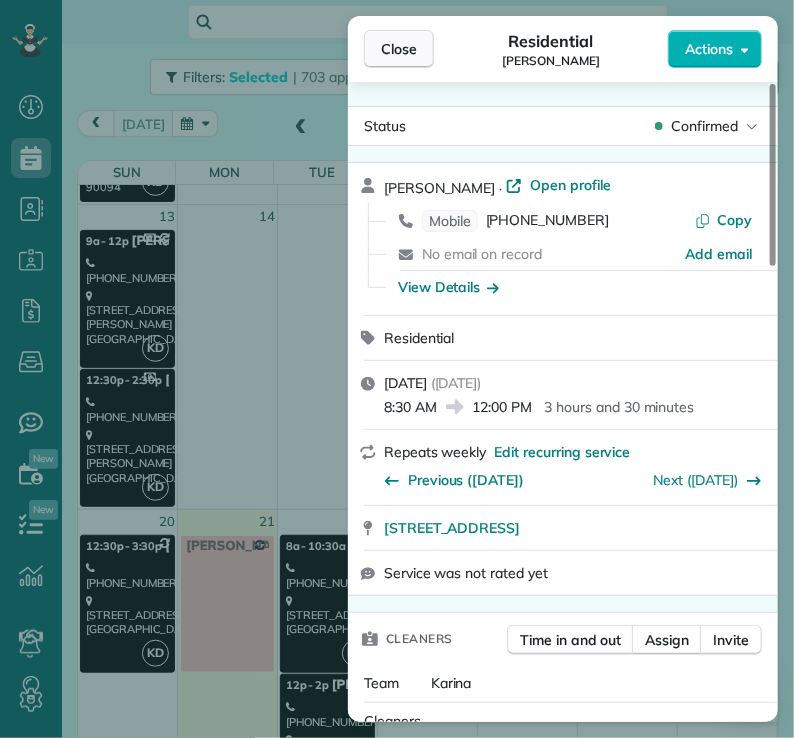 click on "Close" at bounding box center (399, 49) 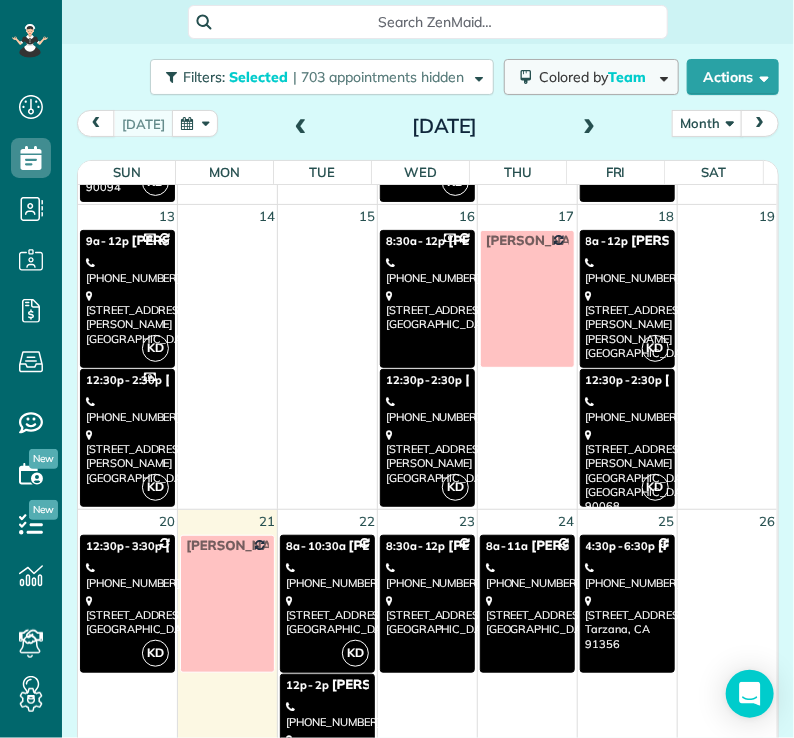 click on "Colored by  Team" at bounding box center [596, 77] 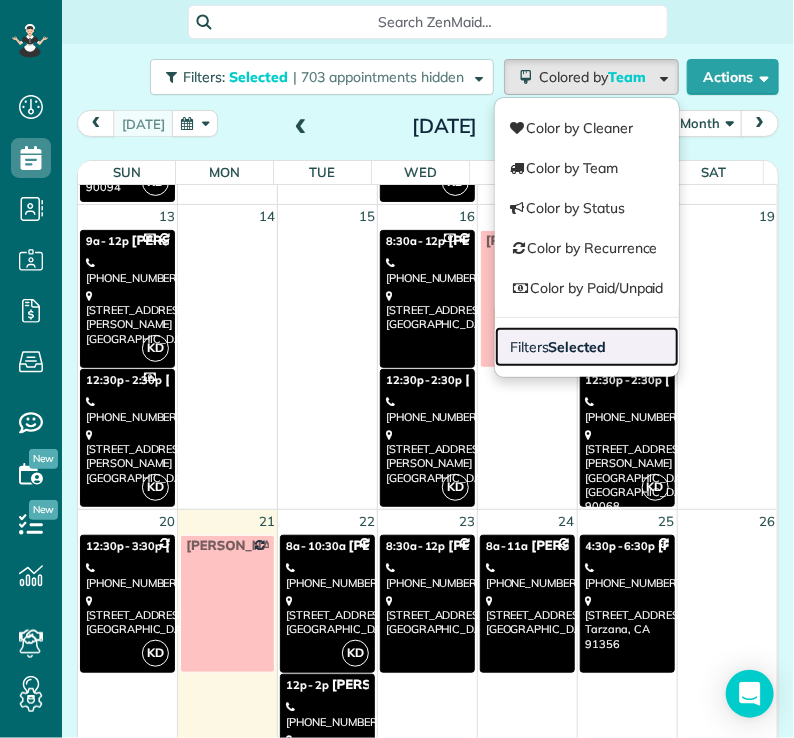 click on "Selected" at bounding box center (578, 347) 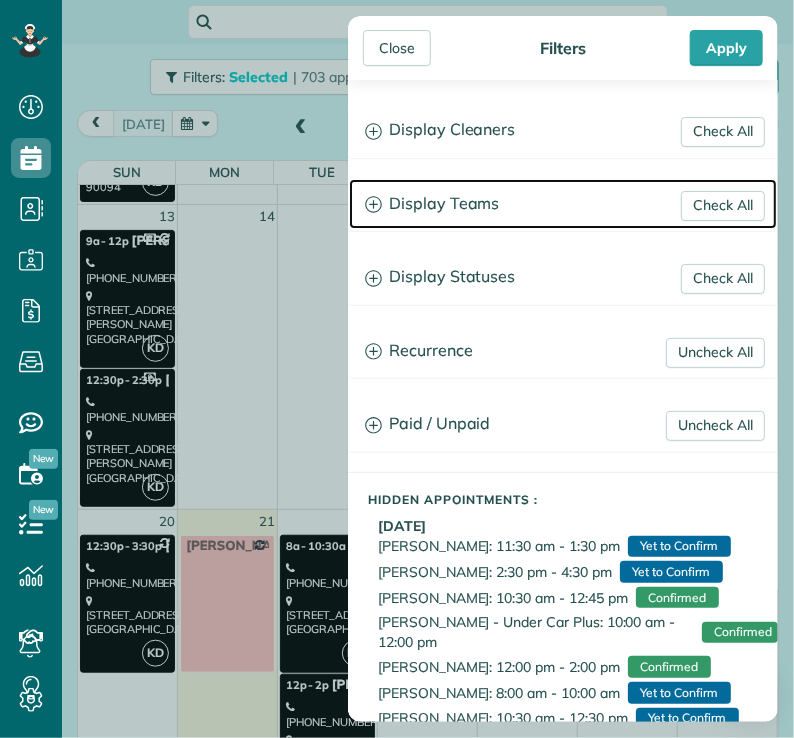 click on "Display Teams" at bounding box center (563, 204) 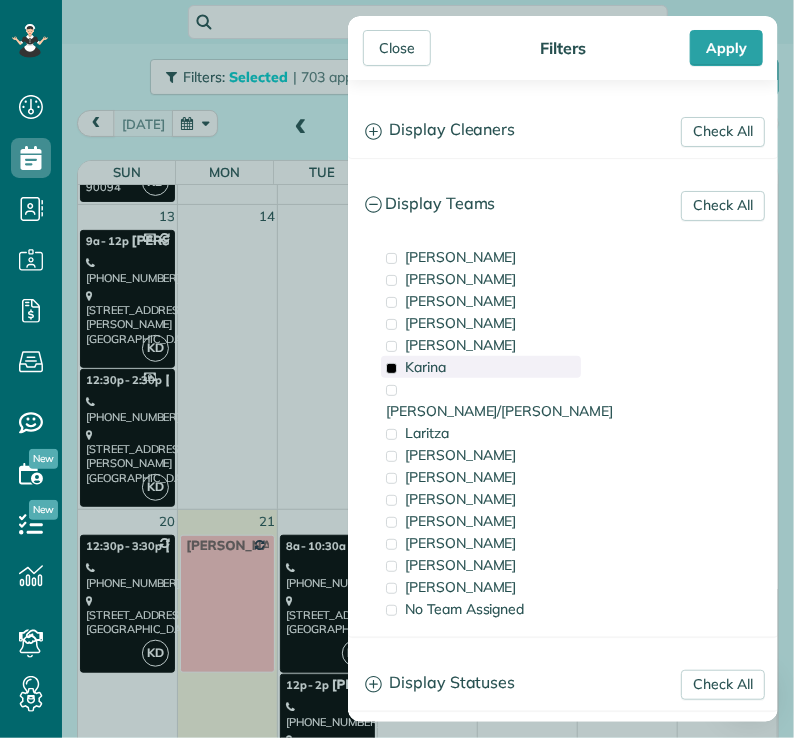click on "Karina" at bounding box center (425, 367) 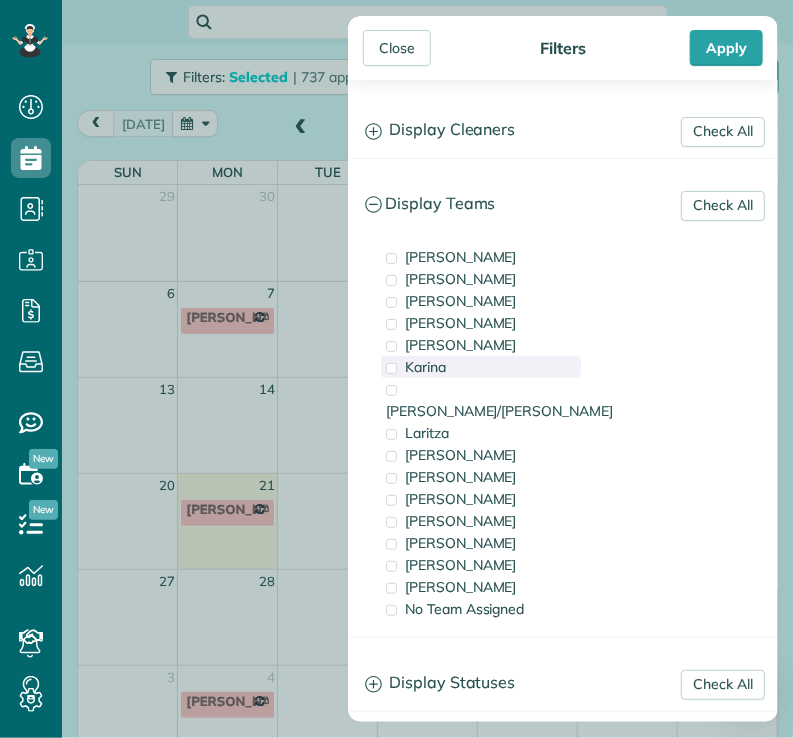 scroll, scrollTop: 0, scrollLeft: 0, axis: both 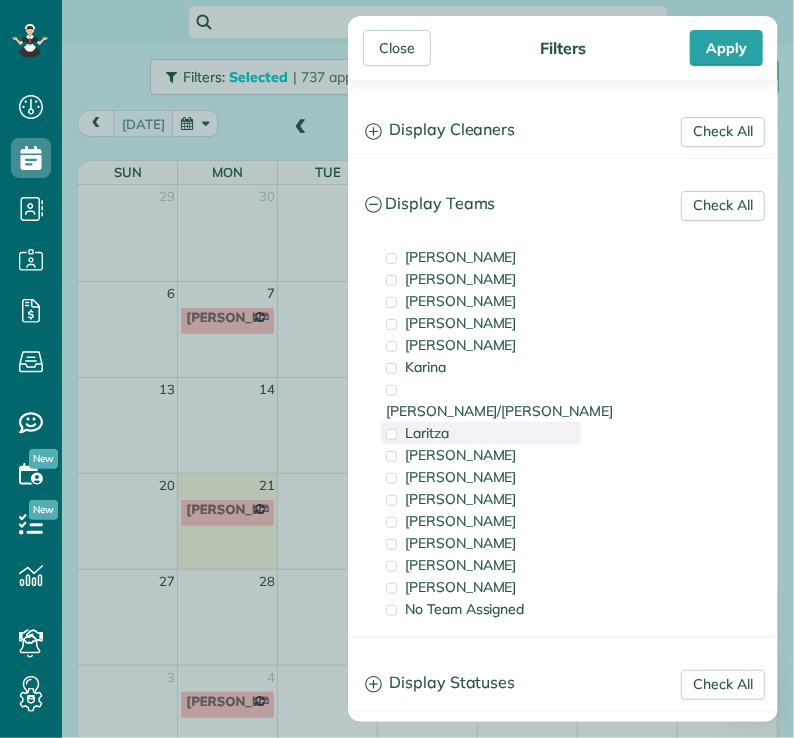 click on "Laritza" at bounding box center (427, 433) 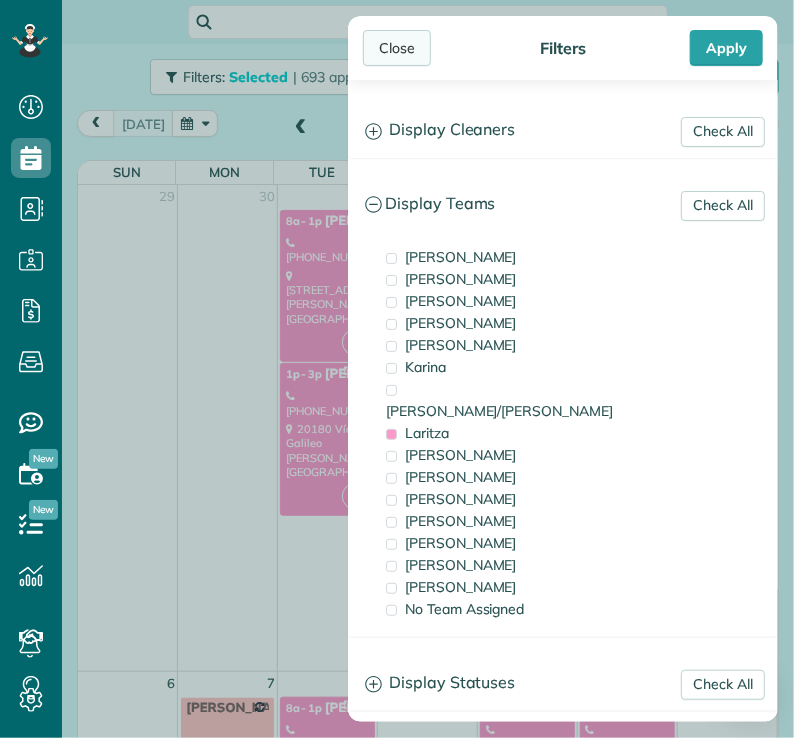 click on "Close" at bounding box center [397, 48] 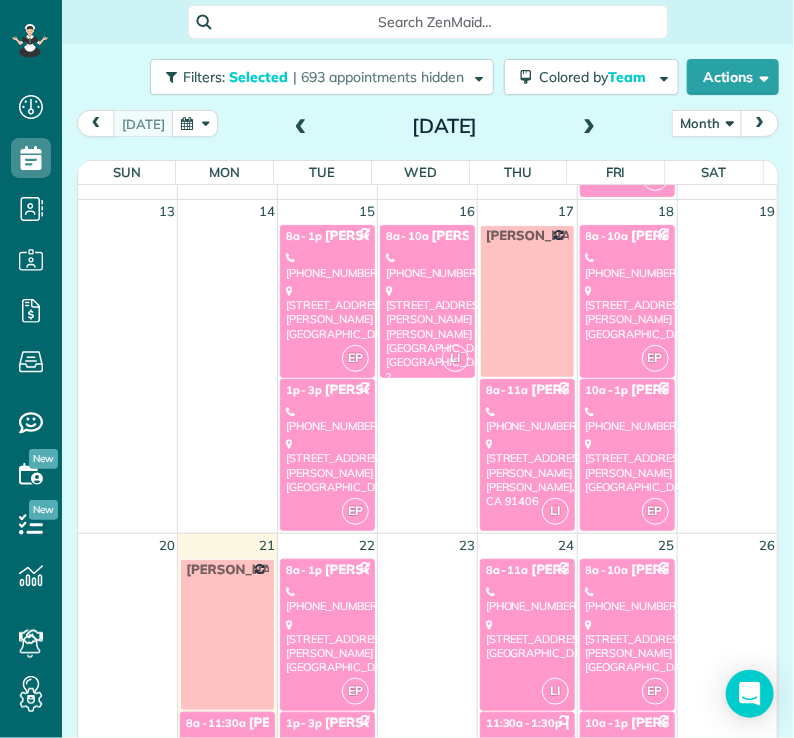 scroll, scrollTop: 1112, scrollLeft: 0, axis: vertical 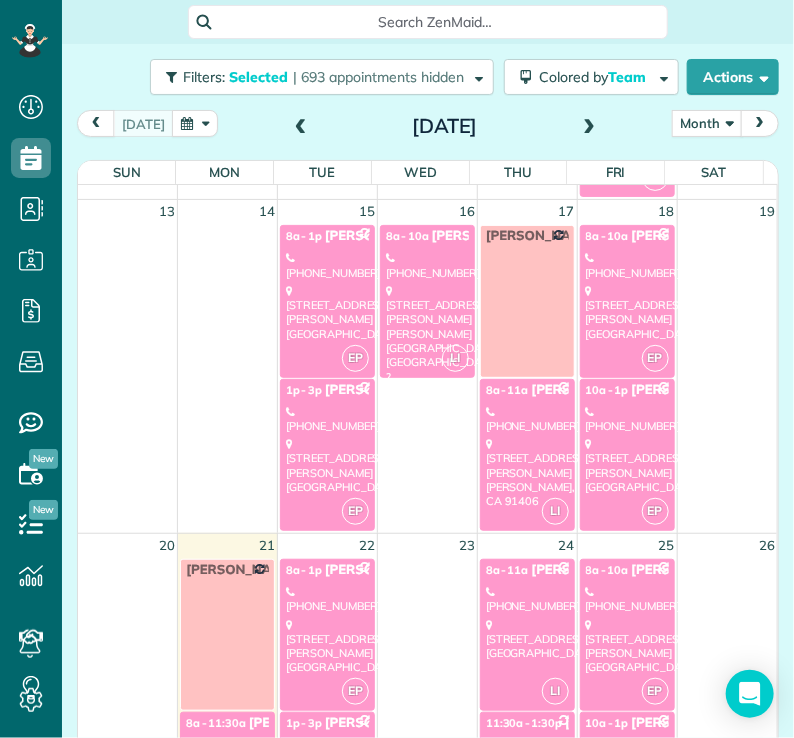 click on "[STREET_ADDRESS][PERSON_NAME]" at bounding box center [527, 472] 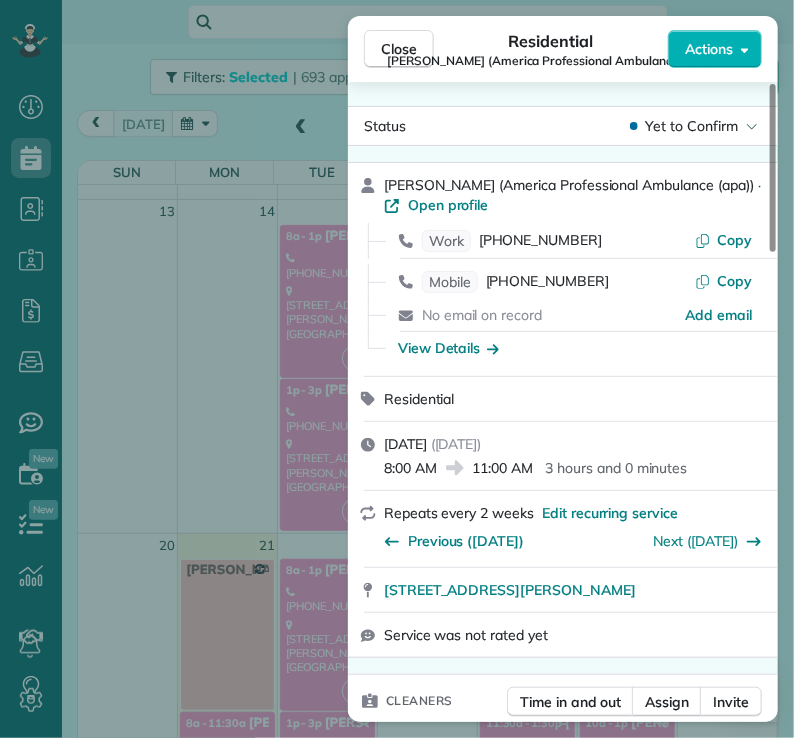 click on "Actions" at bounding box center (709, 49) 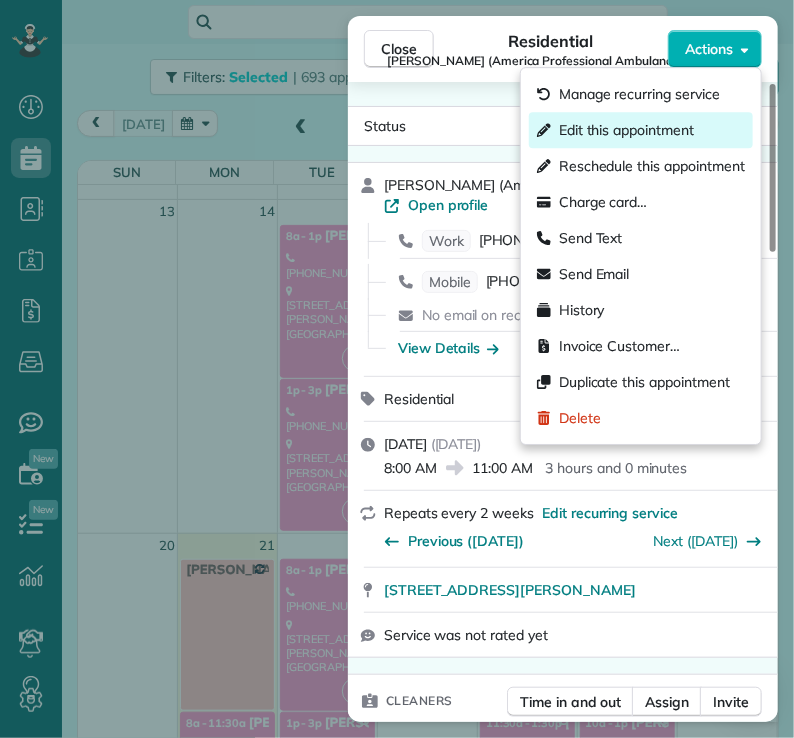 click on "Edit this appointment" at bounding box center [626, 130] 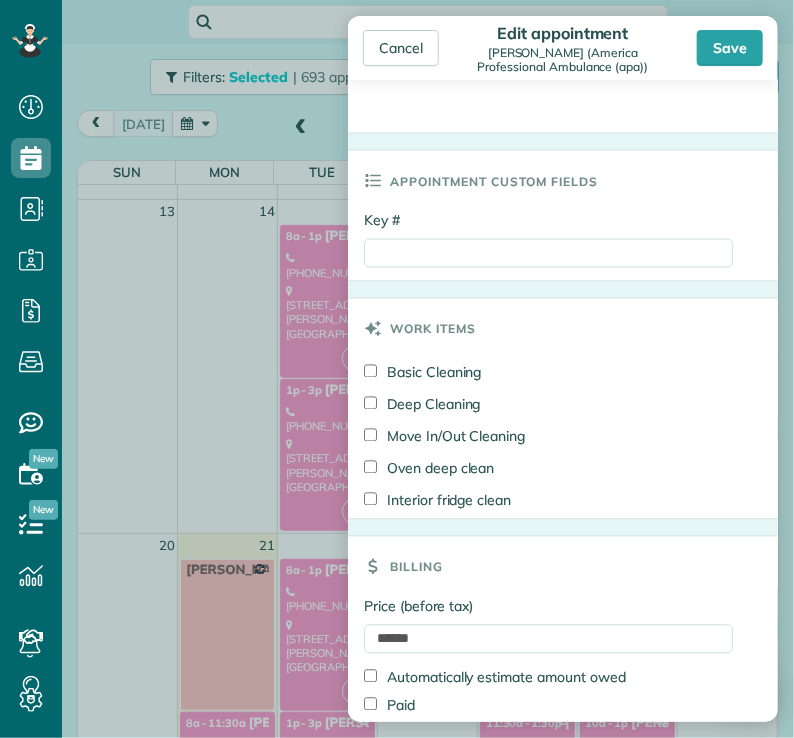 scroll, scrollTop: 954, scrollLeft: 0, axis: vertical 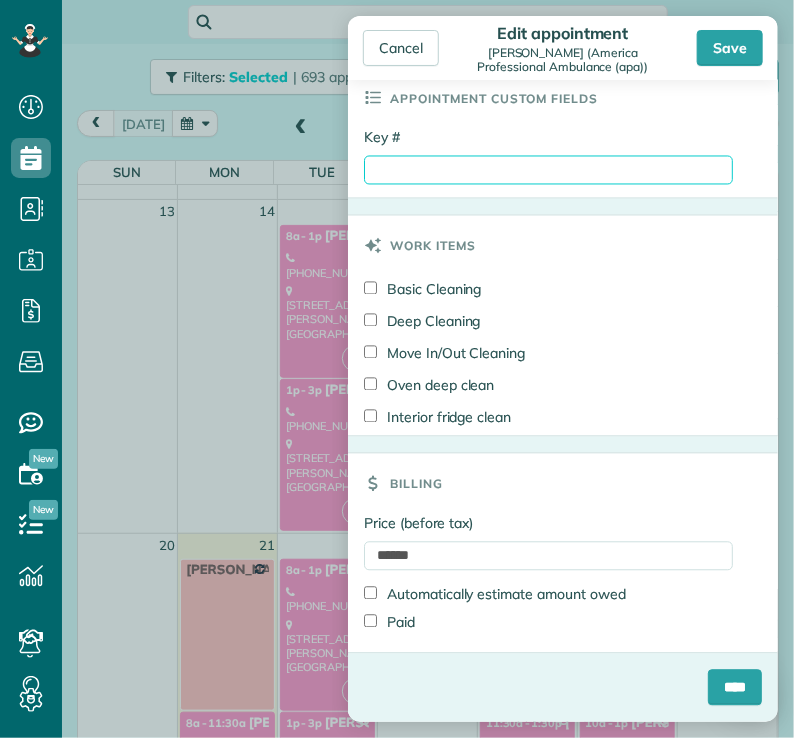 click on "Key #" at bounding box center (548, 170) 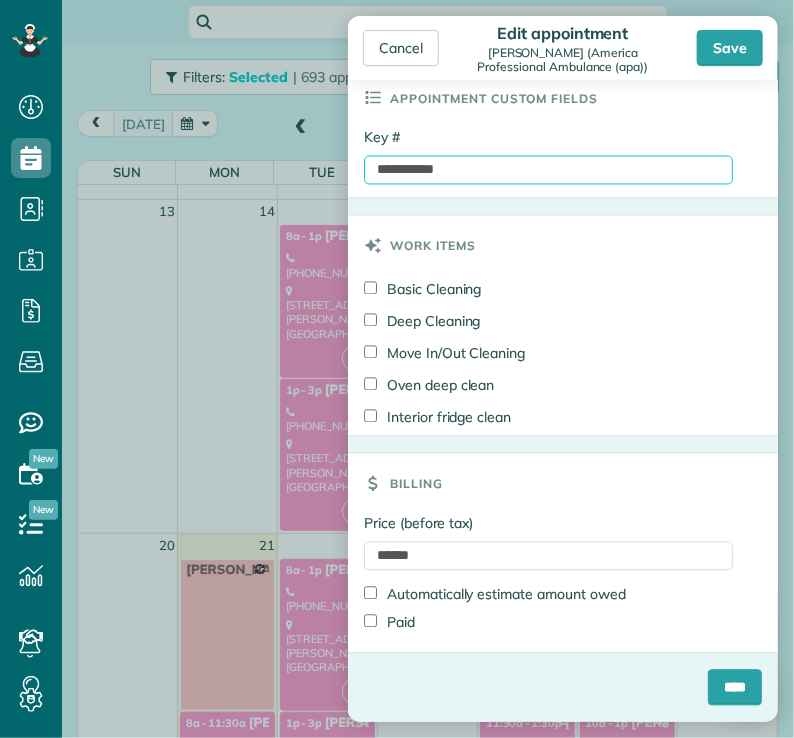 type on "**********" 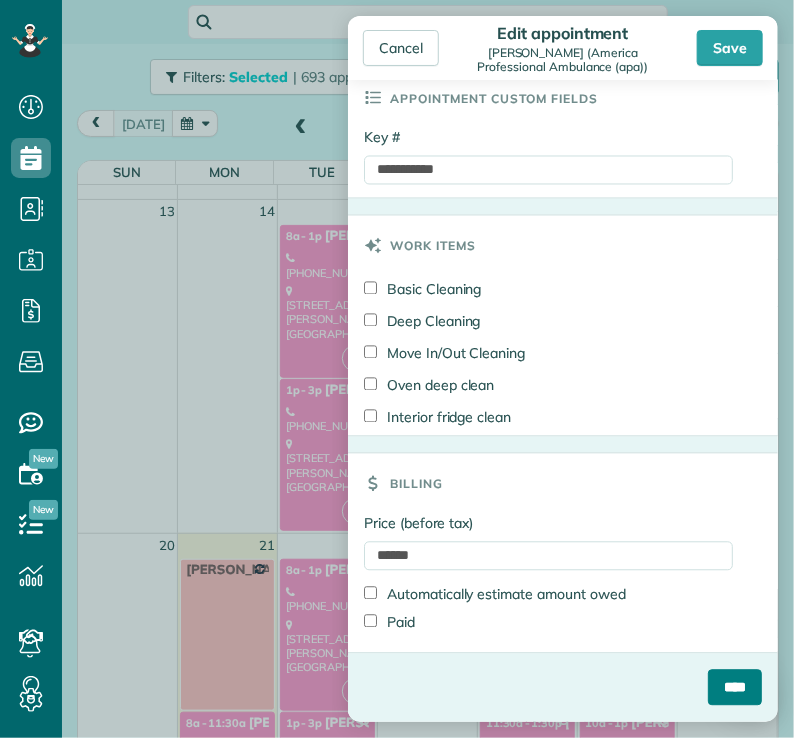 click on "****" at bounding box center (735, 688) 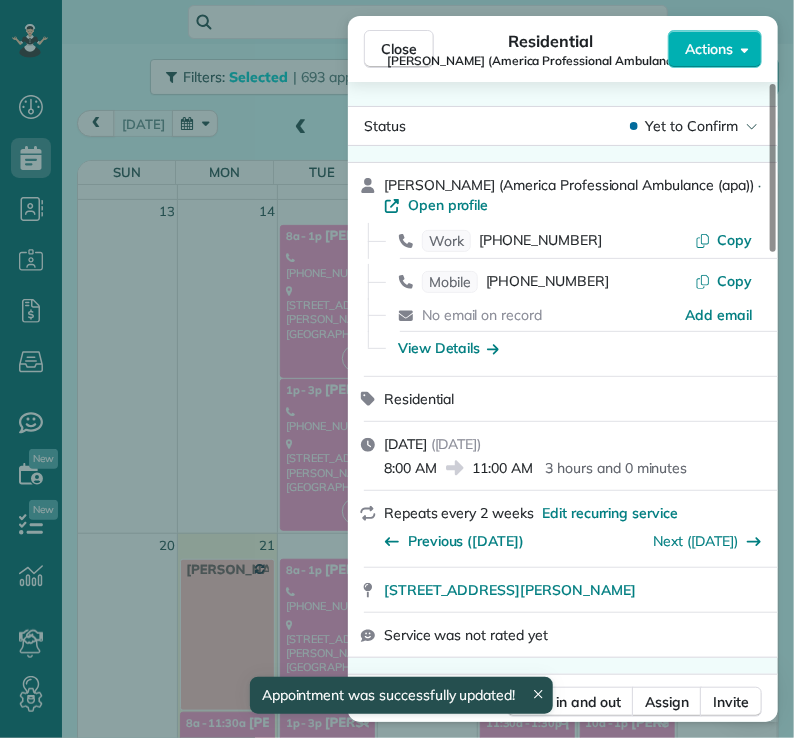 scroll, scrollTop: 1112, scrollLeft: 0, axis: vertical 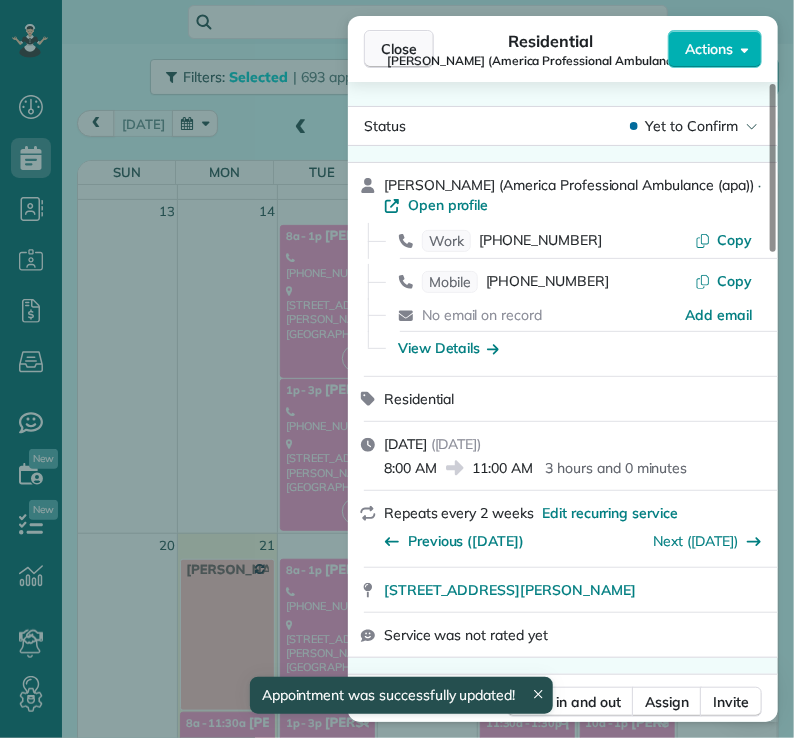 click on "Close" at bounding box center (399, 49) 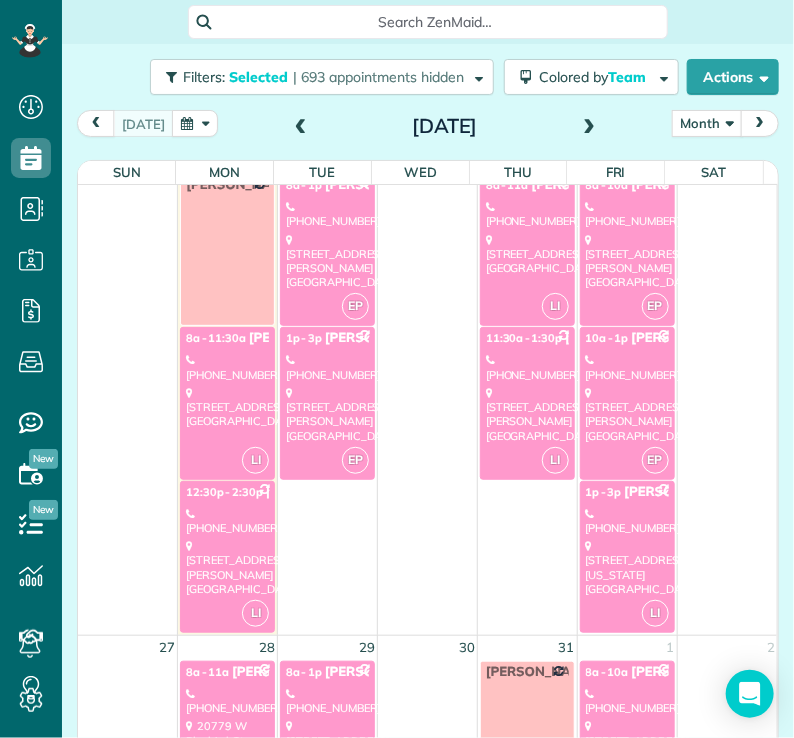 scroll, scrollTop: 1521, scrollLeft: 0, axis: vertical 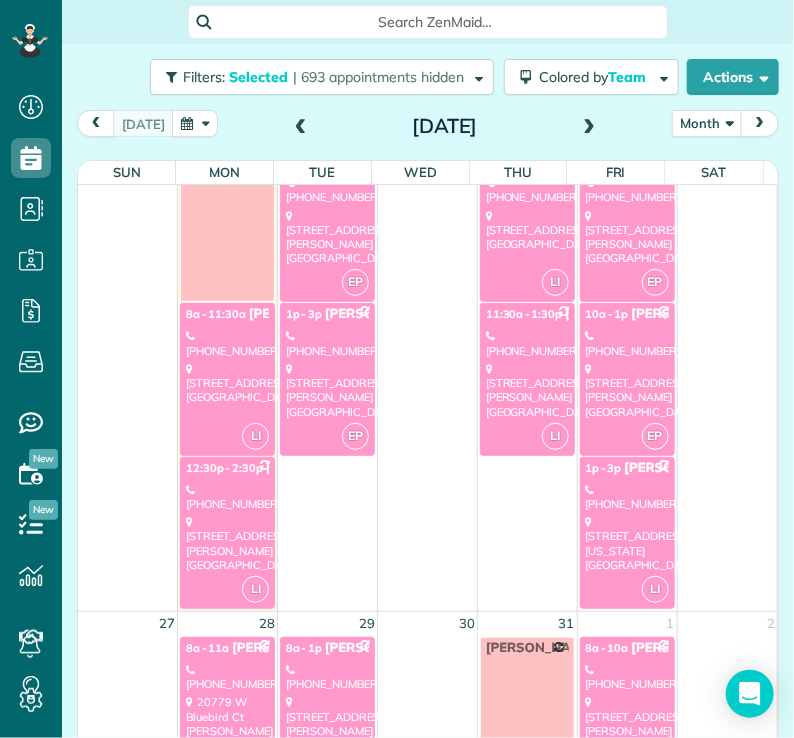 click on "[STREET_ADDRESS][PERSON_NAME]" at bounding box center [227, 543] 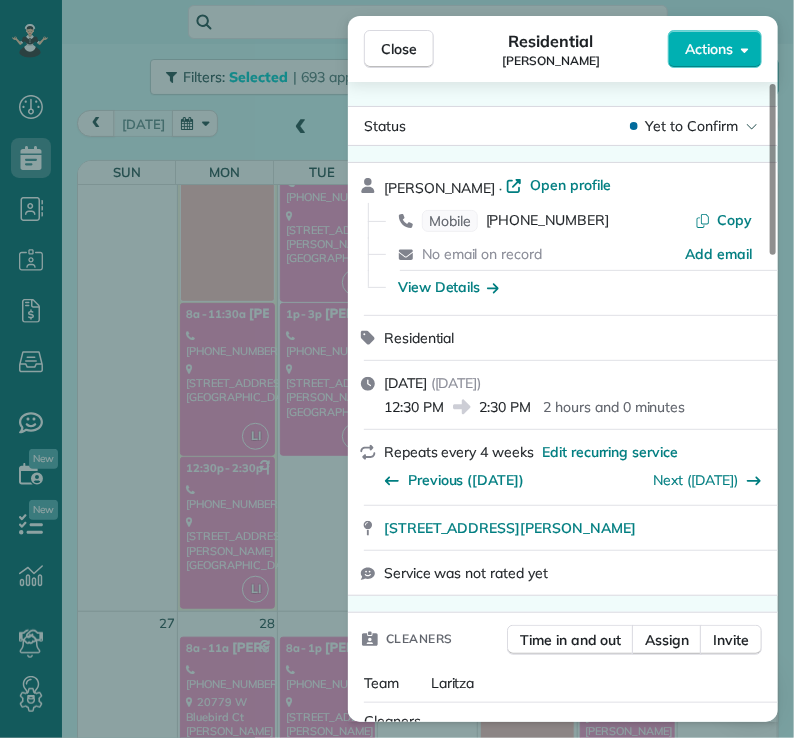 click on "Actions" at bounding box center [709, 49] 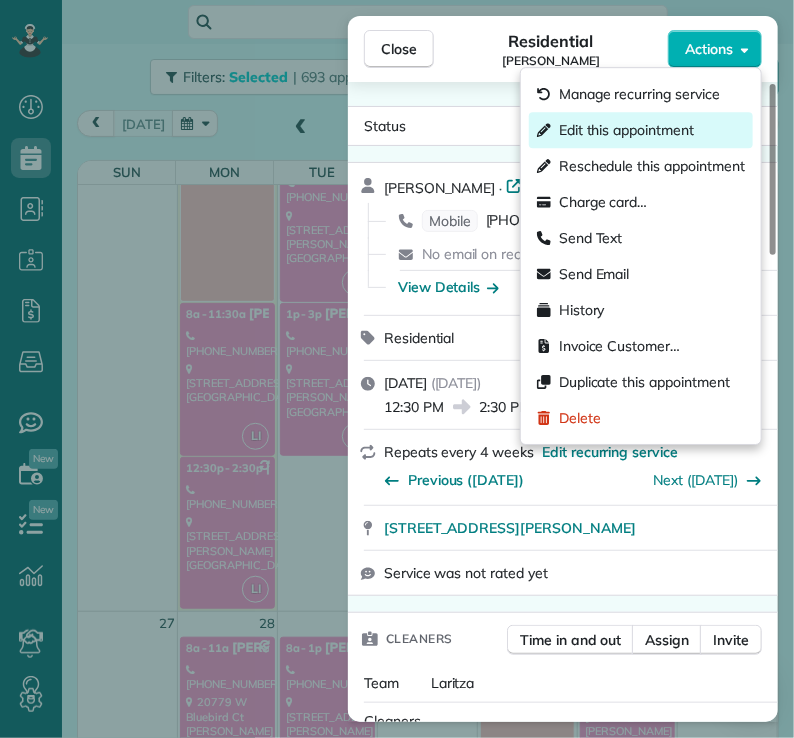 click on "Edit this appointment" at bounding box center [626, 130] 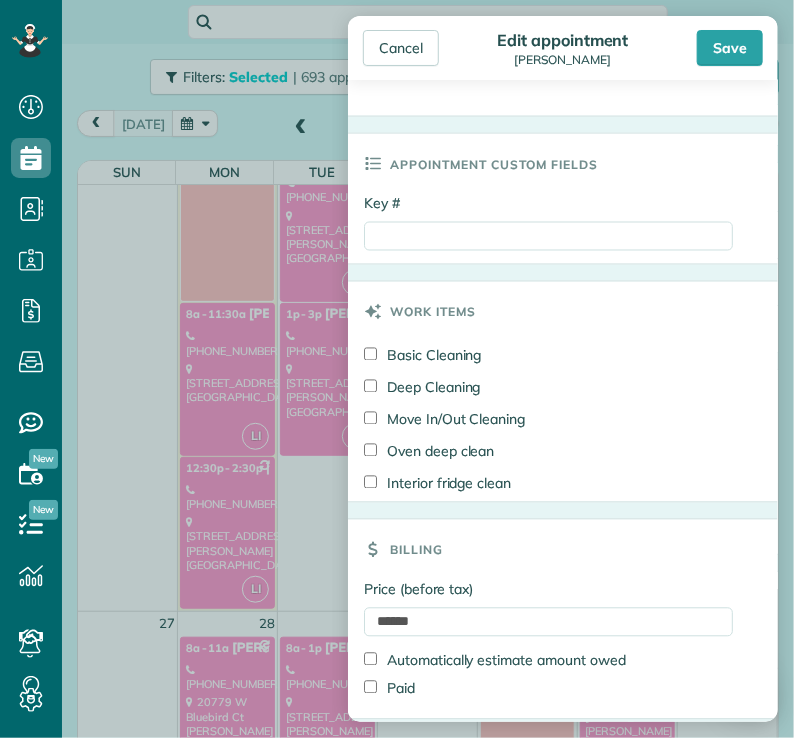 scroll, scrollTop: 934, scrollLeft: 0, axis: vertical 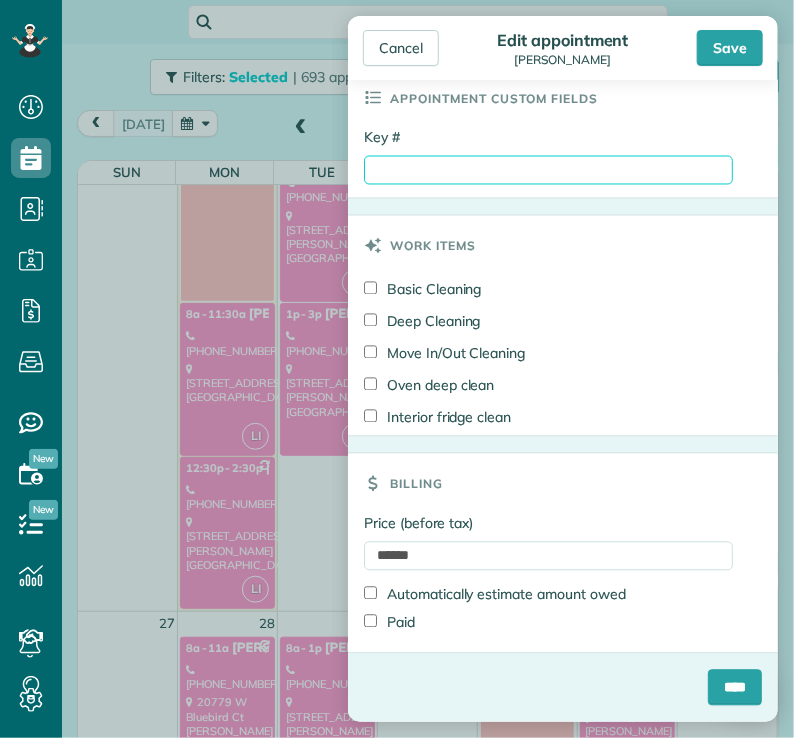 click on "Key #" at bounding box center (548, 170) 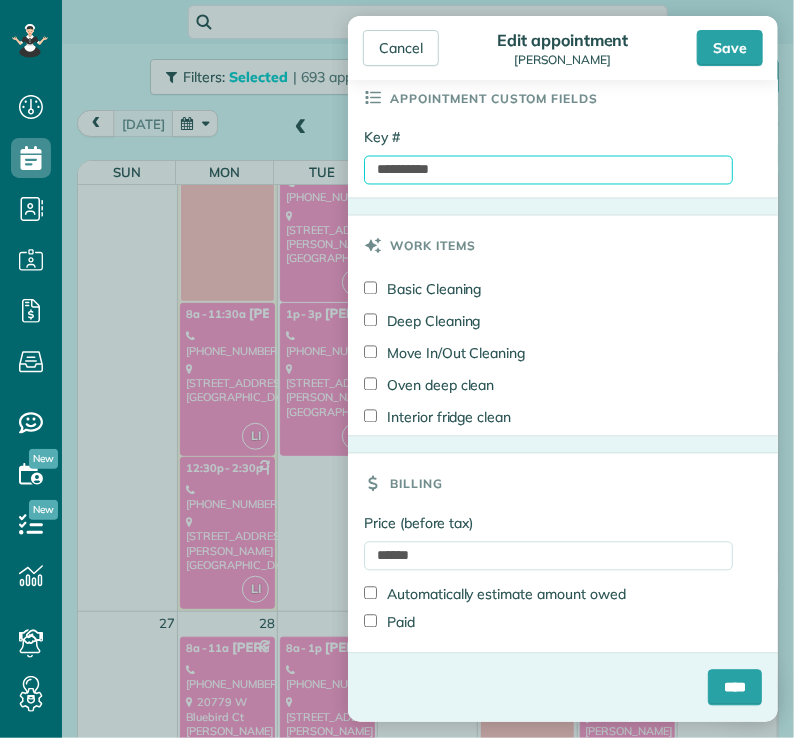 type on "**********" 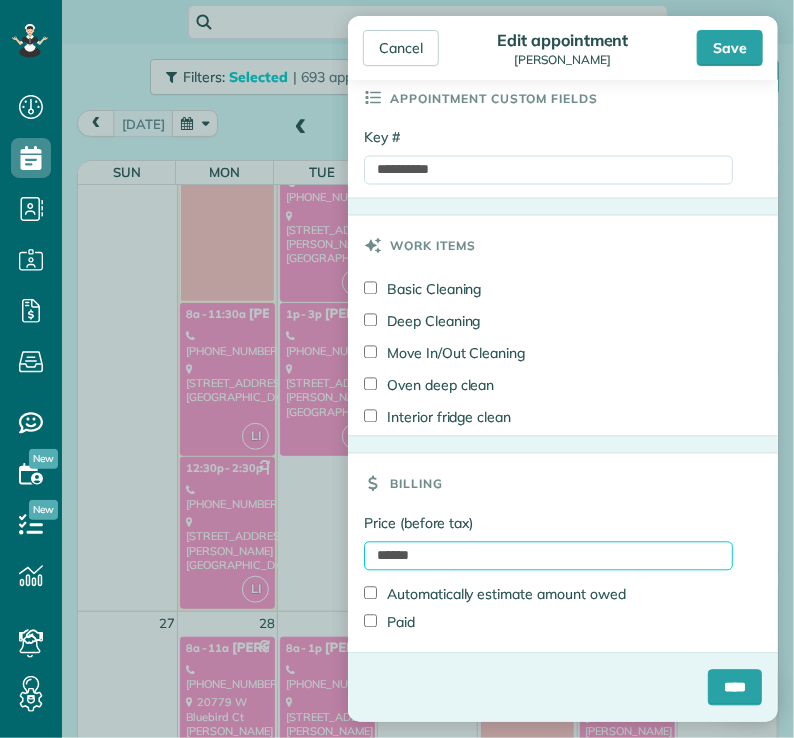 click on "******" at bounding box center [548, 556] 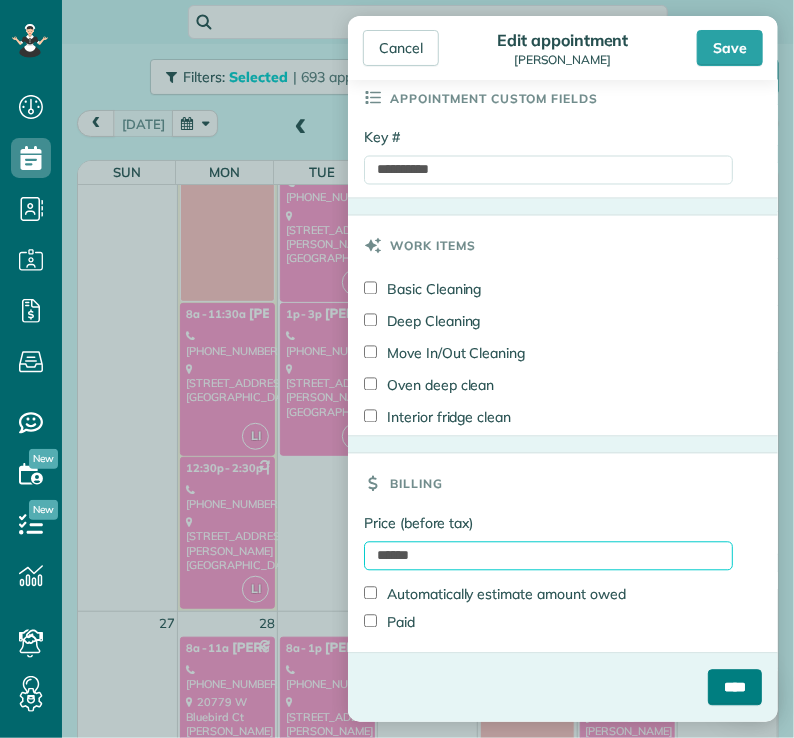 type on "******" 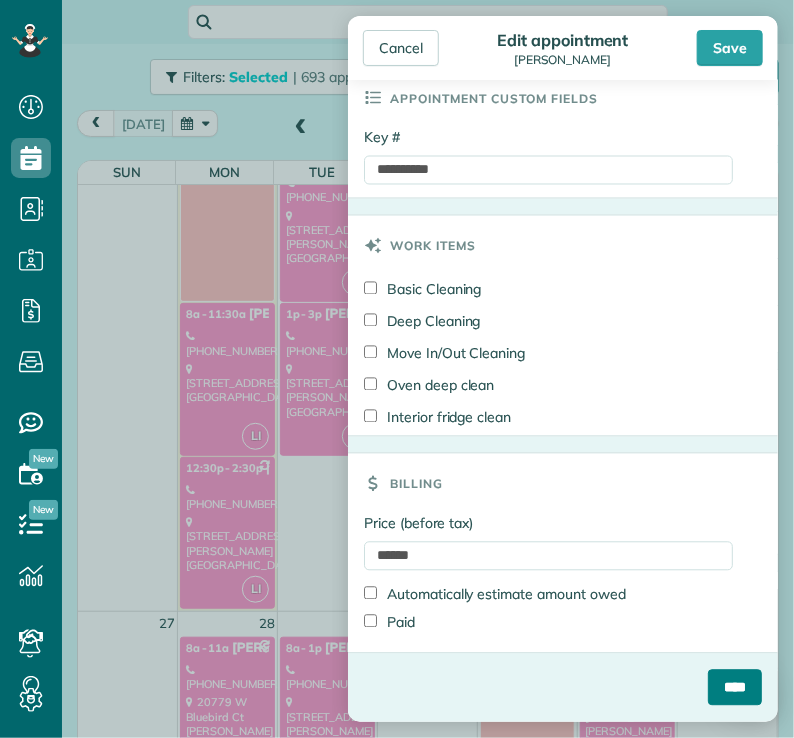 click on "****" at bounding box center (735, 688) 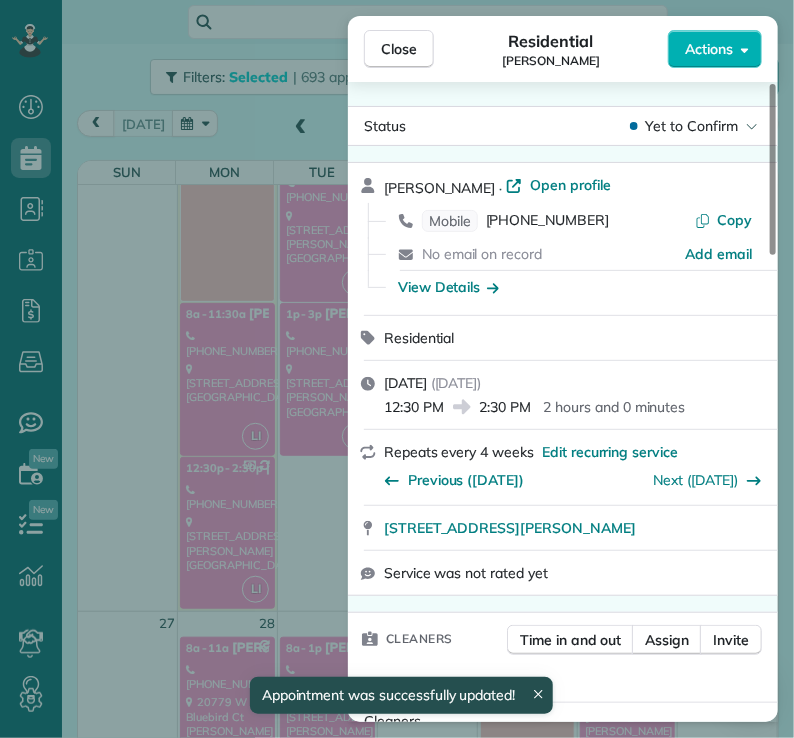 scroll, scrollTop: 1521, scrollLeft: 0, axis: vertical 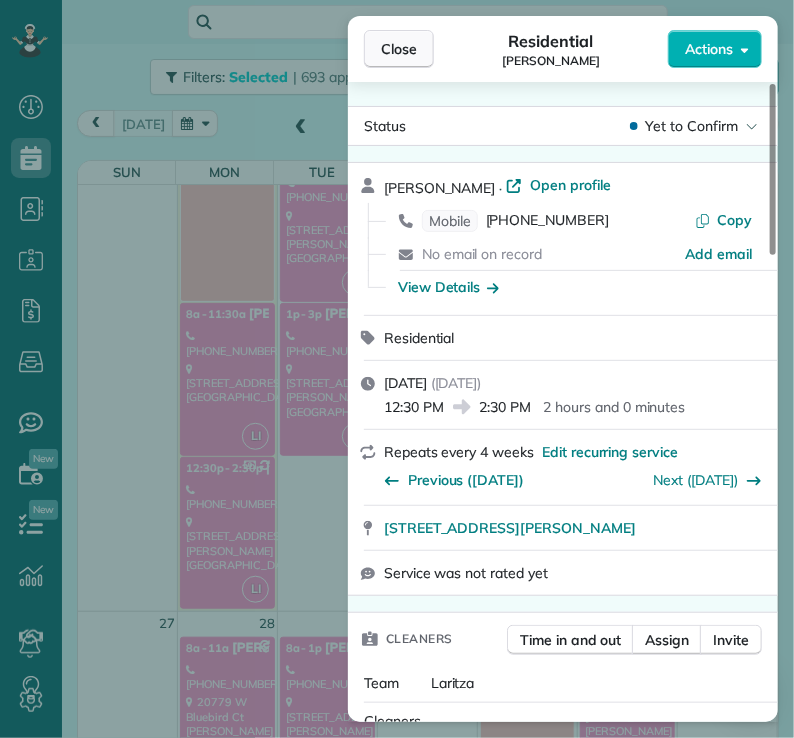 click on "Close" at bounding box center (399, 49) 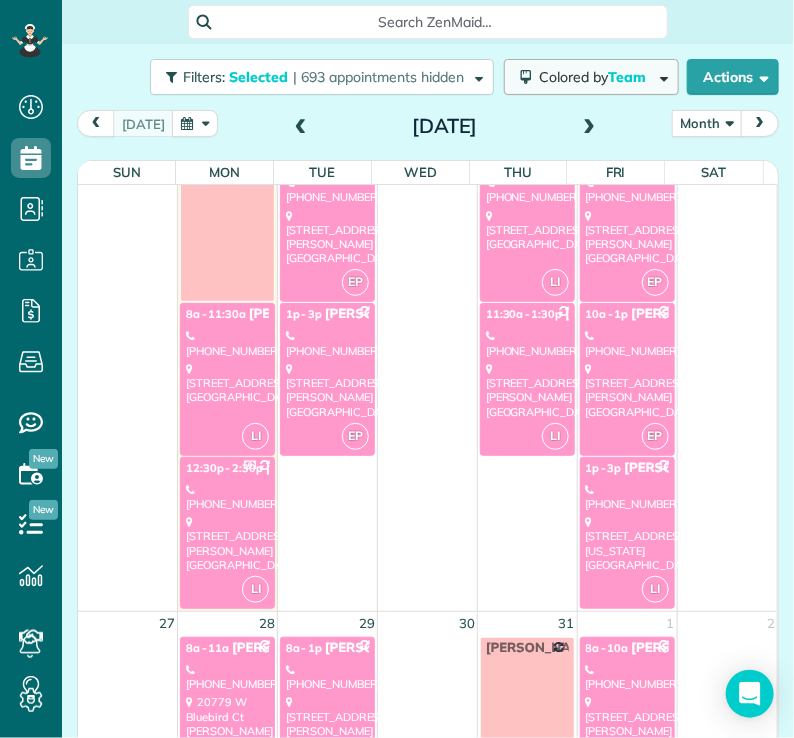 click on "Colored by  Team" at bounding box center (596, 77) 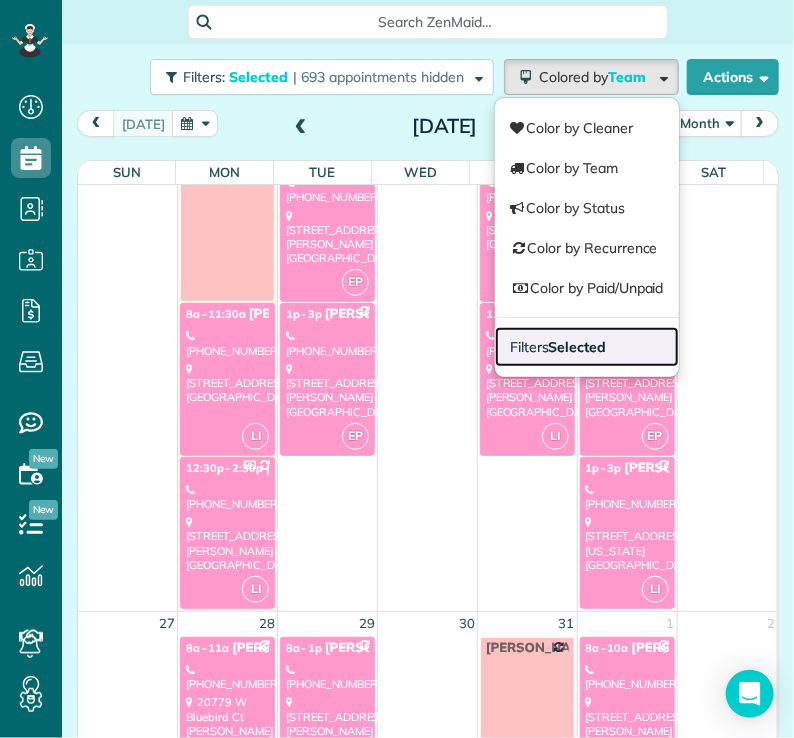 click on "Filters  Selected" at bounding box center (587, 347) 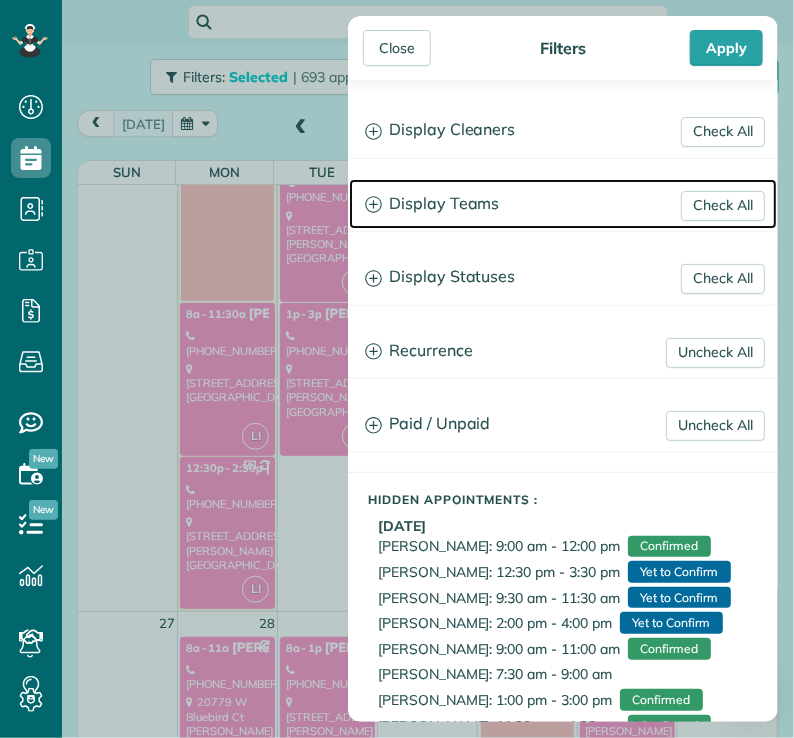 click on "Display Teams" at bounding box center (563, 204) 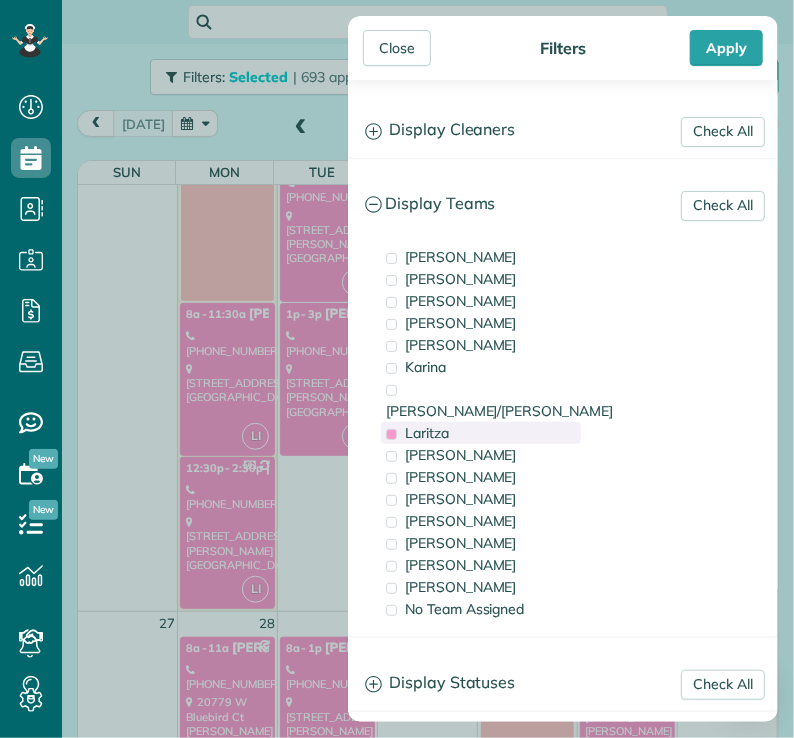 click at bounding box center [391, 434] 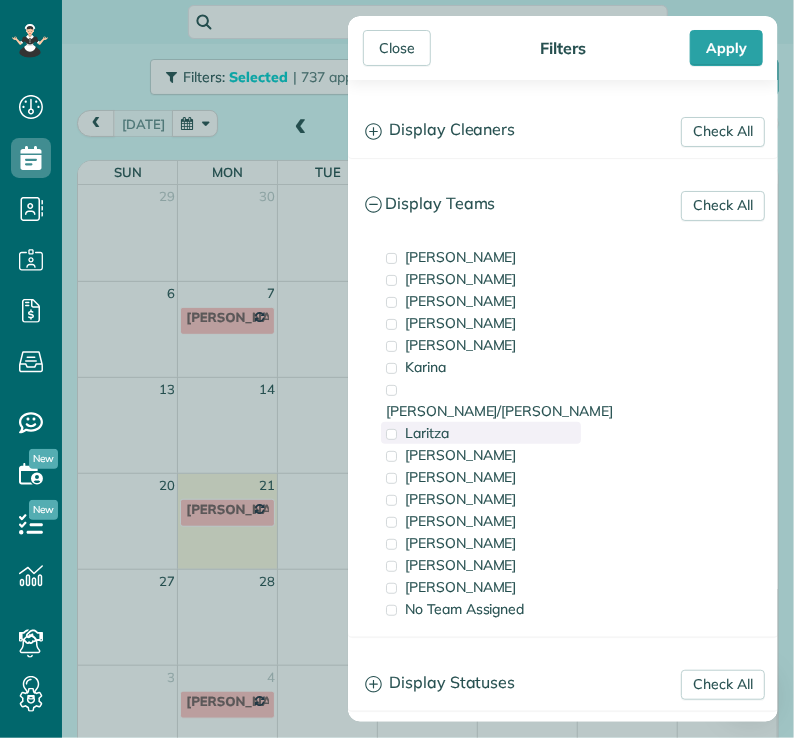 scroll, scrollTop: 0, scrollLeft: 0, axis: both 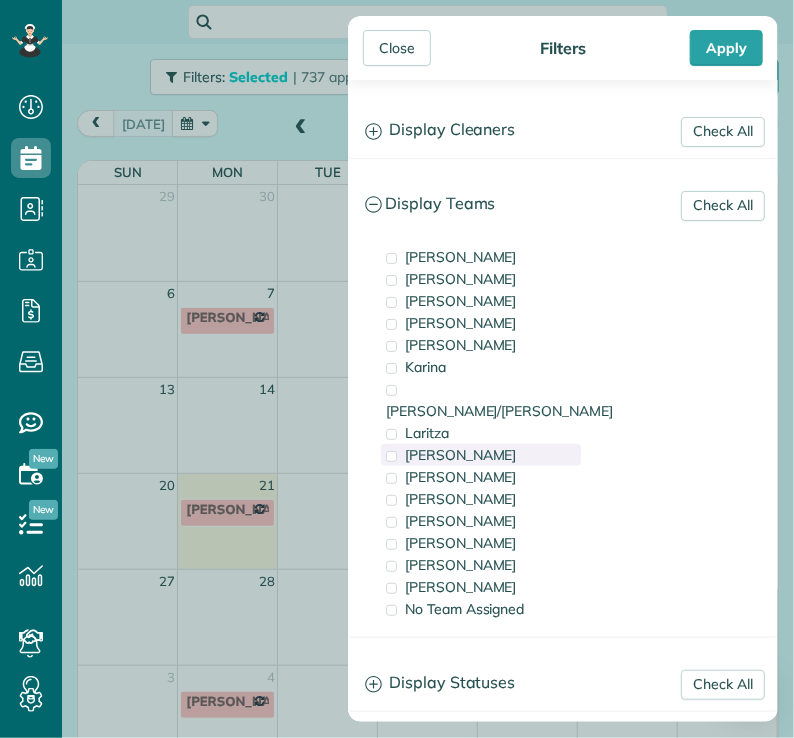 click on "[PERSON_NAME]" at bounding box center (461, 455) 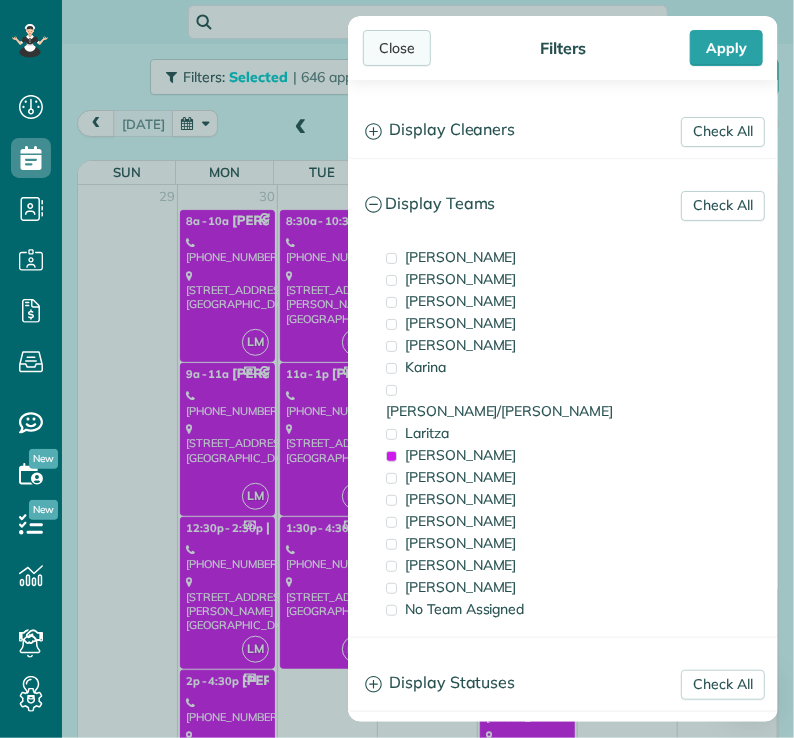 click on "Close" at bounding box center (397, 48) 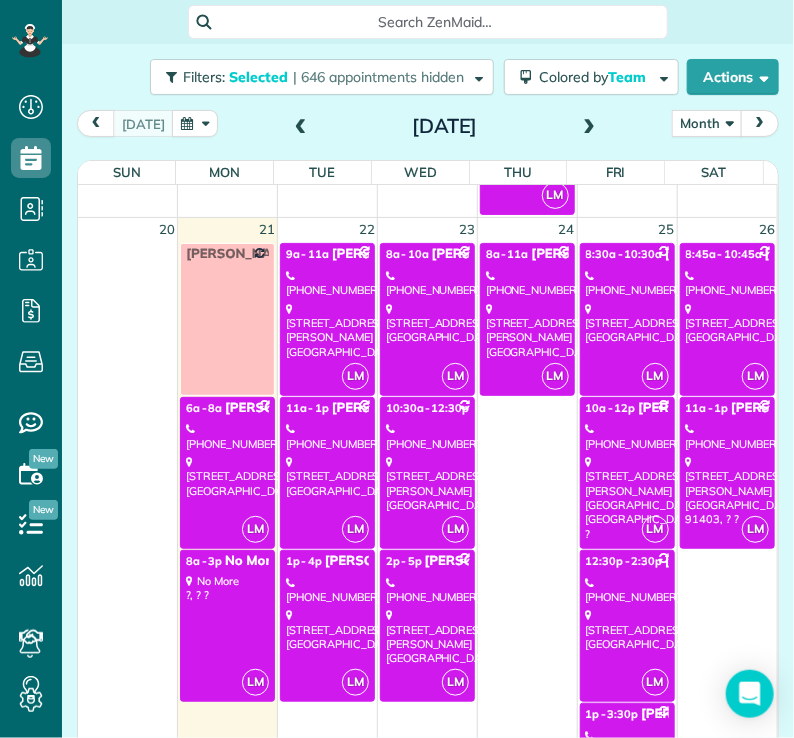 scroll, scrollTop: 2047, scrollLeft: 0, axis: vertical 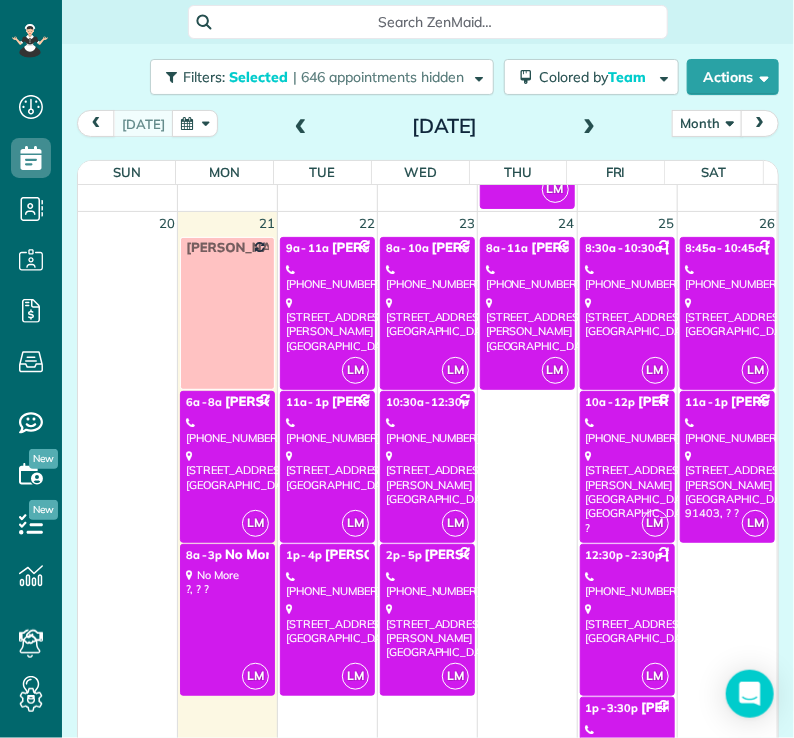 click on "[STREET_ADDRESS]" at bounding box center [227, 470] 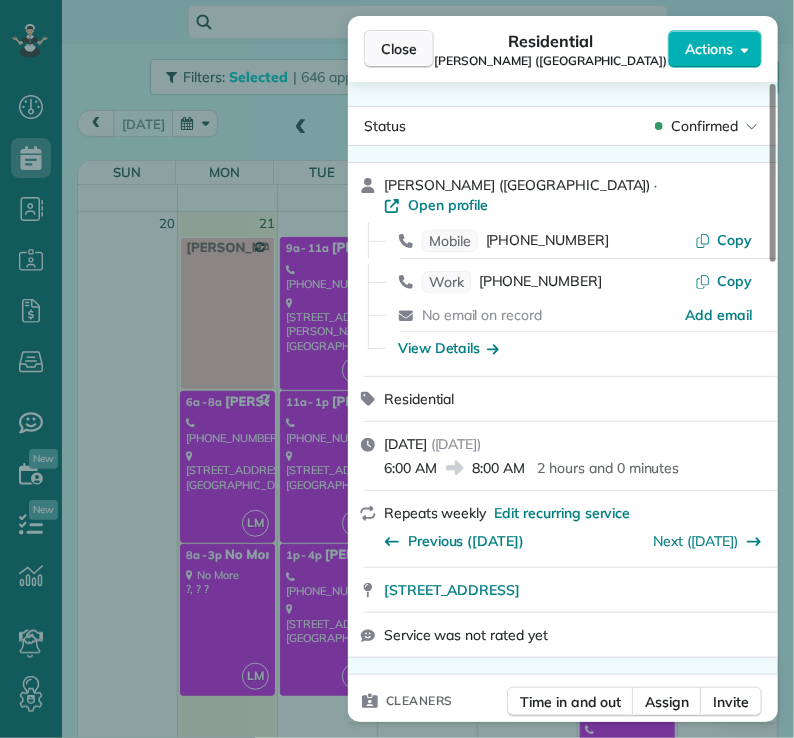 click on "Close" at bounding box center (399, 49) 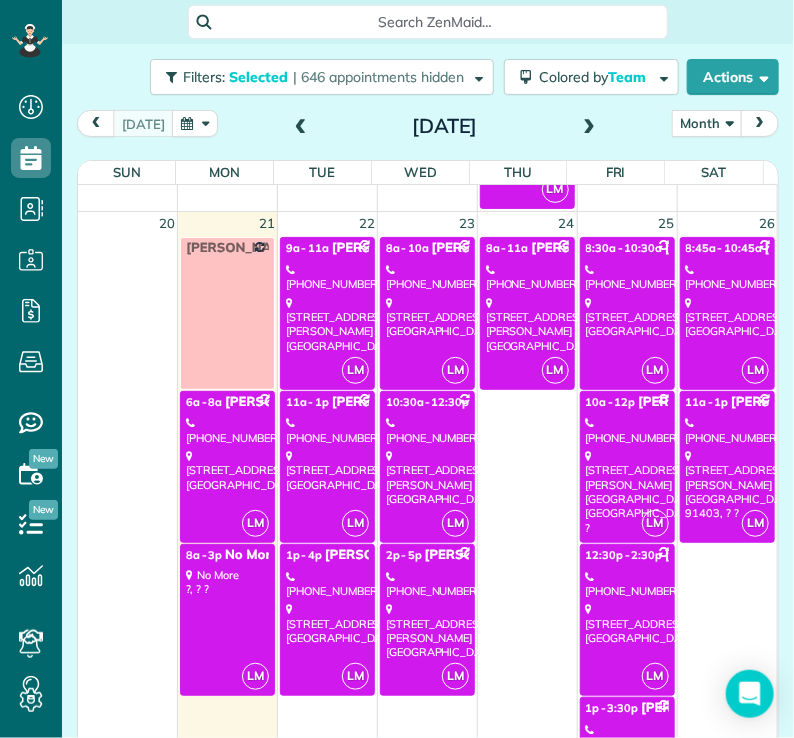 click on "[PHONE_NUMBER]" at bounding box center (327, 277) 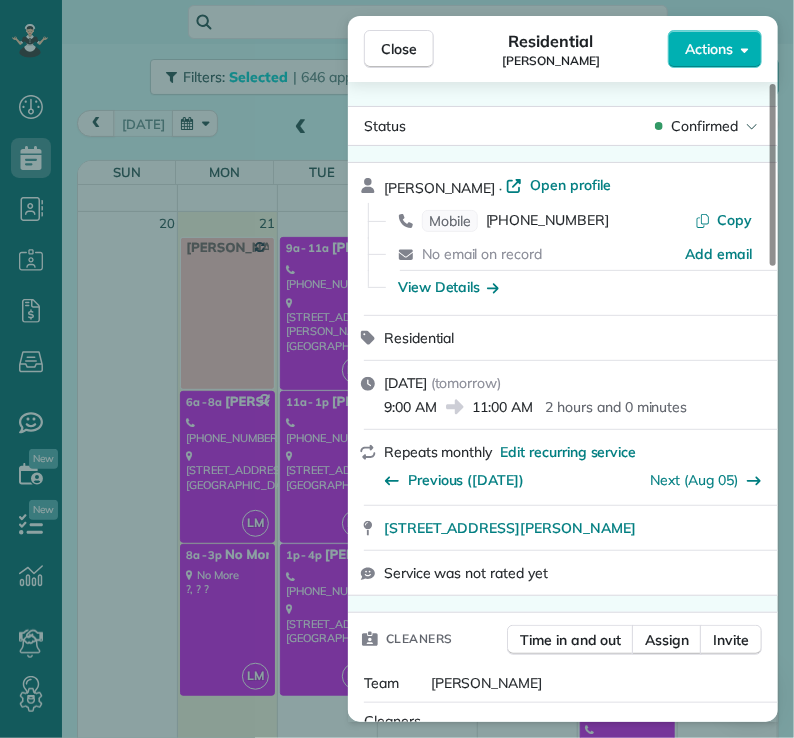 click on "Close Residential [PERSON_NAME] Actions Status Confirmed [PERSON_NAME] · Open profile Mobile [PHONE_NUMBER] Copy No email on record Add email View Details Residential [DATE] ( [DATE] ) 9:00 AM 11:00 AM 2 hours and 0 minutes Repeats monthly Edit recurring service Previous ([DATE]) Next ([DATE]) [STREET_ADDRESS][PERSON_NAME] Service was not rated yet Cleaners Time in and out Assign Invite Team [PERSON_NAME] Cleaners [PERSON_NAME]   9:00 AM 11:00 AM Checklist Try Now Keep this appointment up to your standards. Stay on top of every detail, keep your cleaners organised, and your client happy. Assign a checklist Watch a 5 min demo Billing Billing actions Price $0.00 Overcharge $0.00 Discount $0.00 Coupon discount - Primary tax - Secondary tax - Total appointment price $0.00 Tips collected New feature! $0.00 [PERSON_NAME] as paid Total including tip $0.00 Get paid online in no-time! Send an invoice and reward your cleaners with tips Charge customer credit card Appointment custom fields Key # - Notes 0" at bounding box center [397, 369] 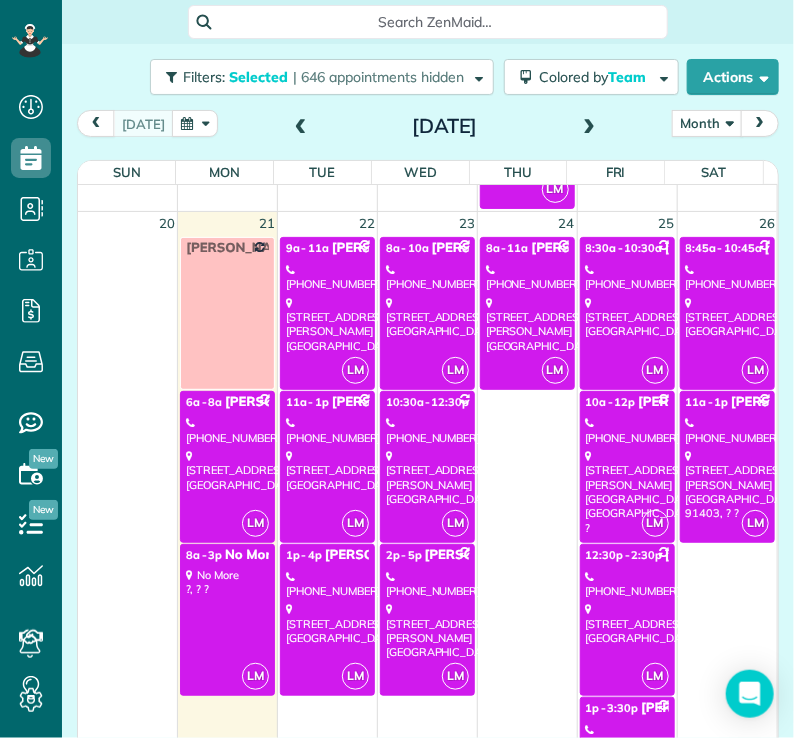 click on "[STREET_ADDRESS]" at bounding box center [327, 470] 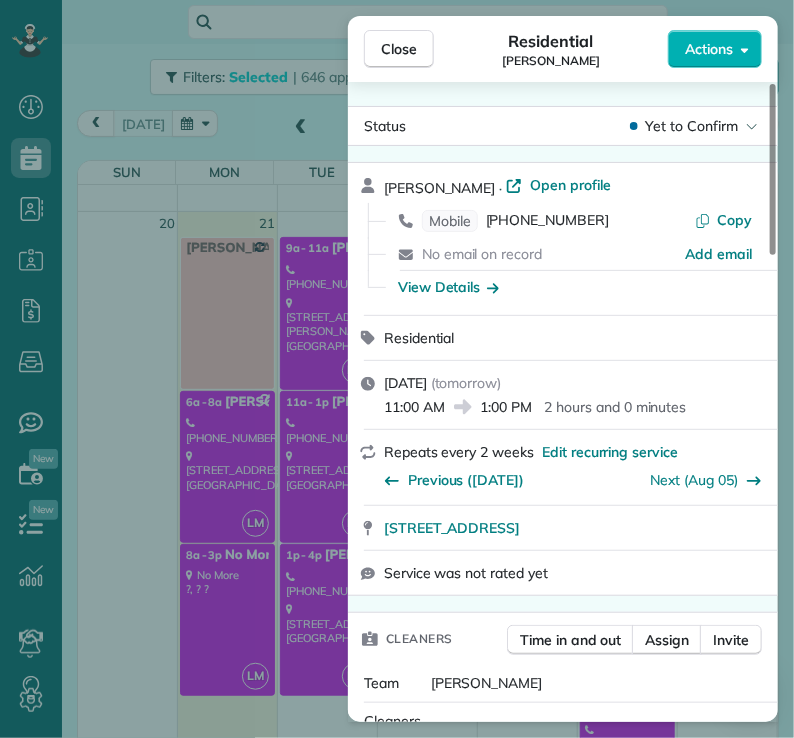 click on "Close Residential [PERSON_NAME] Actions Status Yet to Confirm [PERSON_NAME] · Open profile Mobile [PHONE_NUMBER] Copy No email on record Add email View Details Residential [DATE] ( [DATE] ) 11:00 AM 1:00 PM 2 hours and 0 minutes Repeats every 2 weeks Edit recurring service Previous ([DATE]) Next ([DATE]) [GEOGRAPHIC_DATA] 91604 Service was not rated yet Cleaners Time in and out Assign Invite Team [PERSON_NAME] Cleaners [PERSON_NAME]   11:00 AM 1:00 PM Checklist Try Now Keep this appointment up to your standards. Stay on top of every detail, keep your cleaners organised, and your client happy. Assign a checklist Watch a 5 min demo Billing Billing actions Price $135.00 Overcharge $0.00 Discount $0.00 Coupon discount - Primary tax - Secondary tax - Total appointment price $135.00 Tips collected New feature! $0.00 Unpaid Mark as paid Total including tip $135.00 Get paid online in no-time! Send an invoice and reward your cleaners with tips Charge customer credit card Key # - 0" at bounding box center [397, 369] 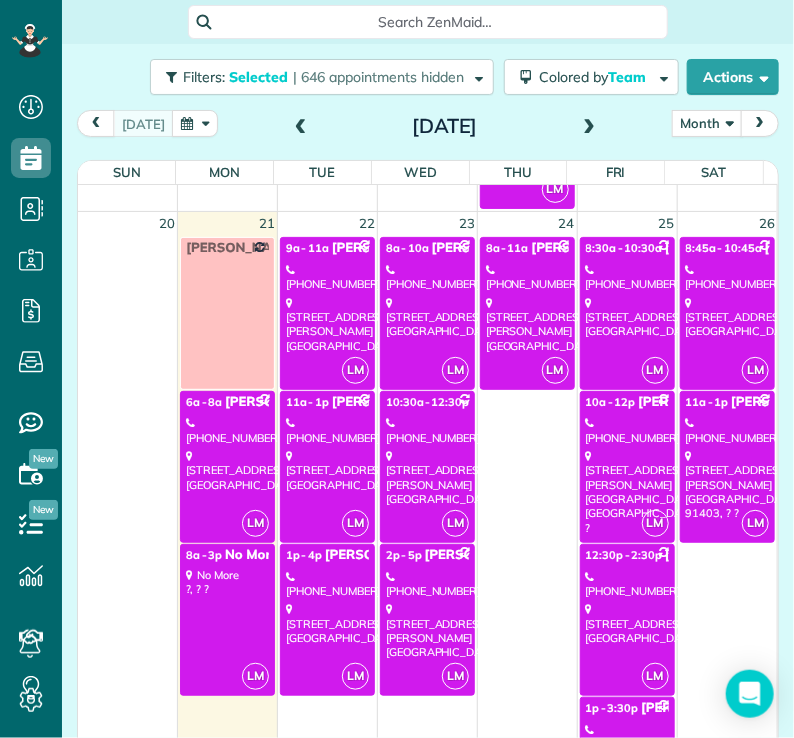 click on "[PHONE_NUMBER]" at bounding box center [327, 584] 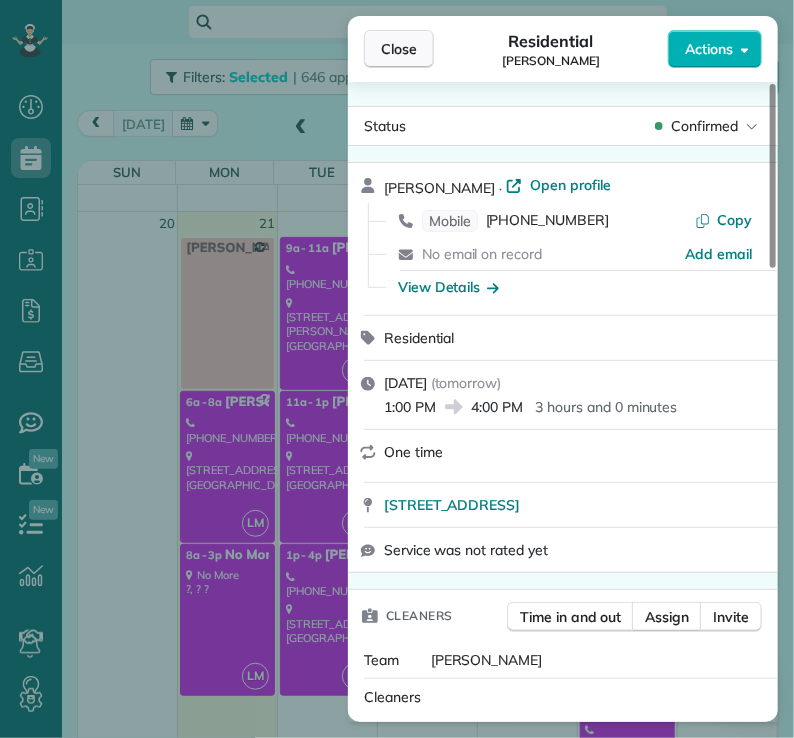 click on "Close" at bounding box center (399, 49) 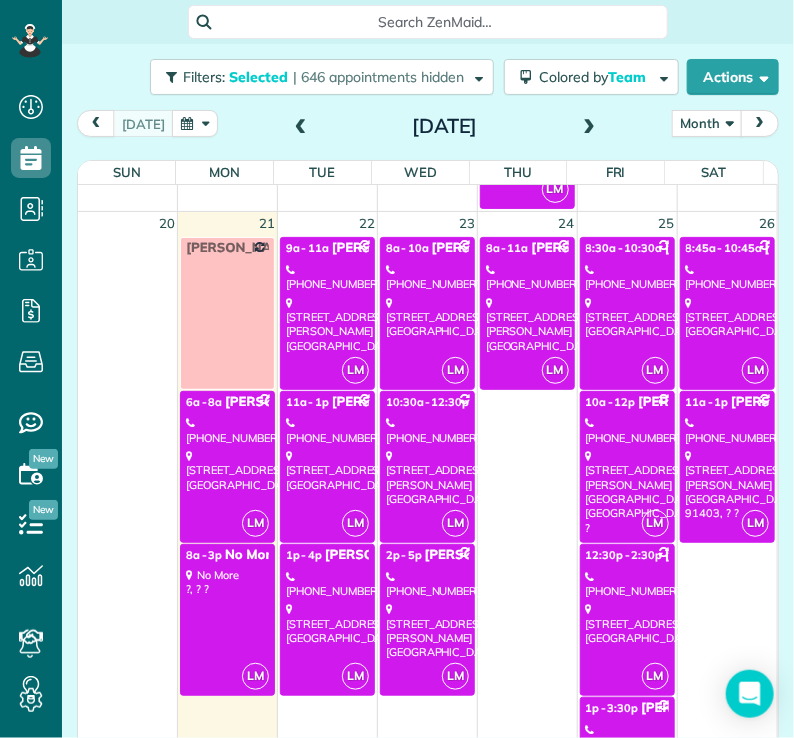 click on "[STREET_ADDRESS][PERSON_NAME]" at bounding box center [427, 477] 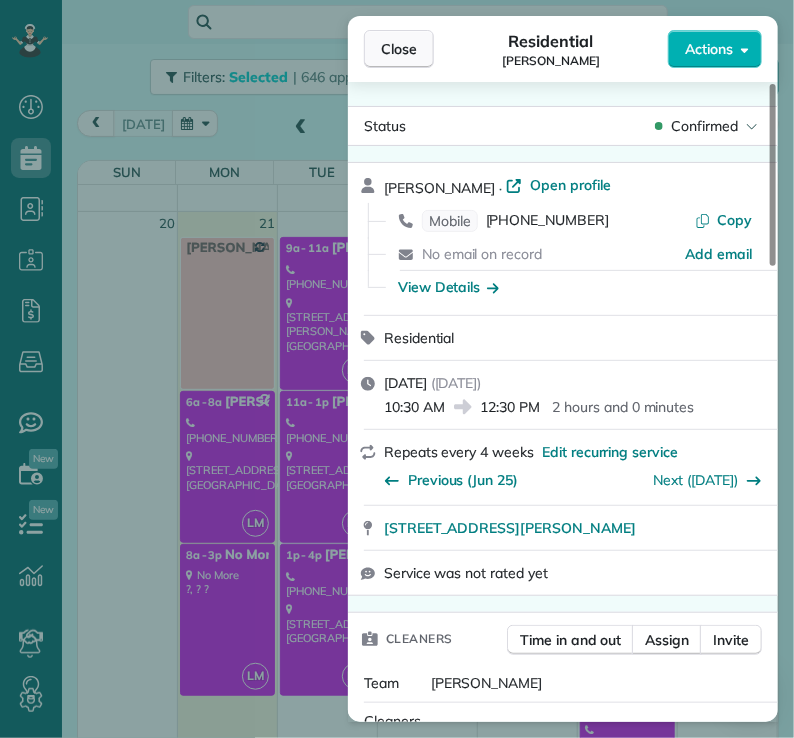 click on "Close" at bounding box center [399, 49] 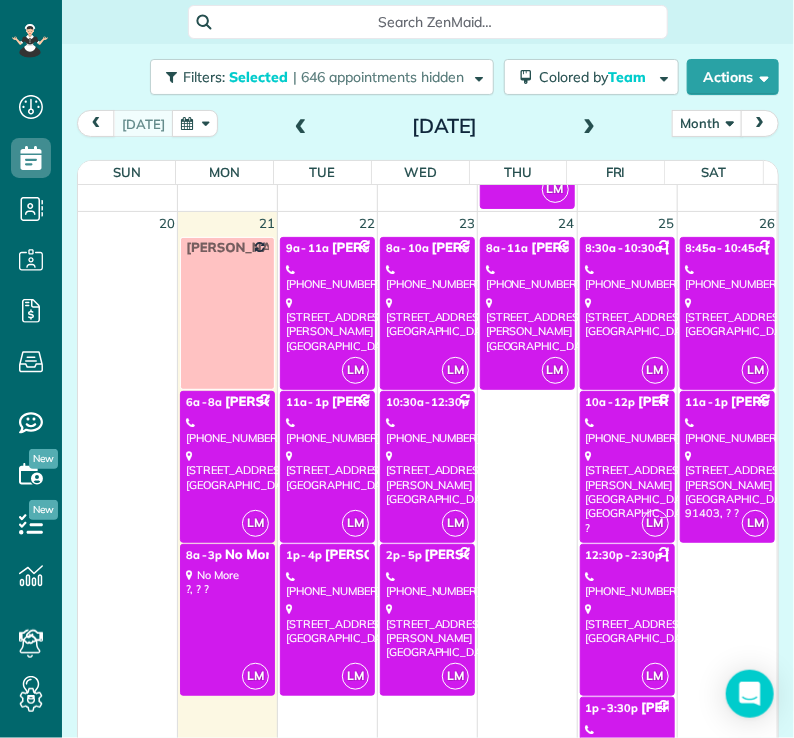 click on "[PHONE_NUMBER]" at bounding box center [427, 584] 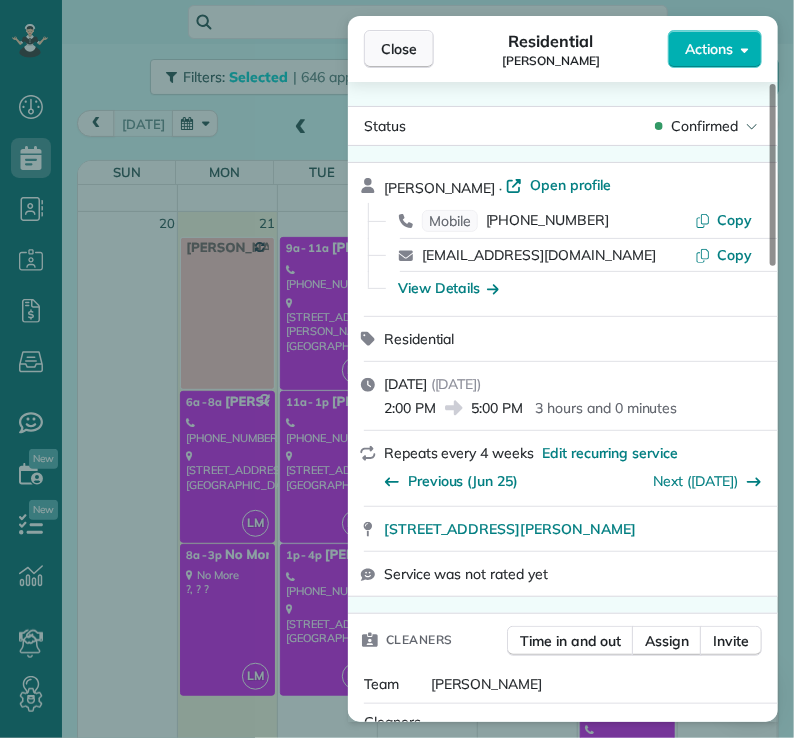 click on "Close" at bounding box center (399, 49) 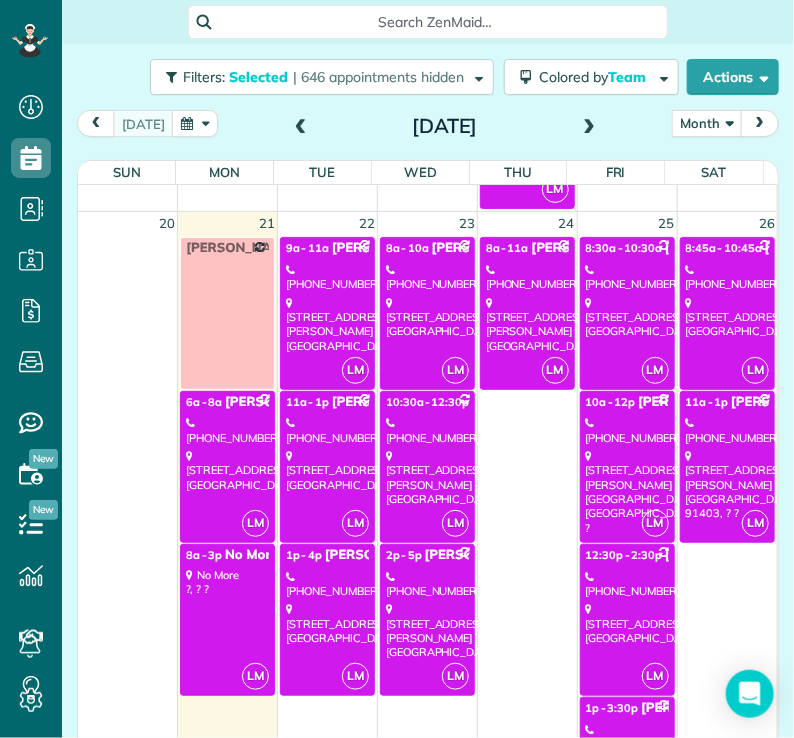 click on "[STREET_ADDRESS][PERSON_NAME]" at bounding box center [527, 324] 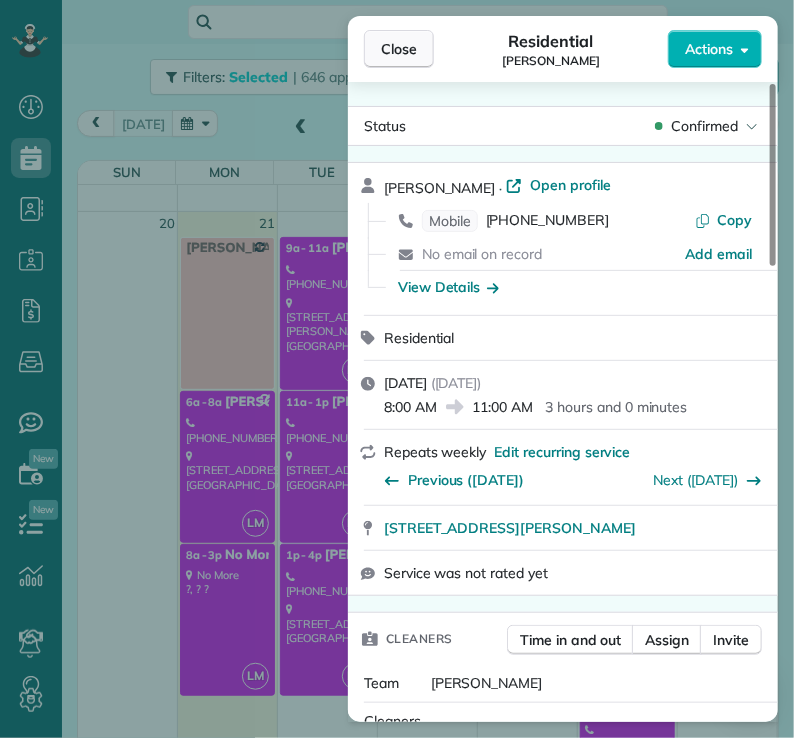 click on "Close" at bounding box center [399, 49] 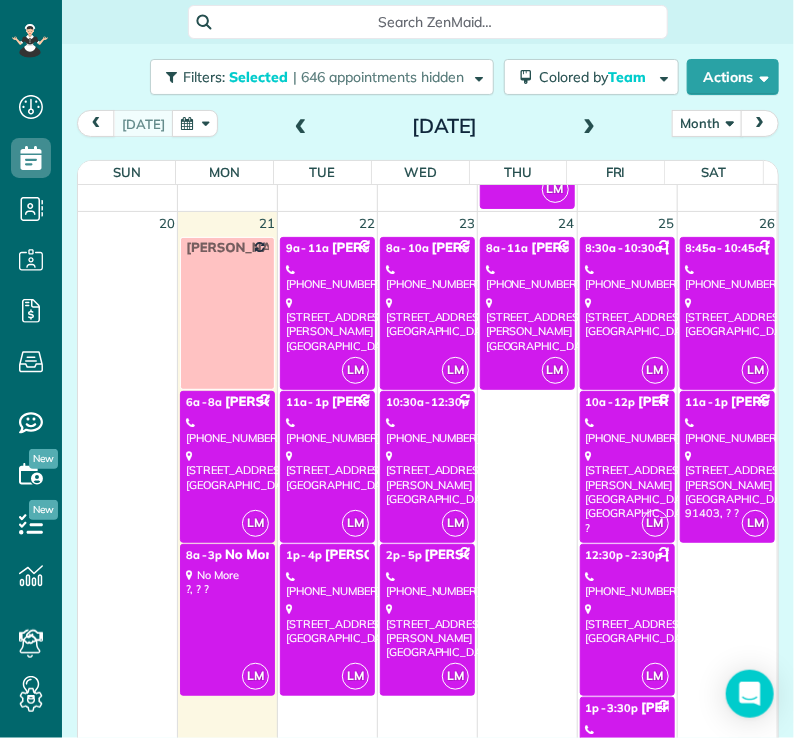 click on "[STREET_ADDRESS]" at bounding box center [627, 317] 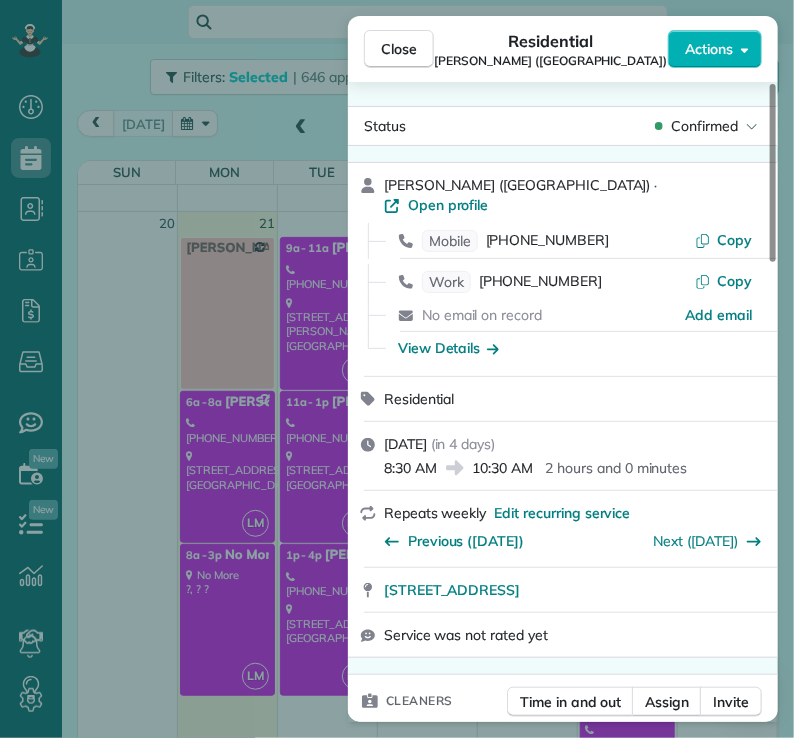 click on "Close Residential [PERSON_NAME] ([GEOGRAPHIC_DATA]) Actions Status Confirmed [PERSON_NAME] ([GEOGRAPHIC_DATA]) · Open profile Mobile [PHONE_NUMBER] Copy Work [PHONE_NUMBER] Copy No email on record Add email View Details Residential [DATE] ( [DATE] ) 8:30 AM 10:30 AM 2 hours and 0 minutes Repeats weekly Edit recurring service Previous ([DATE]) Next ([DATE]) [STREET_ADDRESS] Service was not rated yet Cleaners Time in and out Assign Invite Team [PERSON_NAME] Cleaners [PERSON_NAME]   8:30 AM 10:30 AM Checklist Try Now Keep this appointment up to your standards. Stay on top of every detail, keep your cleaners organised, and your client happy. Assign a checklist Watch a 5 min demo Billing Billing actions Price $0.00 Overcharge $0.00 Discount $0.00 Coupon discount - Primary tax - Secondary tax - Total appointment price $0.00 Tips collected New feature! $0.00 [PERSON_NAME] as paid Total including tip $0.00 Get paid online in no-time! Charge customer credit card Key # - Work items" at bounding box center [397, 369] 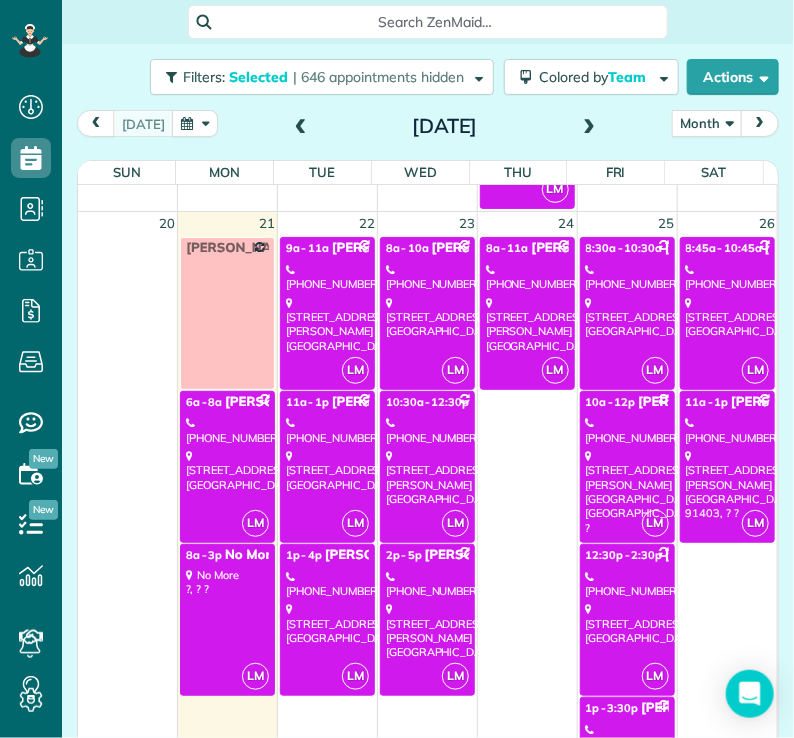 click on "[STREET_ADDRESS][PERSON_NAME] ?" at bounding box center [627, 492] 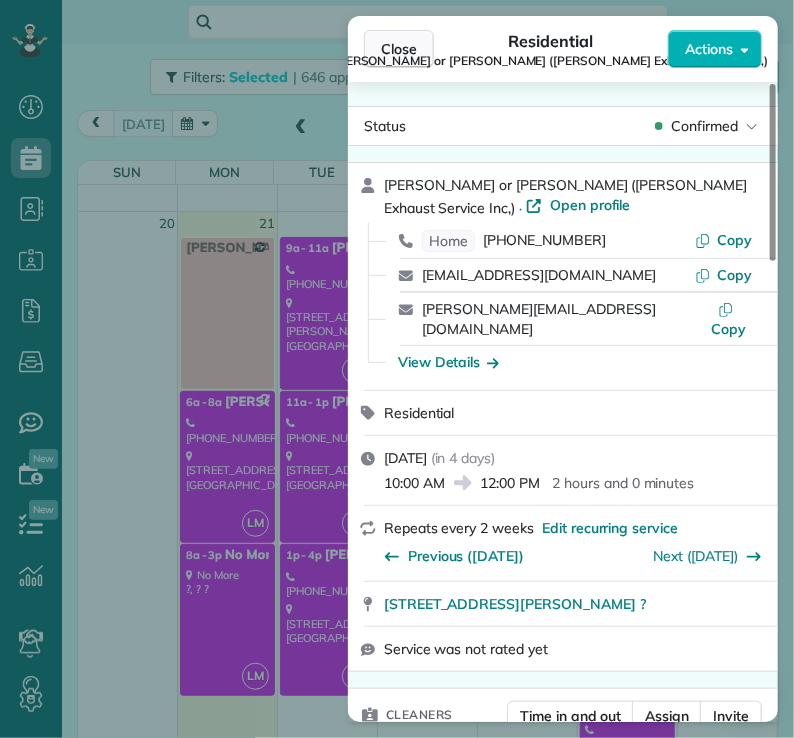 click on "Close" at bounding box center (399, 49) 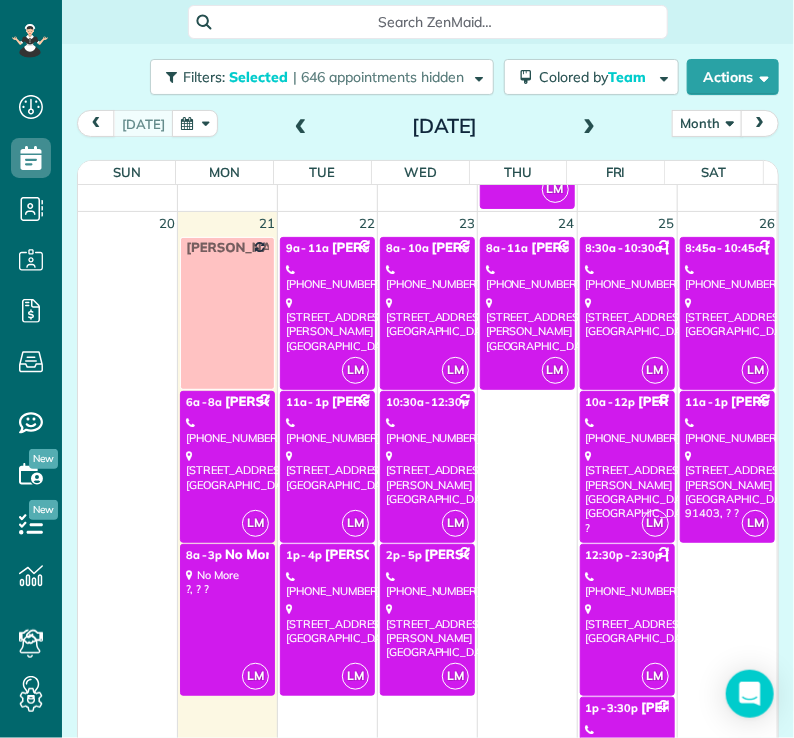 click on "[PHONE_NUMBER]" at bounding box center (627, 584) 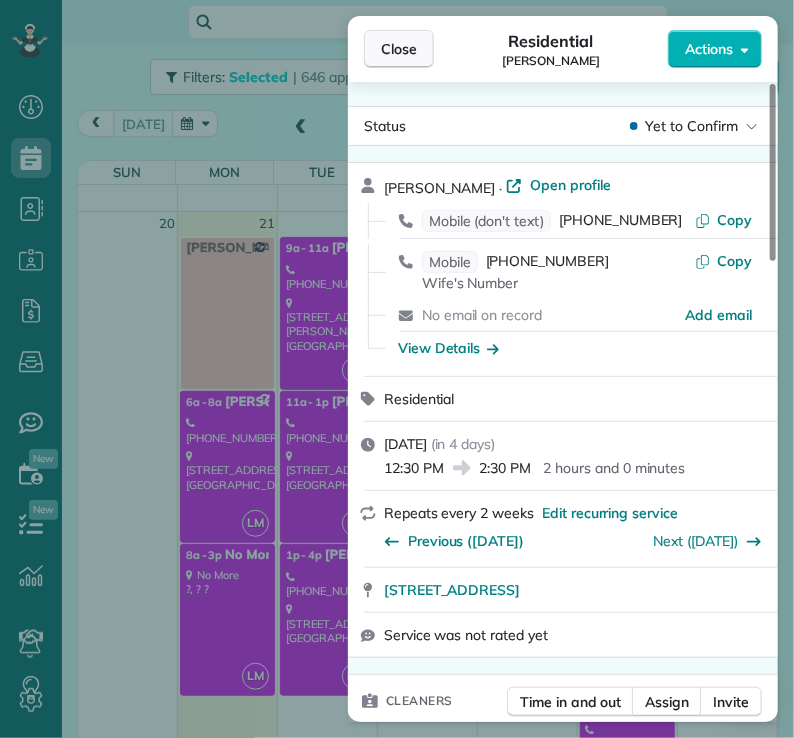 click on "Close" at bounding box center [399, 49] 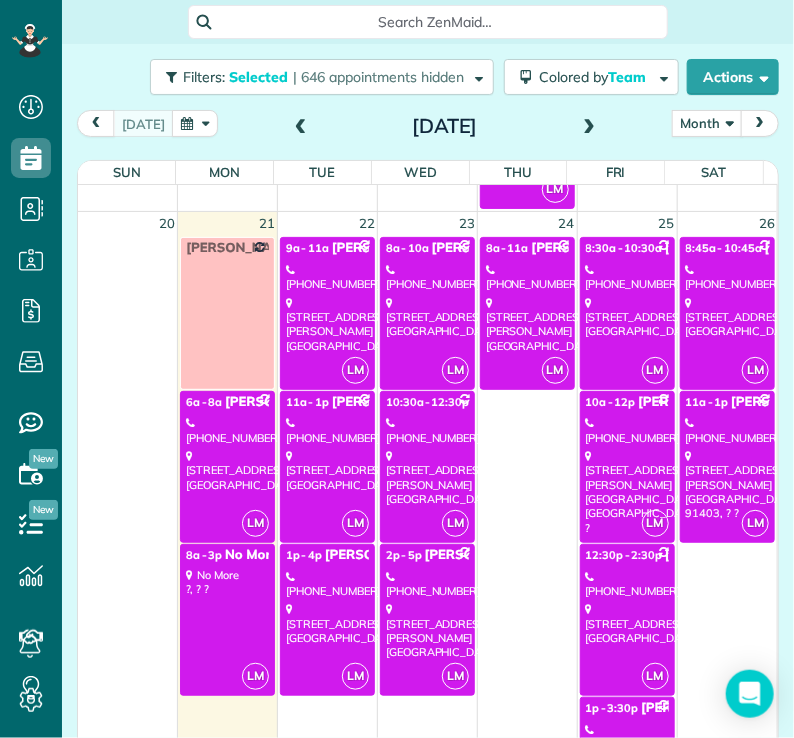 click on "1p - 3:30p   [PERSON_NAME]" at bounding box center (627, 708) 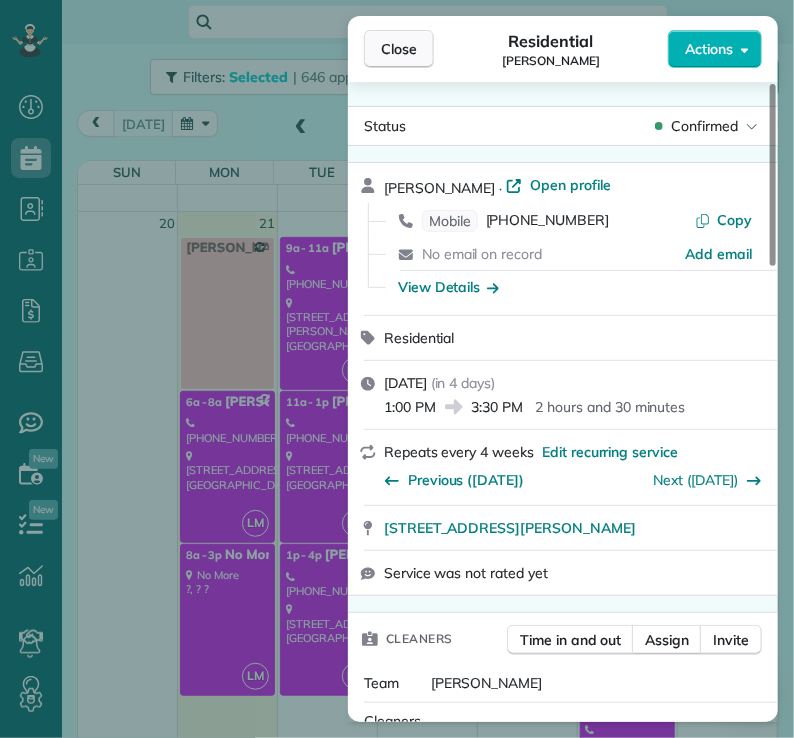 click on "Close" at bounding box center [399, 49] 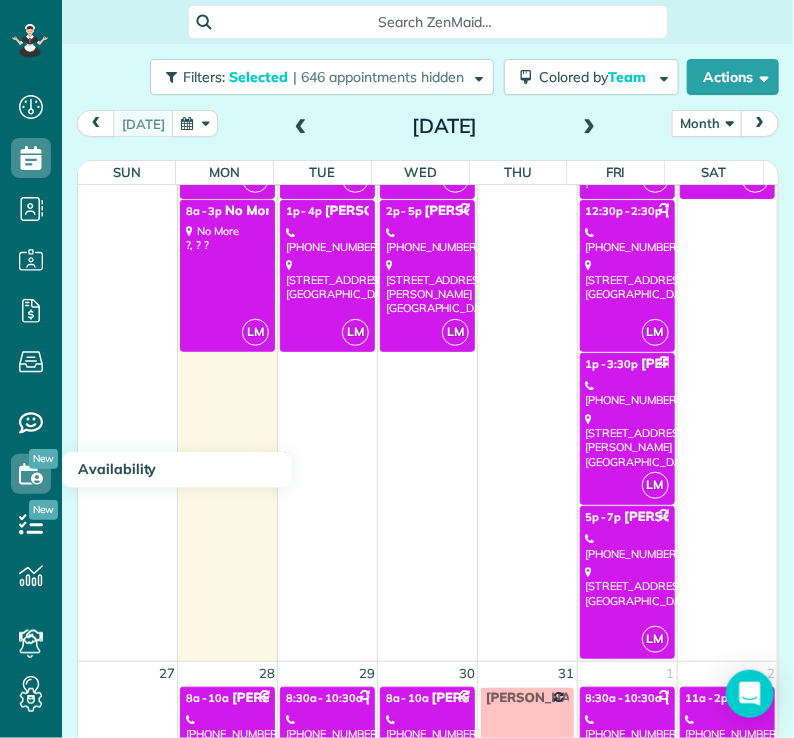 scroll, scrollTop: 2395, scrollLeft: 0, axis: vertical 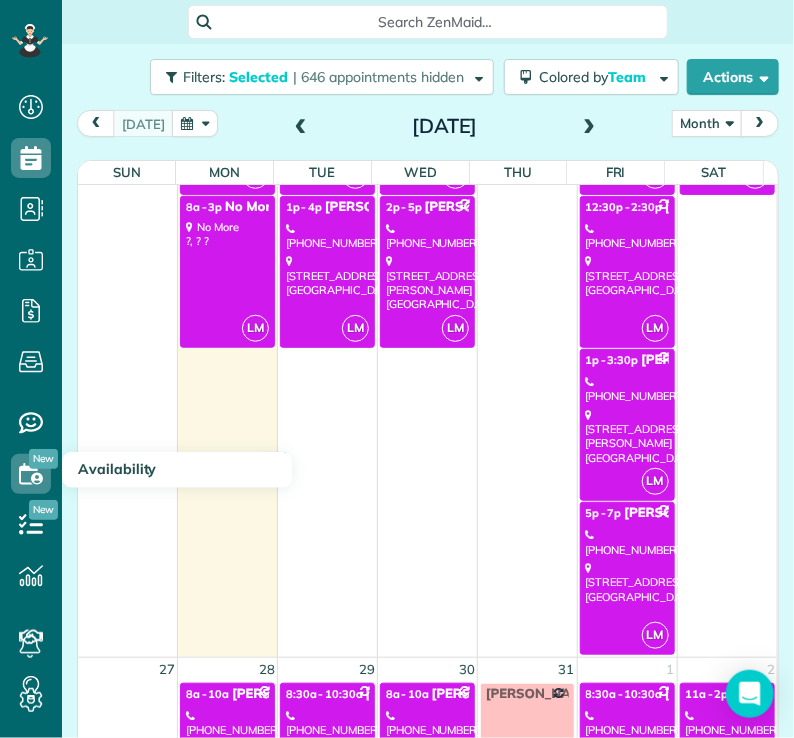 click on "[STREET_ADDRESS]" at bounding box center (627, 582) 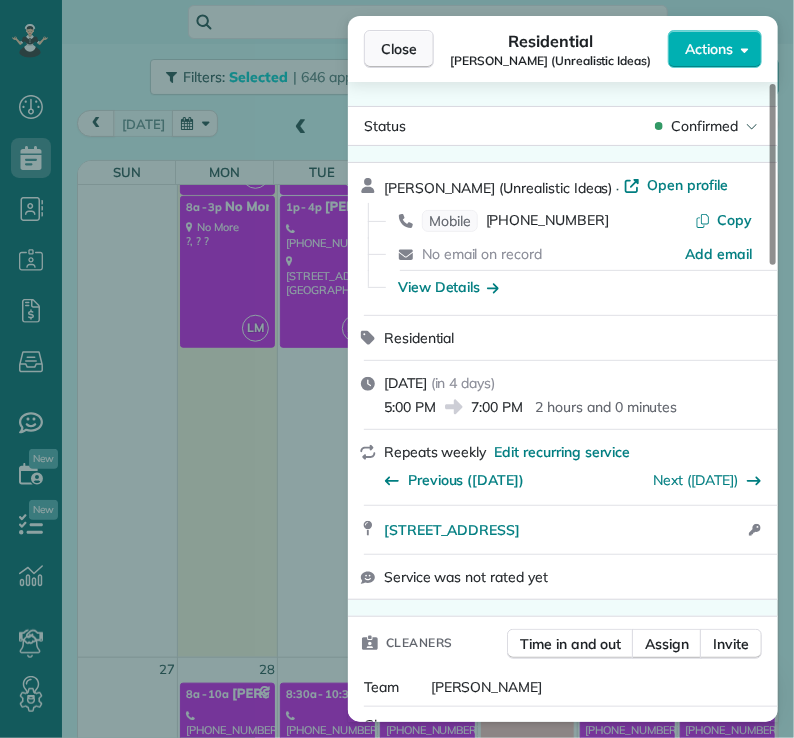 click on "Close" at bounding box center (399, 49) 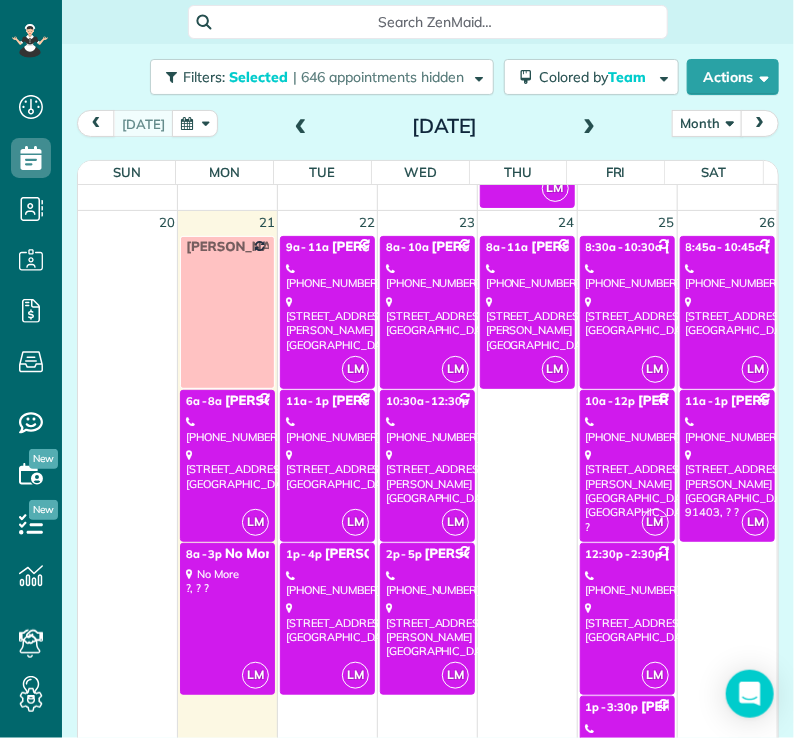 scroll, scrollTop: 2059, scrollLeft: 0, axis: vertical 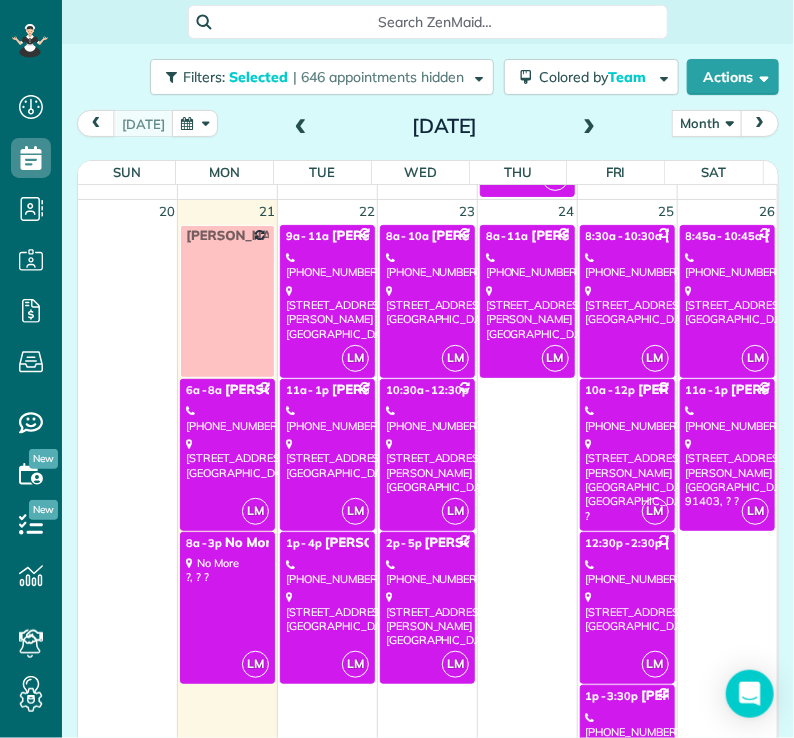 click on "[STREET_ADDRESS]" at bounding box center (727, 305) 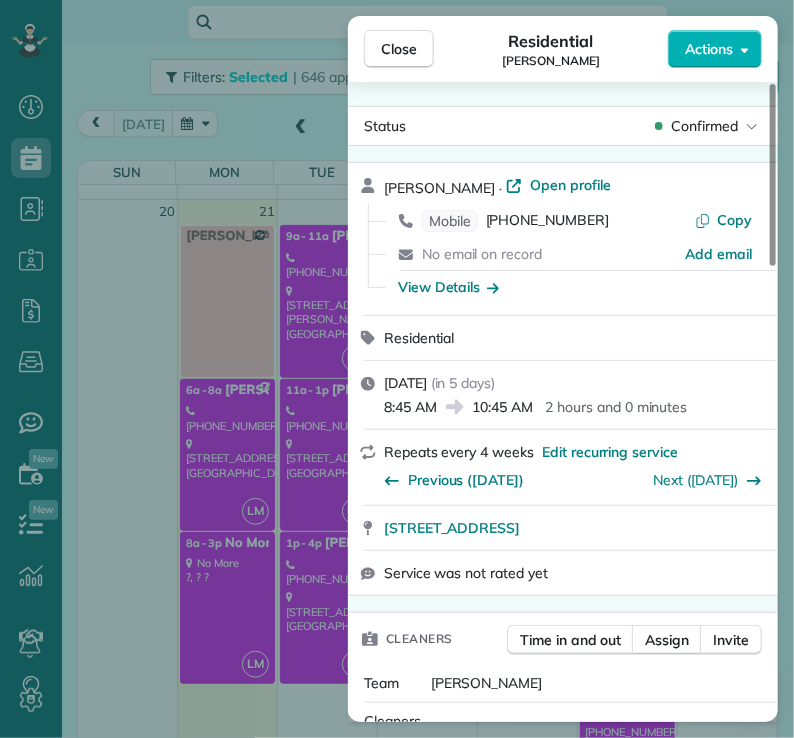 scroll, scrollTop: 2564, scrollLeft: 0, axis: vertical 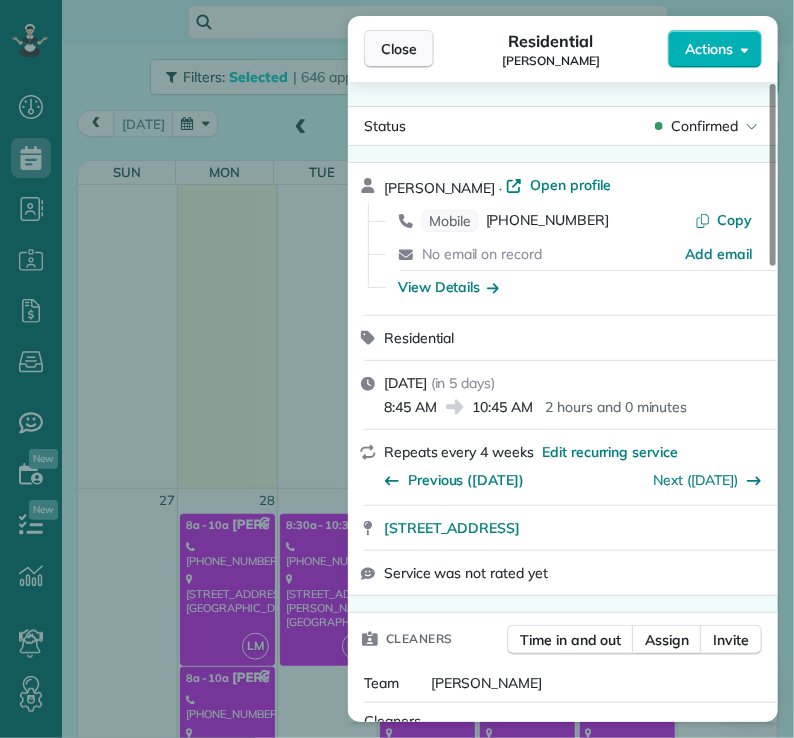 click on "Close" at bounding box center (399, 49) 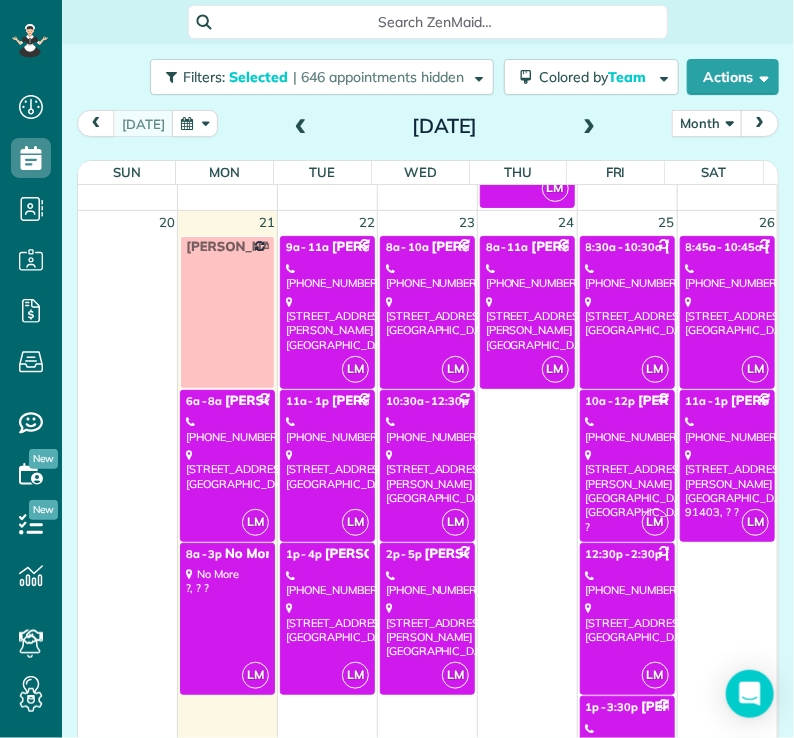 scroll, scrollTop: 2051, scrollLeft: 0, axis: vertical 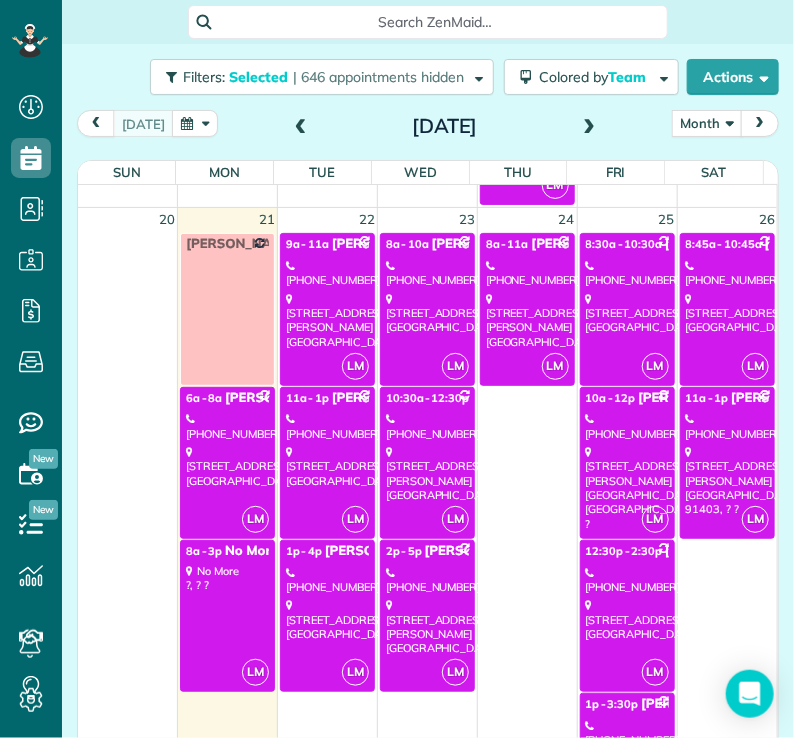click on "[STREET_ADDRESS][PERSON_NAME], ? ?" at bounding box center [727, 480] 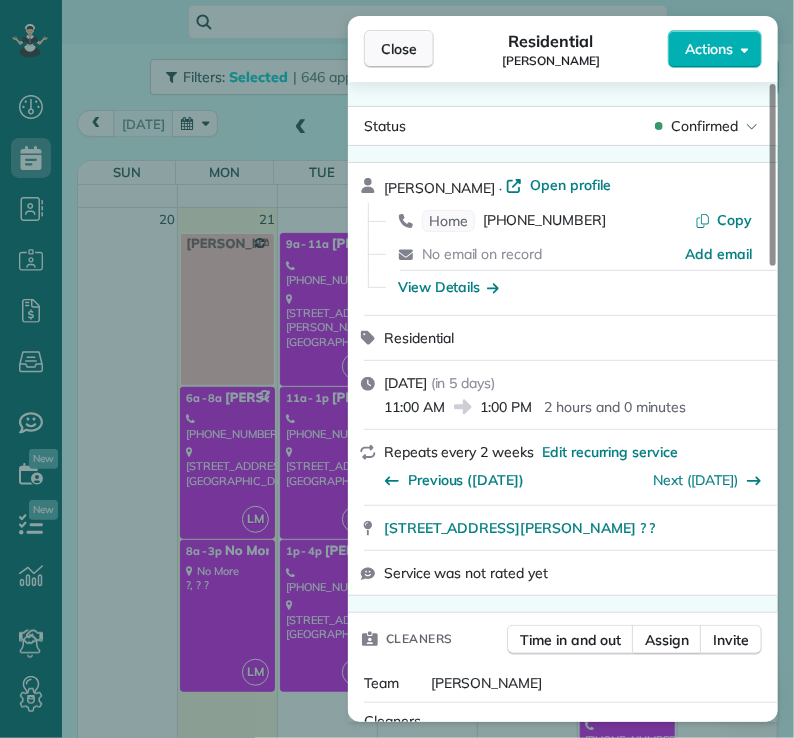 click on "Close" at bounding box center (399, 49) 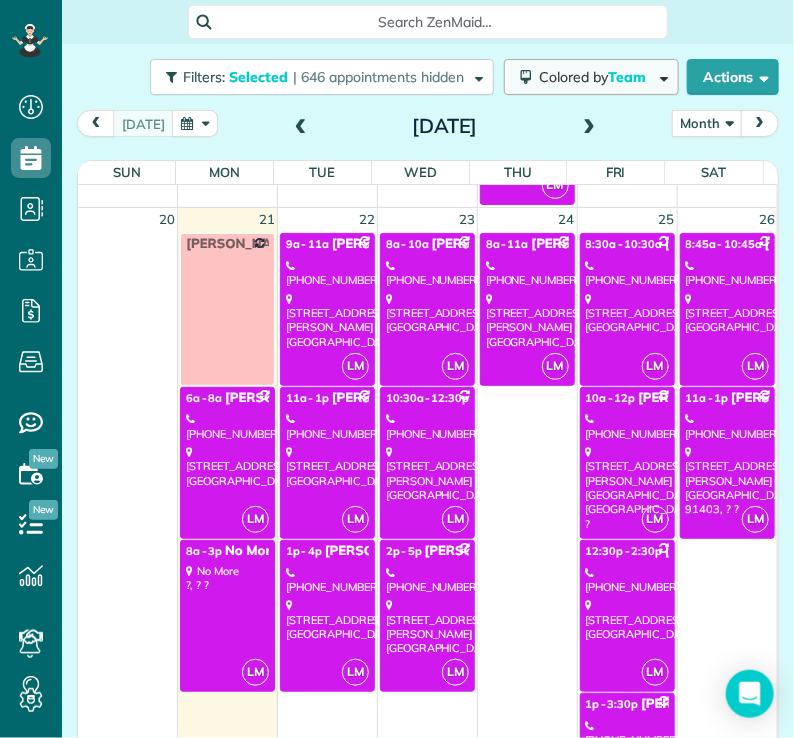 click on "Colored by  Team" at bounding box center [596, 77] 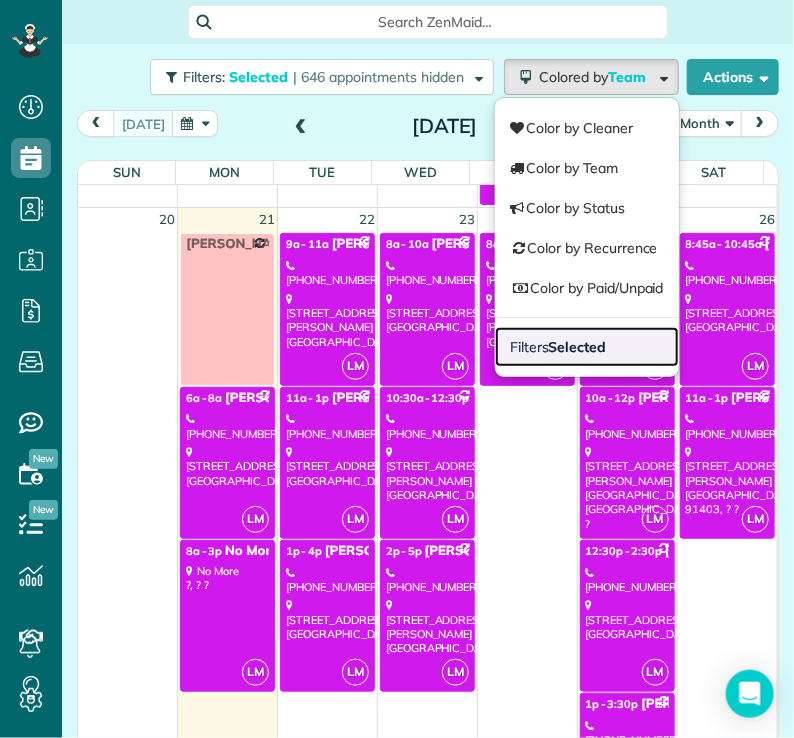 click on "Selected" at bounding box center [578, 347] 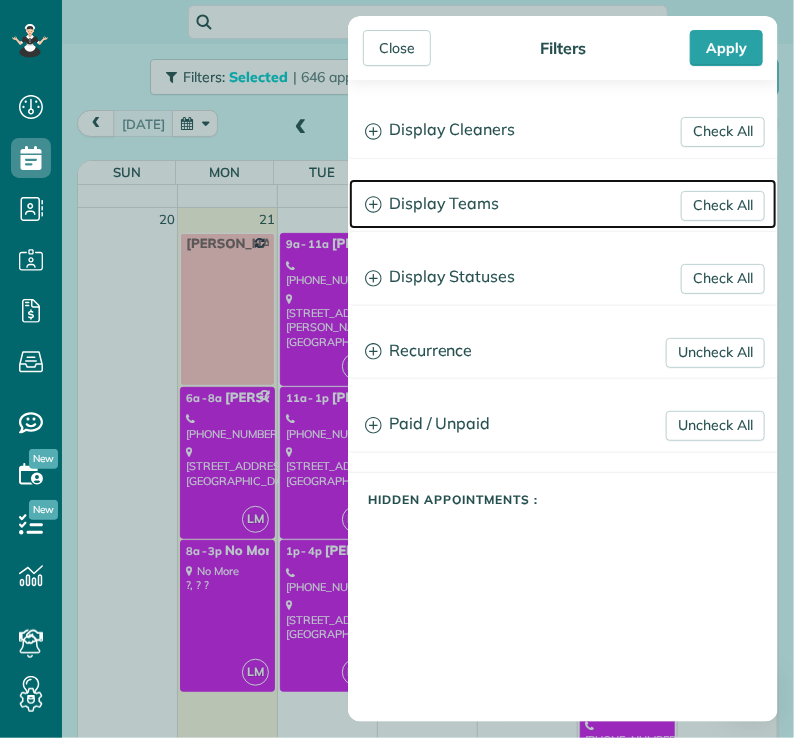 click on "Display Teams" at bounding box center (563, 204) 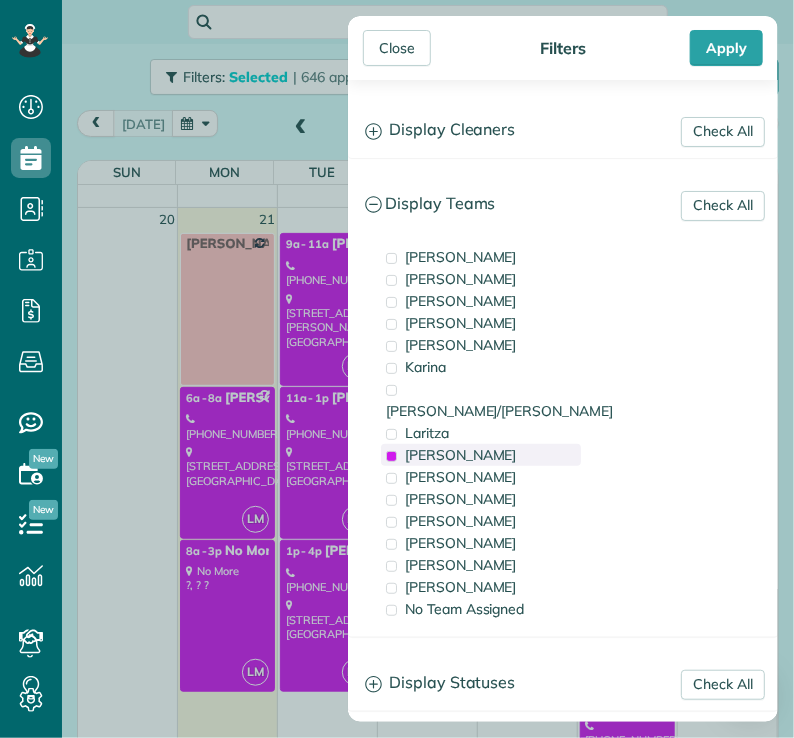 click on "[PERSON_NAME]" at bounding box center [461, 455] 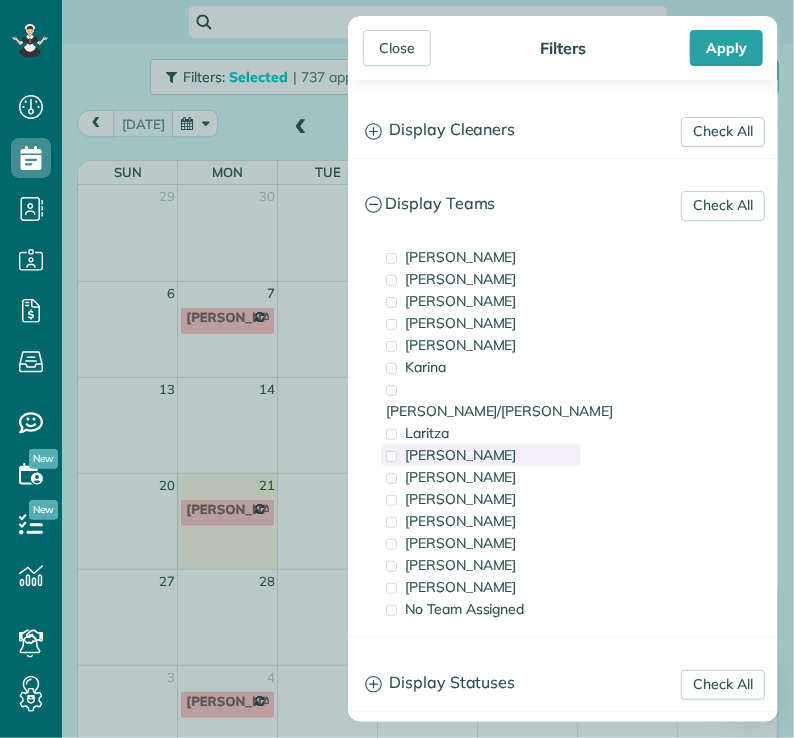 scroll, scrollTop: 0, scrollLeft: 0, axis: both 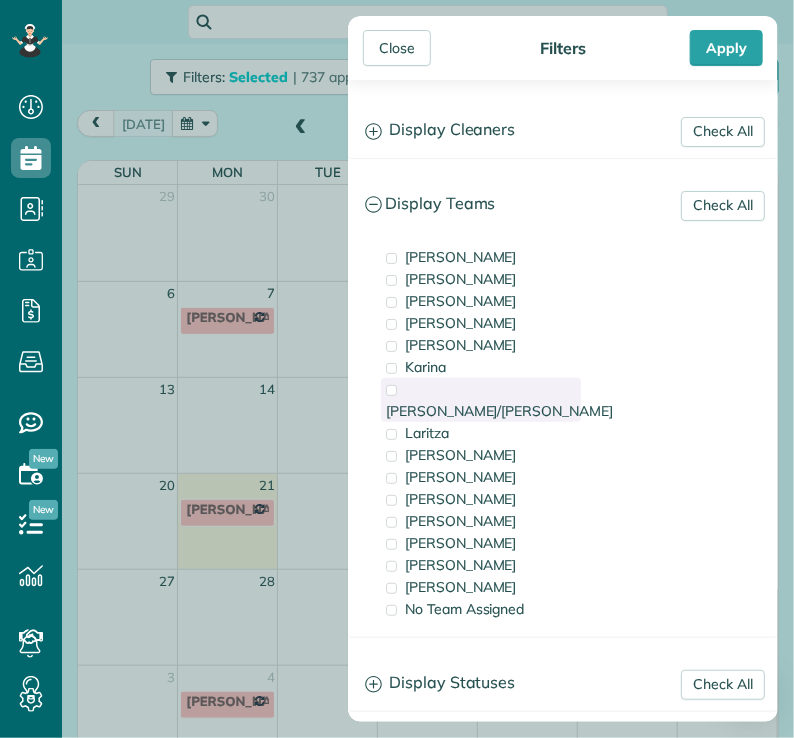 click on "[PERSON_NAME]/[PERSON_NAME]" at bounding box center (499, 411) 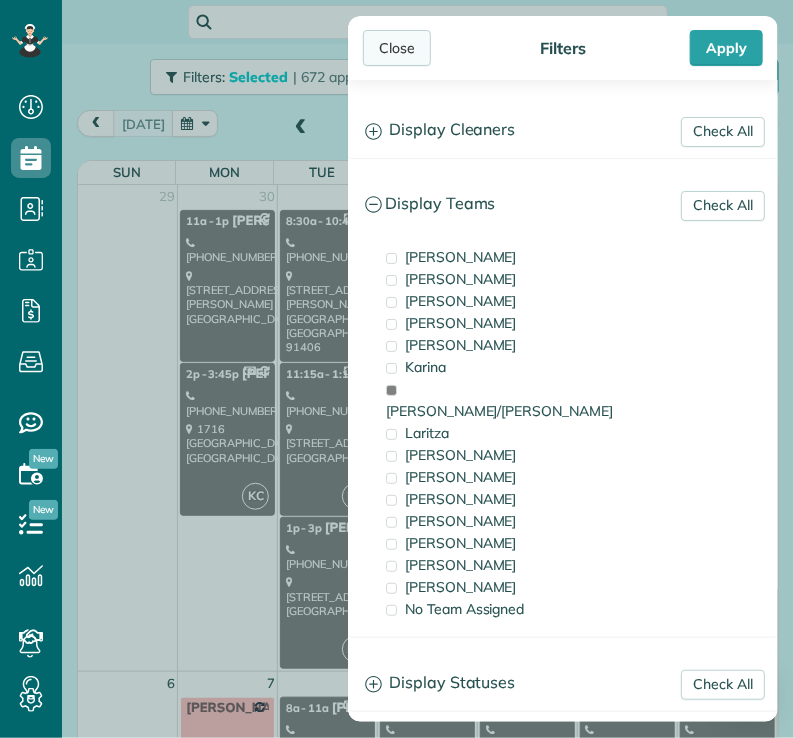 click on "Close" at bounding box center [397, 48] 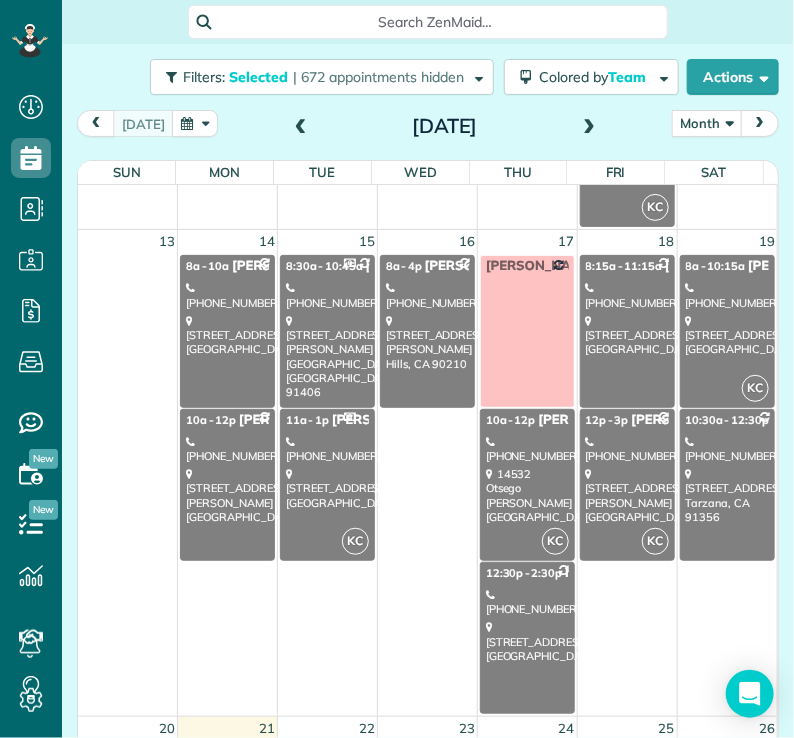 scroll, scrollTop: 1086, scrollLeft: 0, axis: vertical 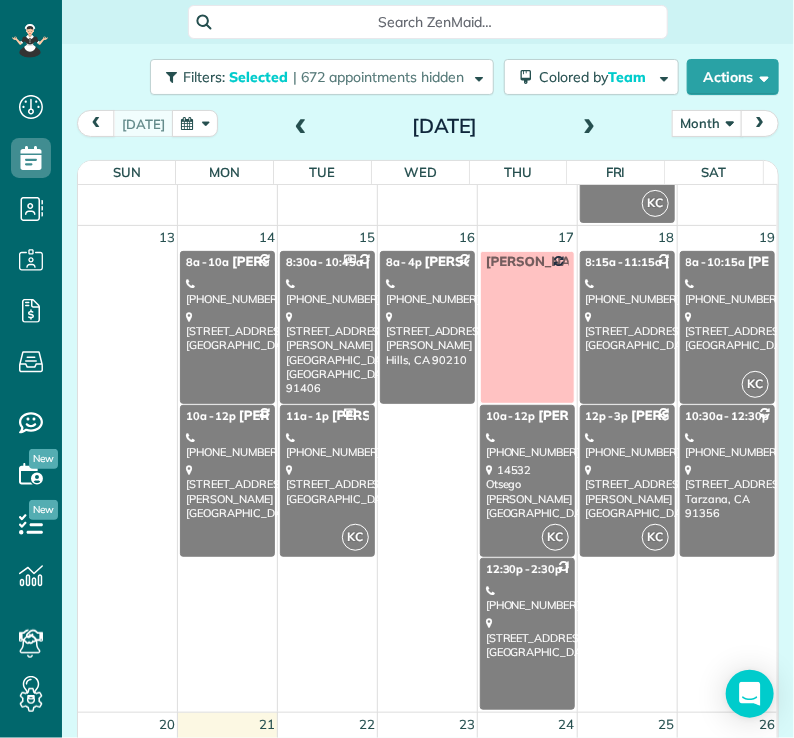 click on "[STREET_ADDRESS]" at bounding box center [527, 637] 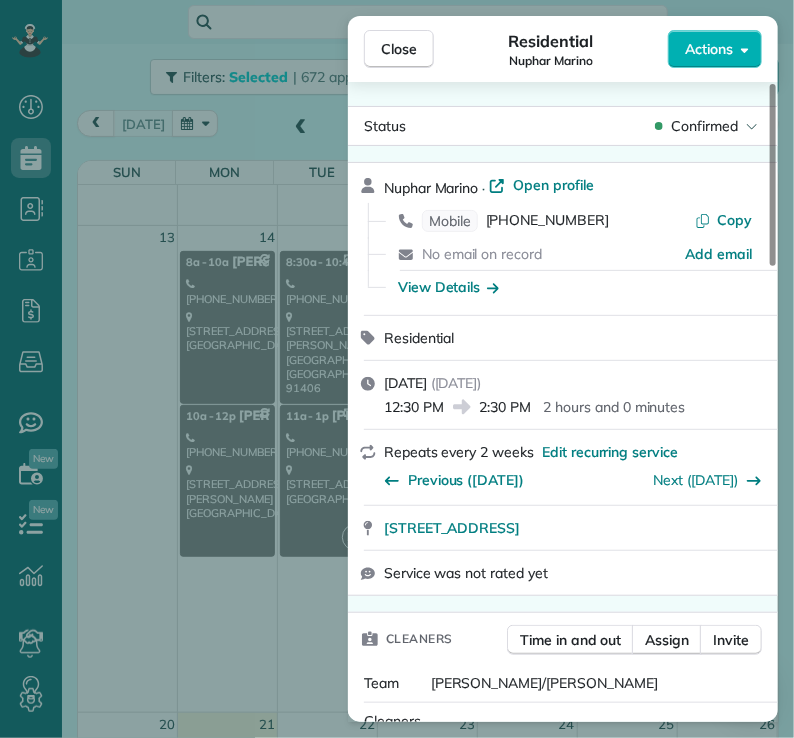 click on "Actions" at bounding box center (709, 49) 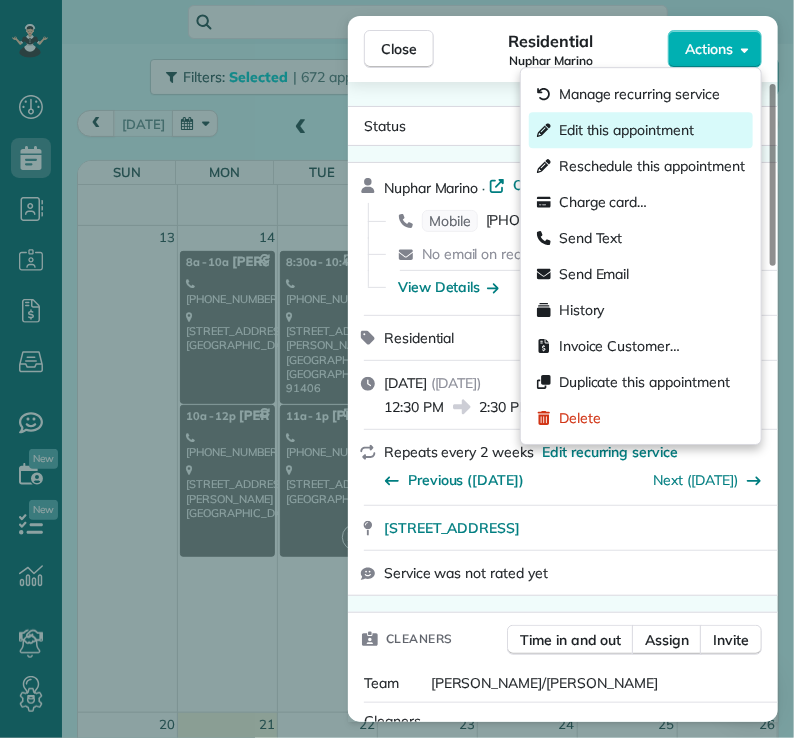 click on "Edit this appointment" at bounding box center (626, 130) 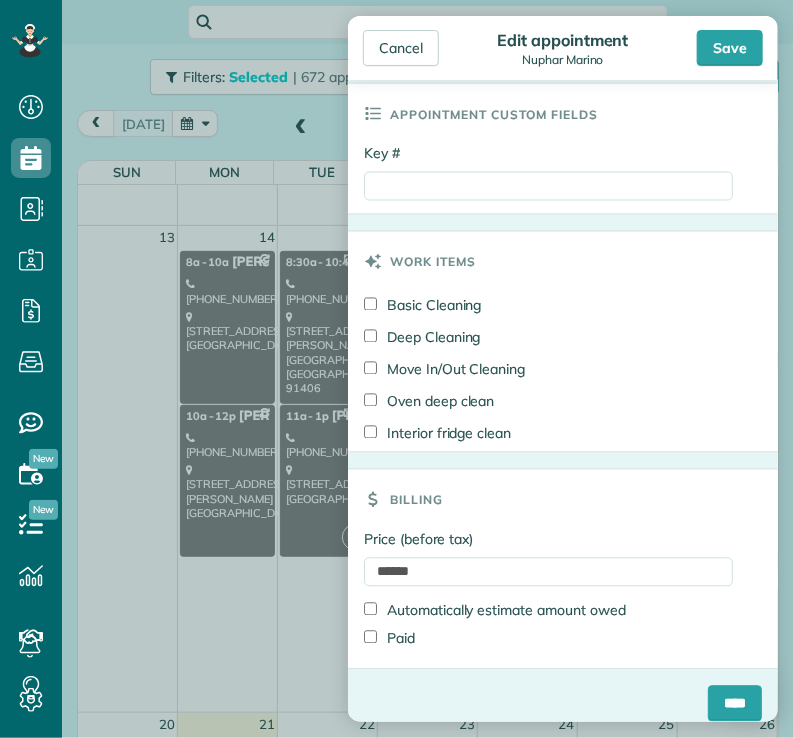 scroll, scrollTop: 938, scrollLeft: 0, axis: vertical 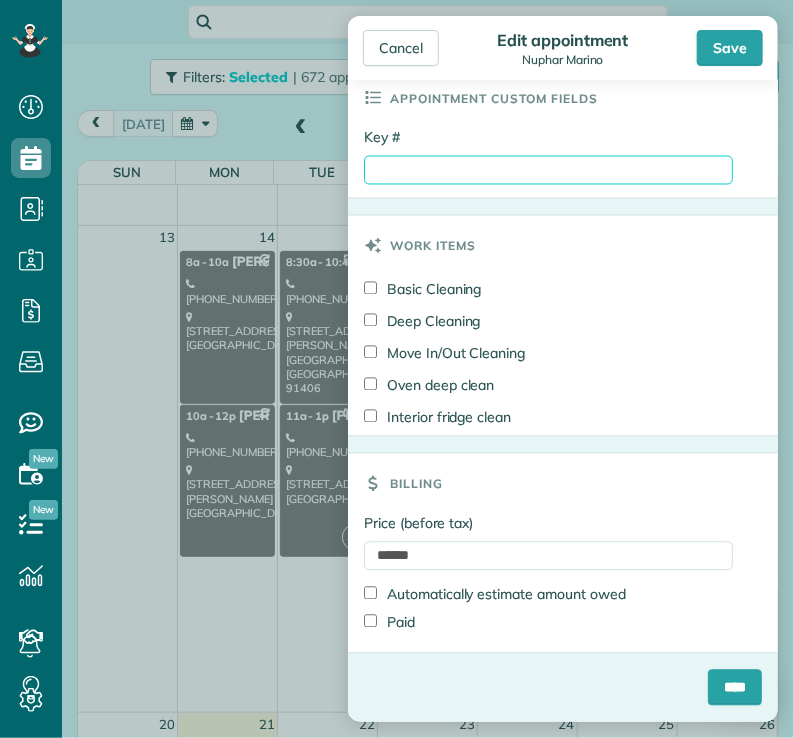 click on "Key #" at bounding box center [548, 170] 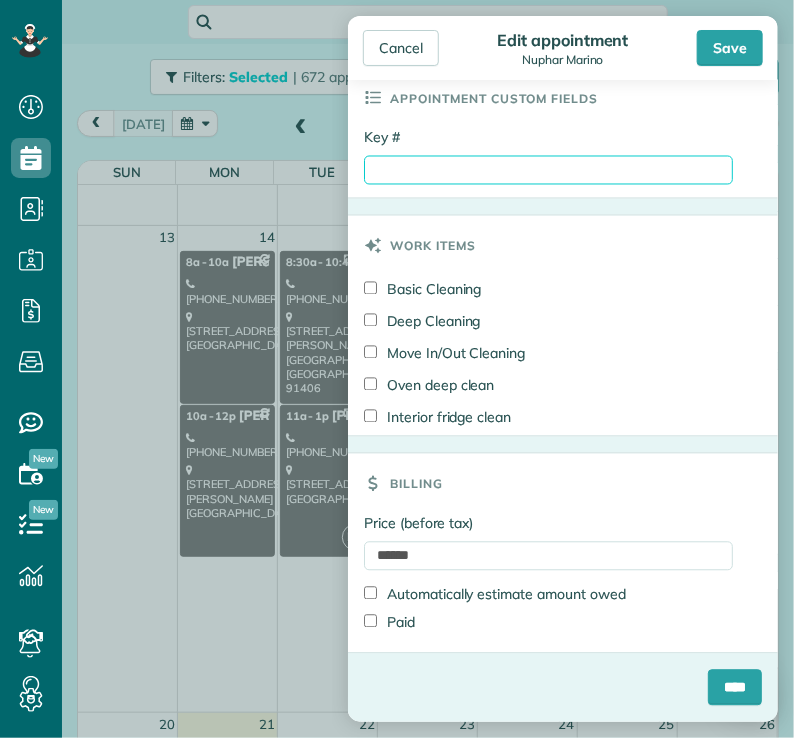 type on "****" 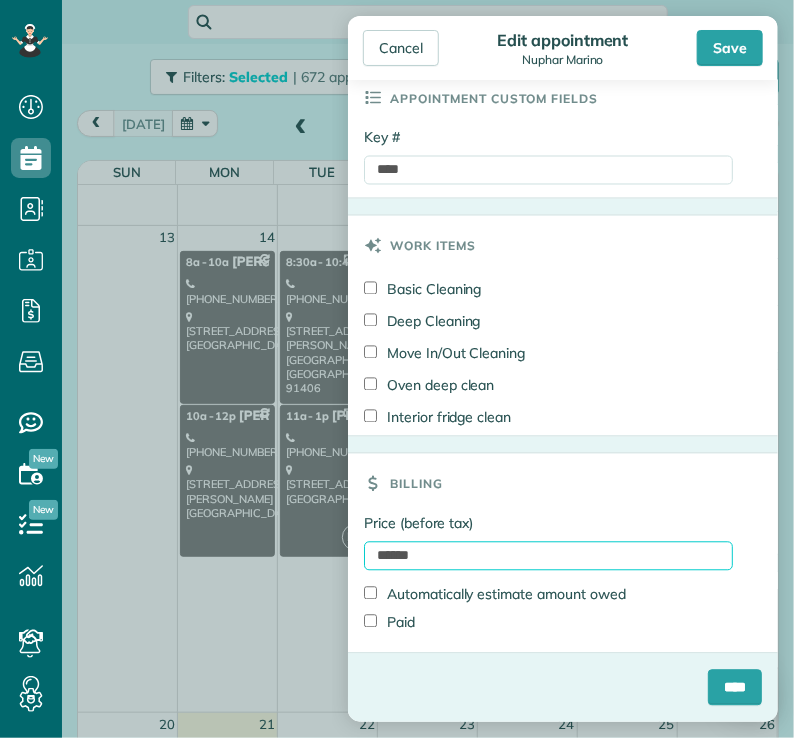 click on "******" at bounding box center [548, 556] 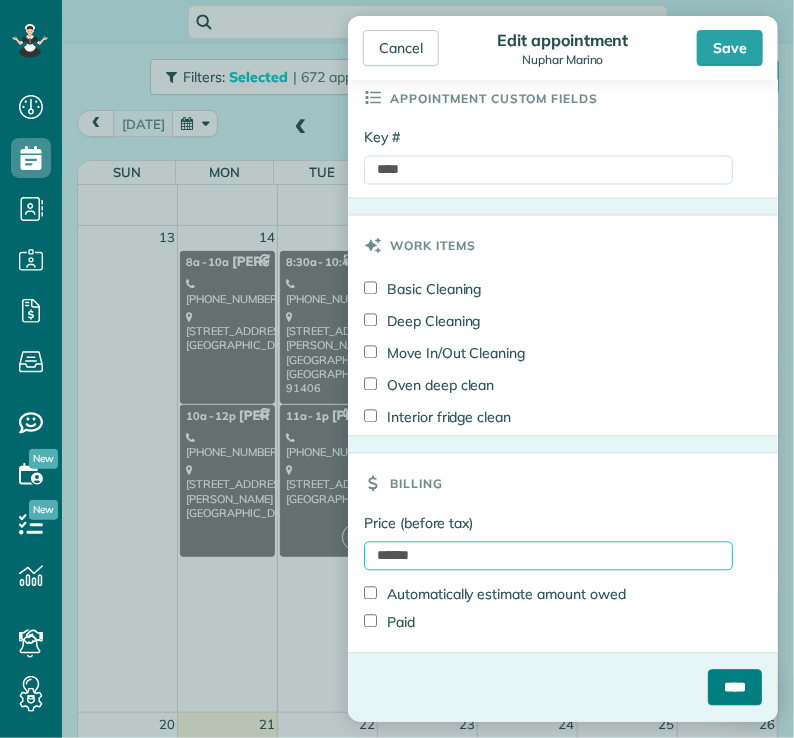type on "******" 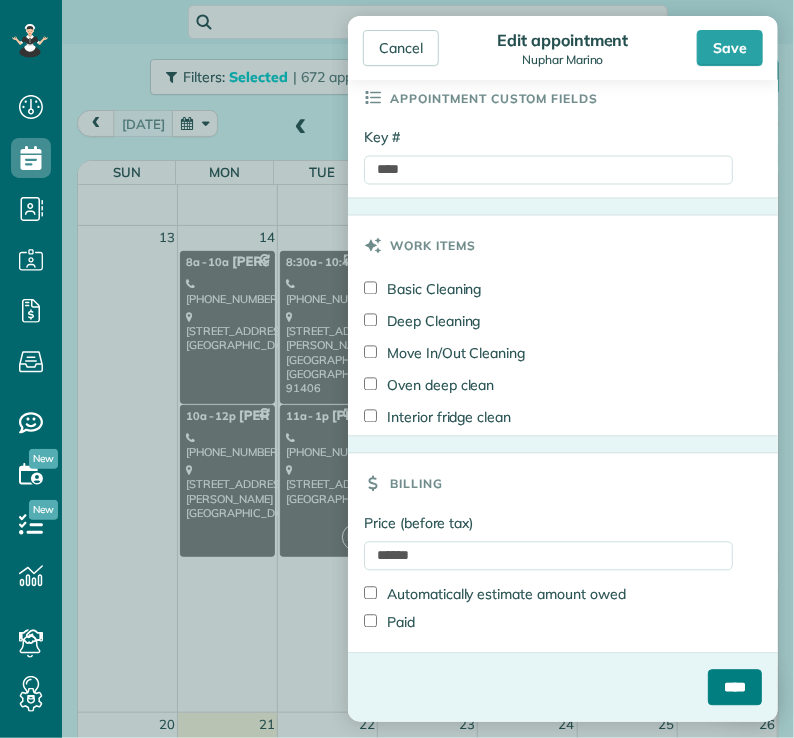 click on "****" at bounding box center [735, 688] 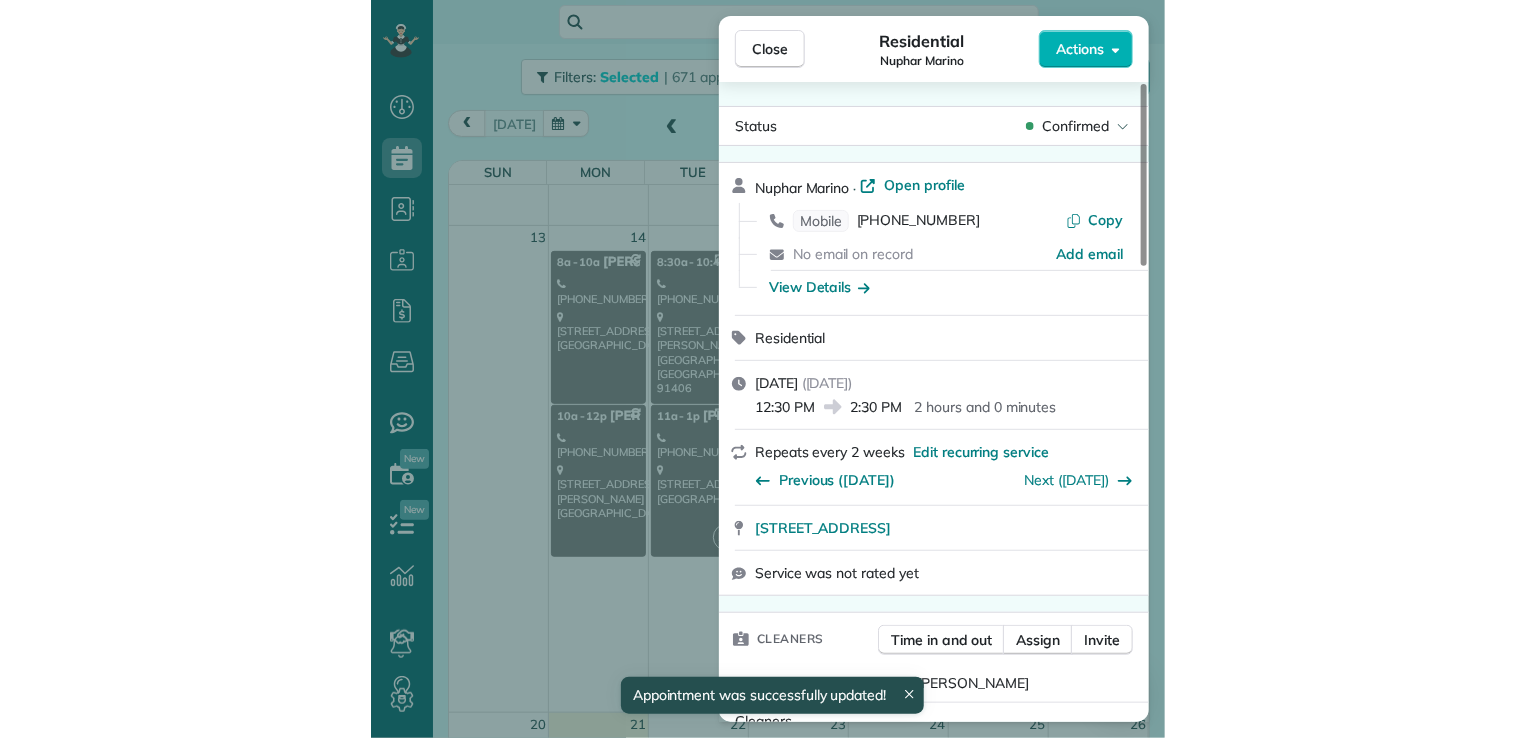 scroll, scrollTop: 1086, scrollLeft: 0, axis: vertical 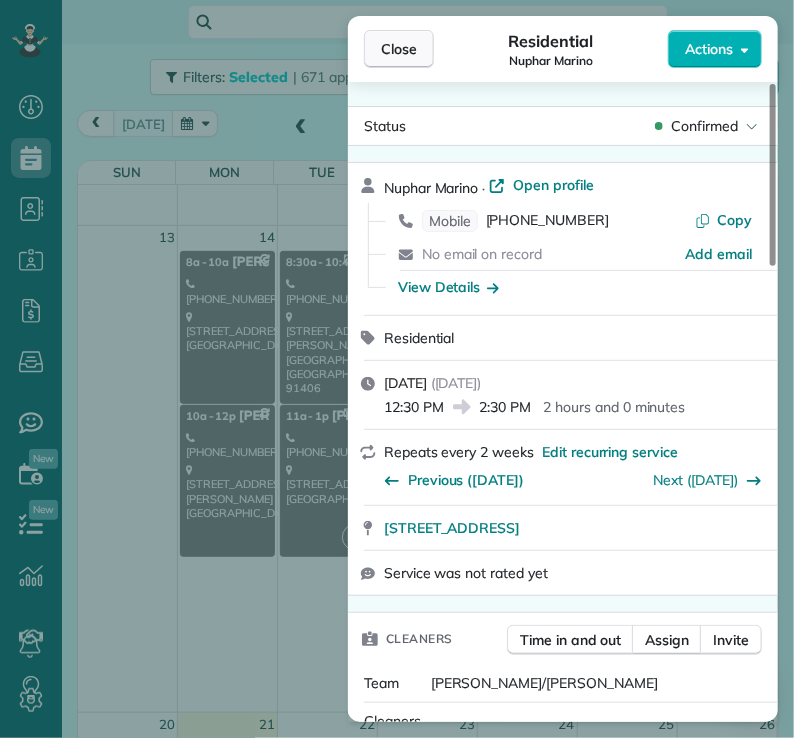 click on "Close" at bounding box center (399, 49) 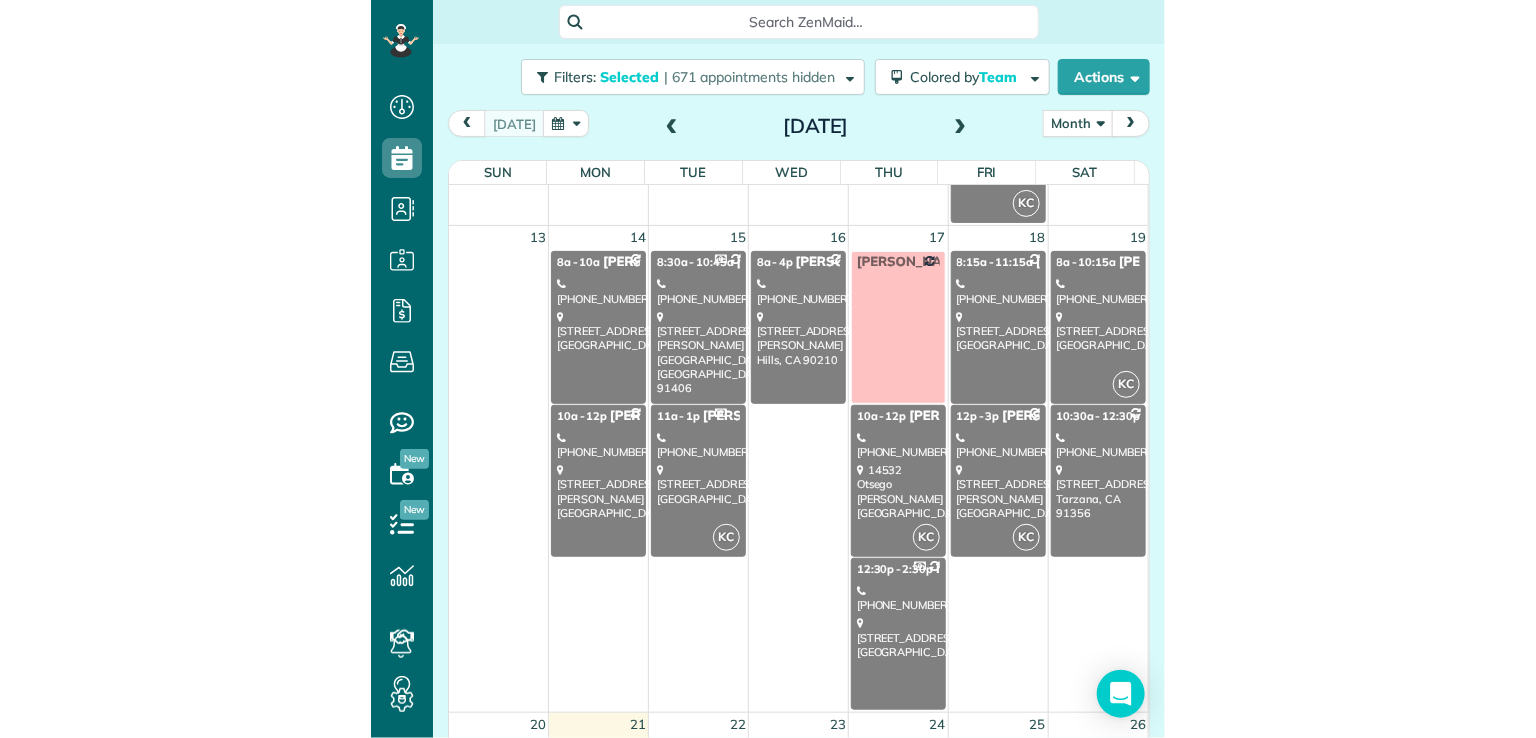 scroll, scrollTop: 737, scrollLeft: 61, axis: both 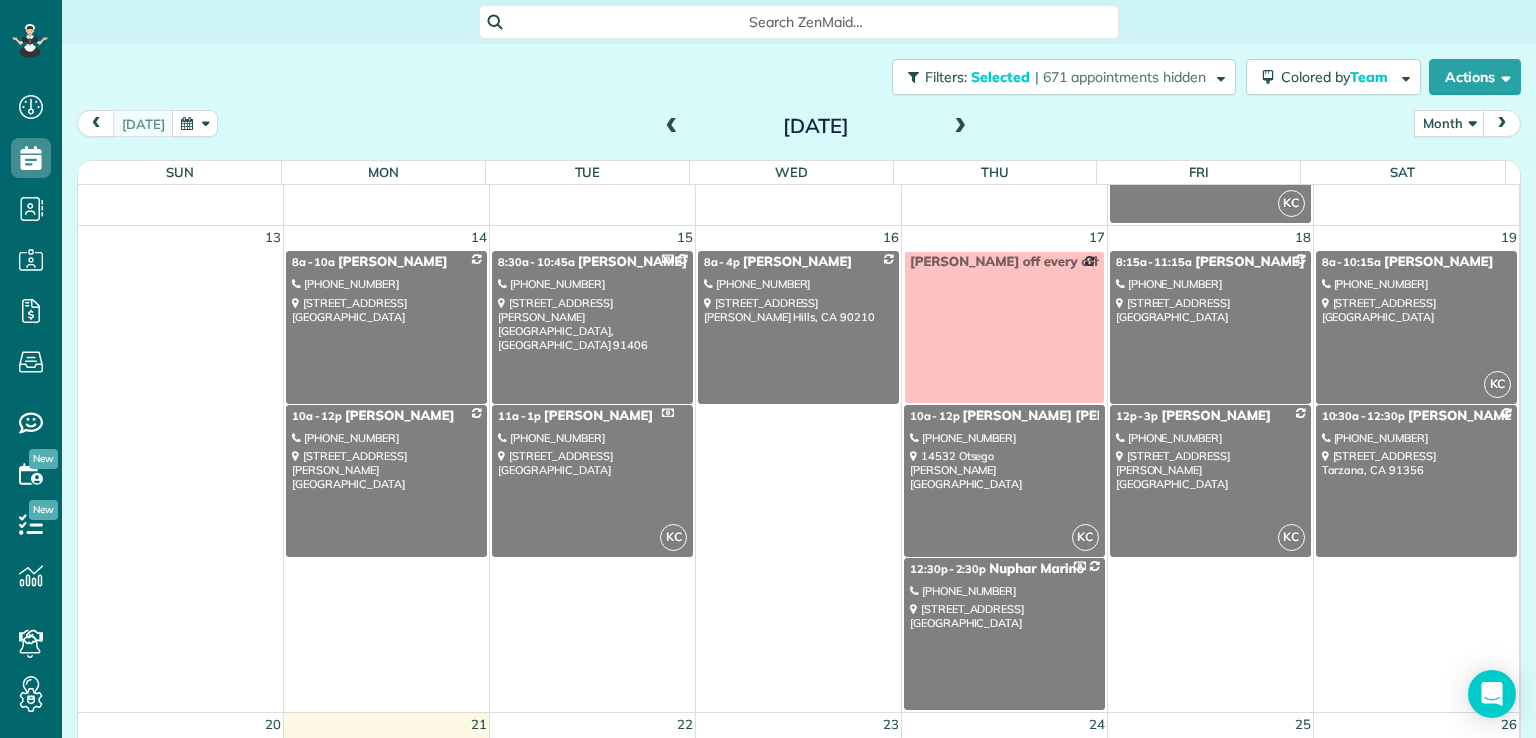 click on "[DATE]" at bounding box center [816, 126] 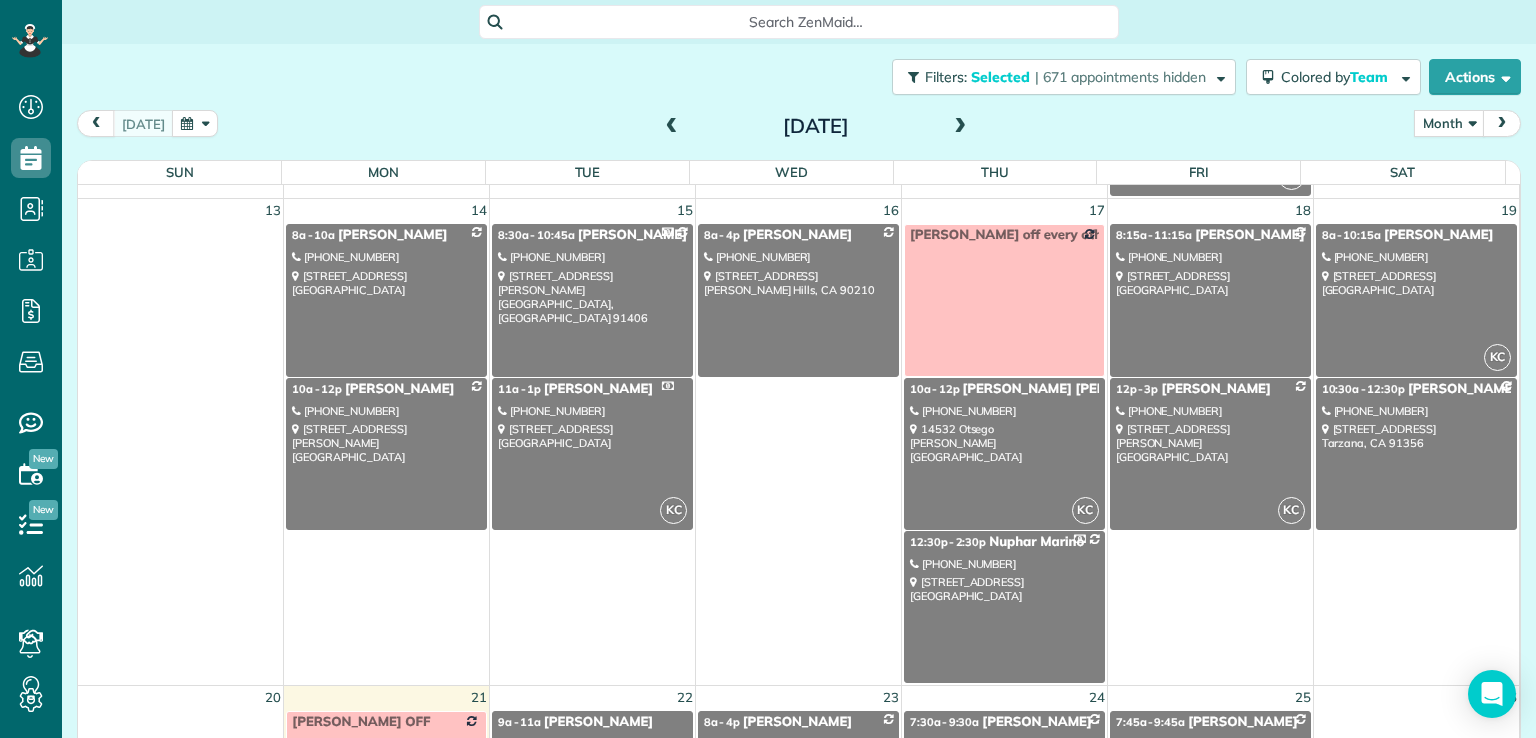 scroll, scrollTop: 1111, scrollLeft: 0, axis: vertical 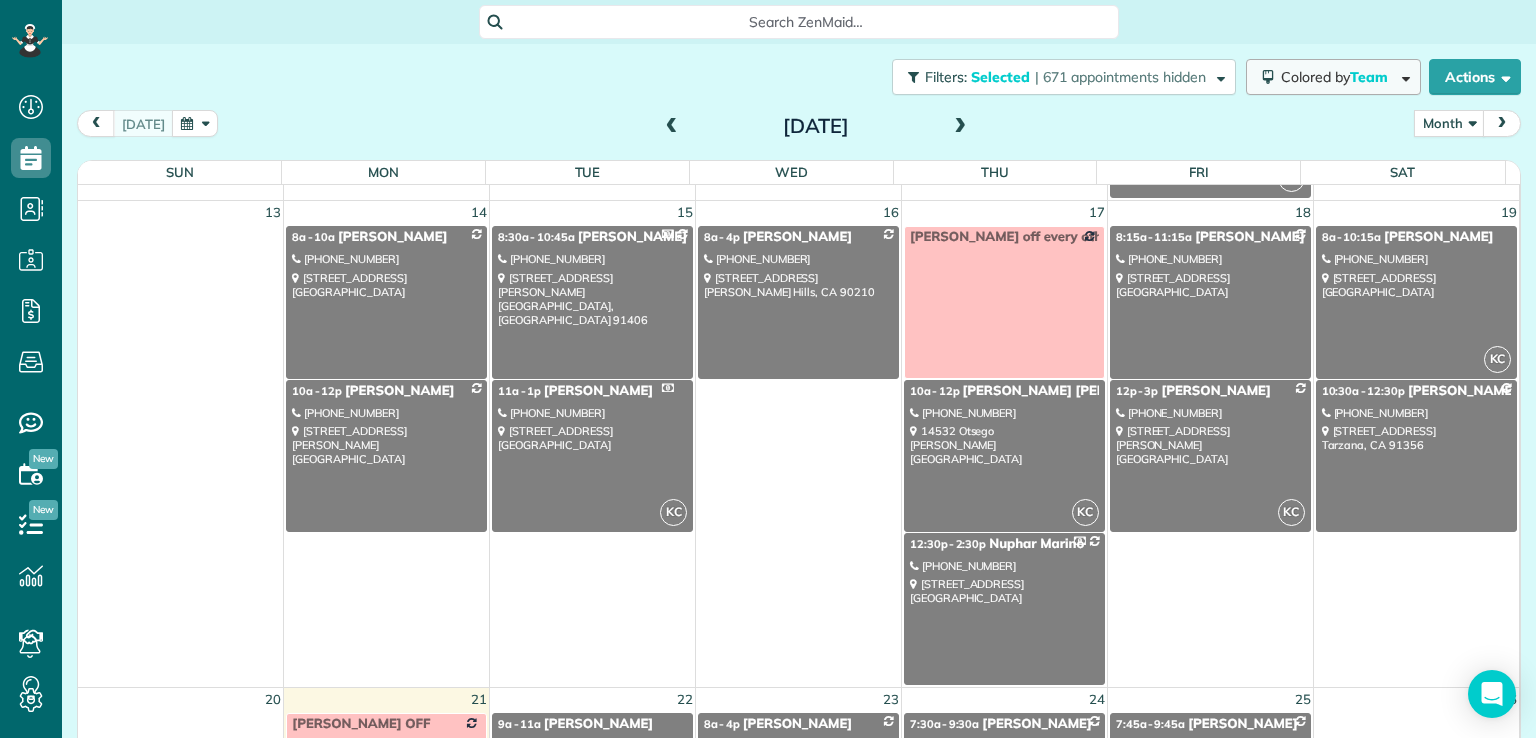 click on "Colored by  Team" at bounding box center [1338, 77] 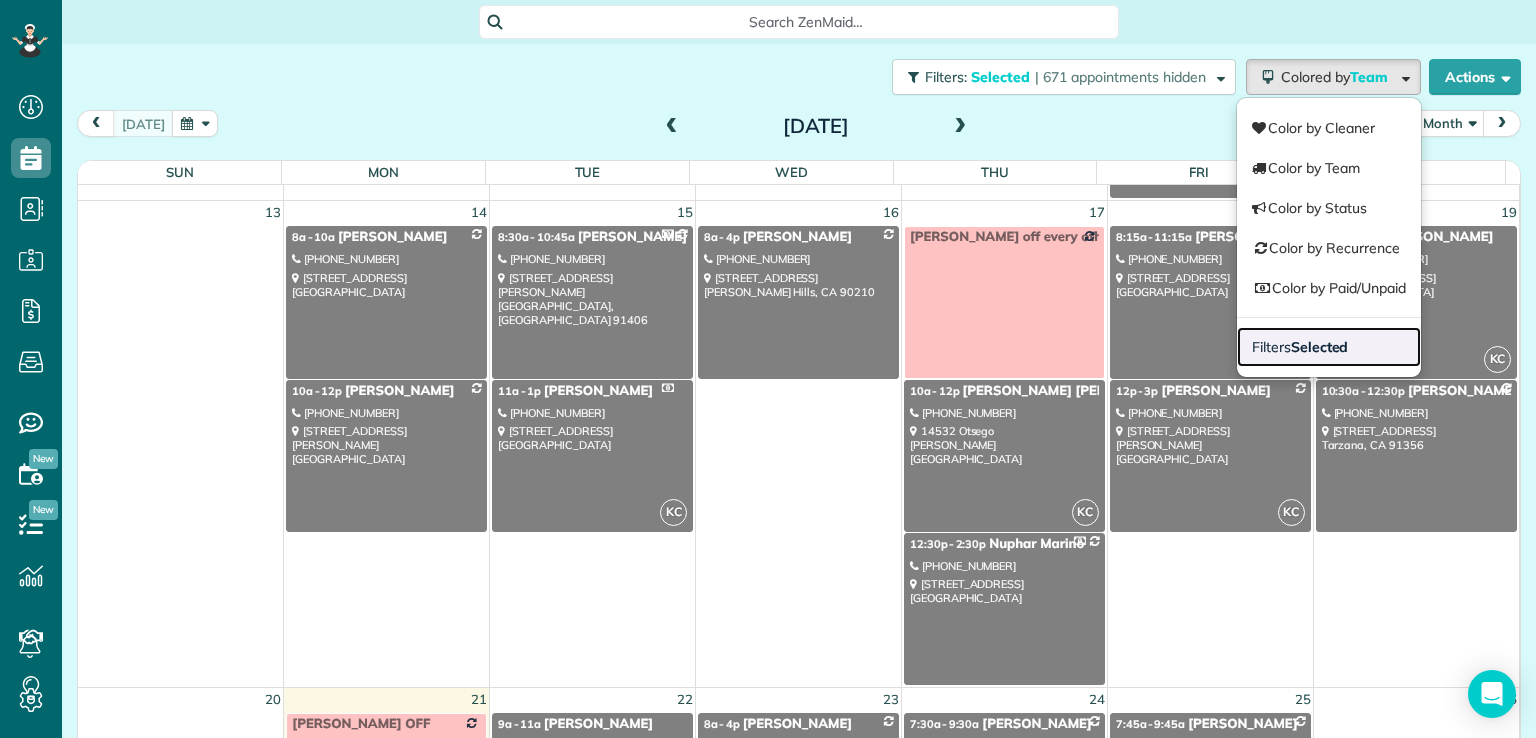 click on "Selected" at bounding box center (1320, 347) 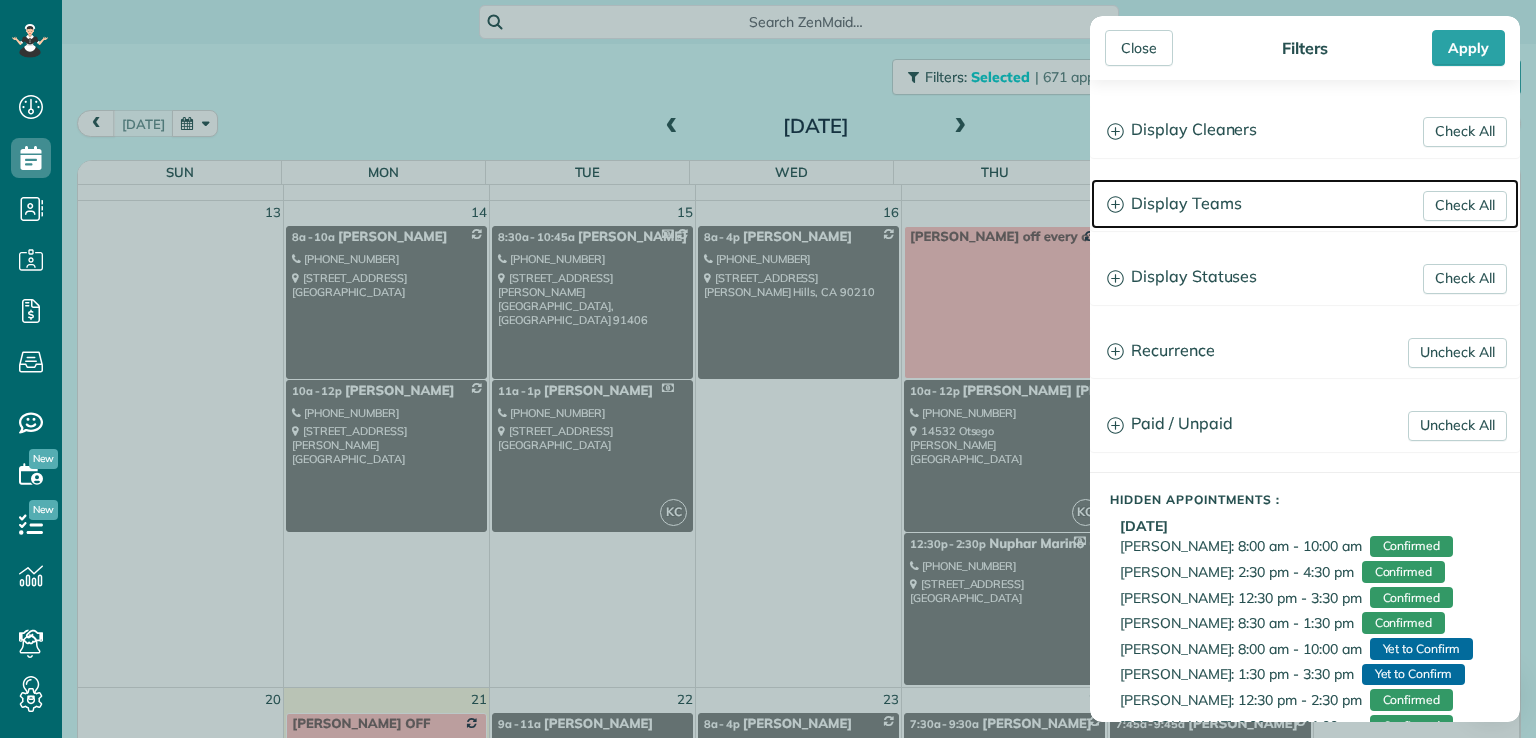 click on "Display Teams" at bounding box center [1305, 204] 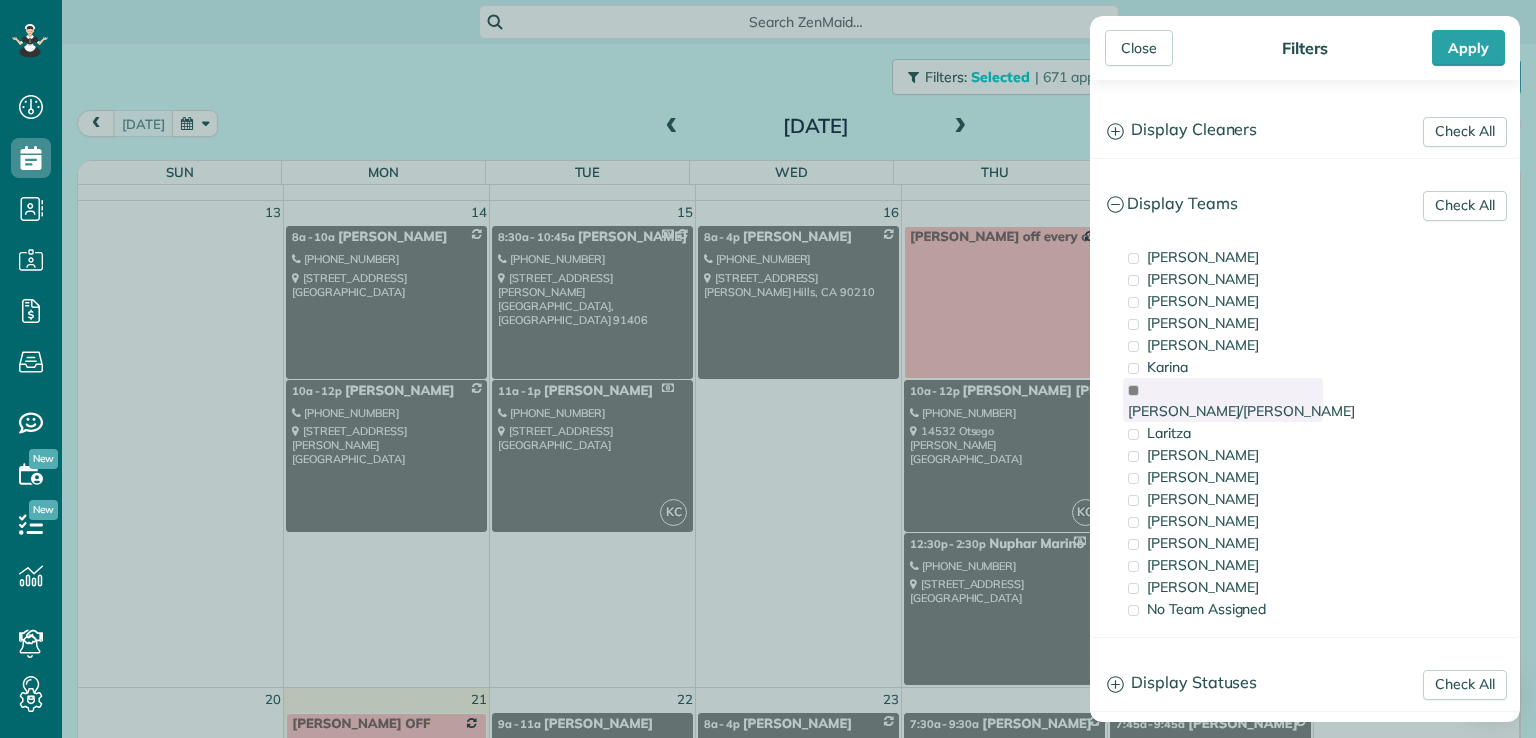 click on "[PERSON_NAME]/[PERSON_NAME]" at bounding box center (1241, 411) 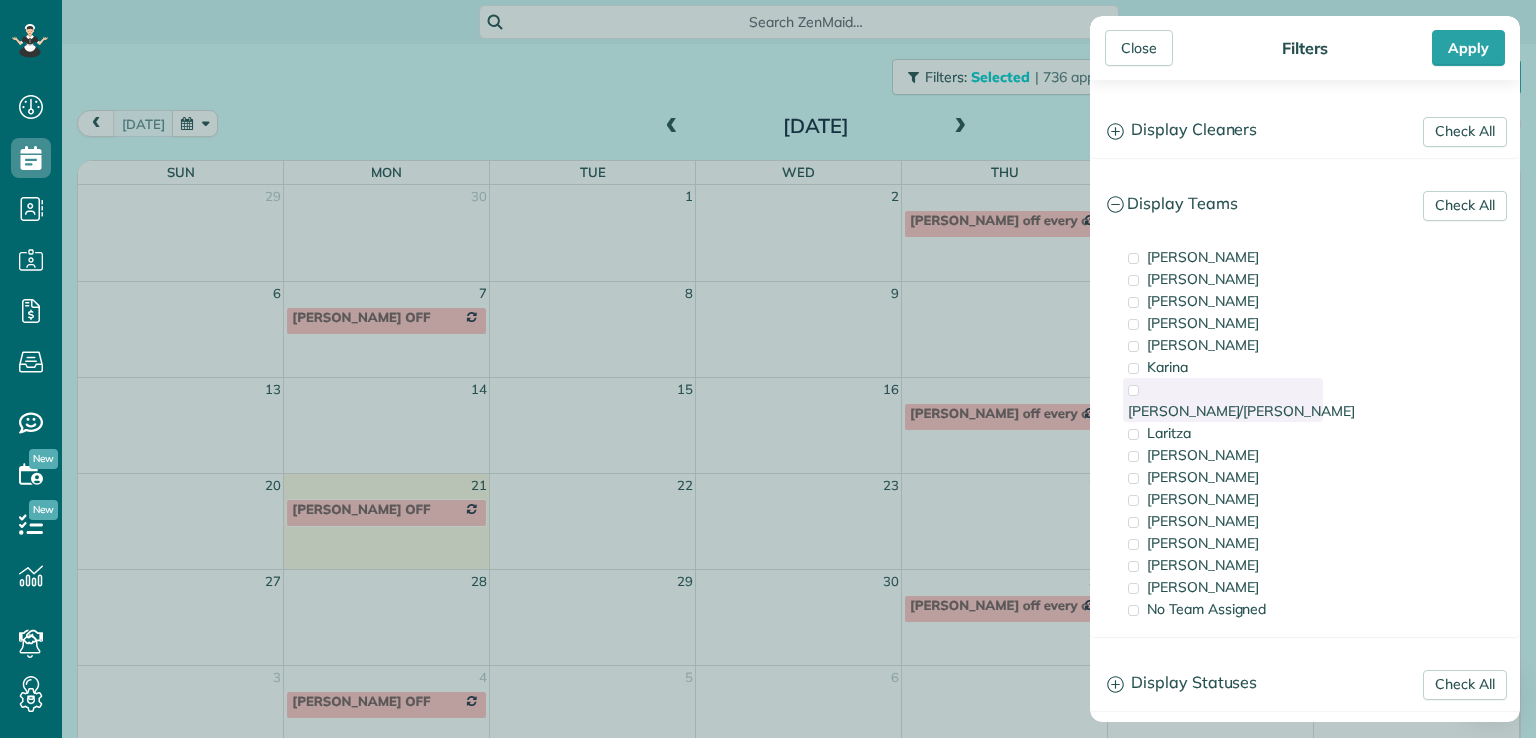 scroll, scrollTop: 0, scrollLeft: 0, axis: both 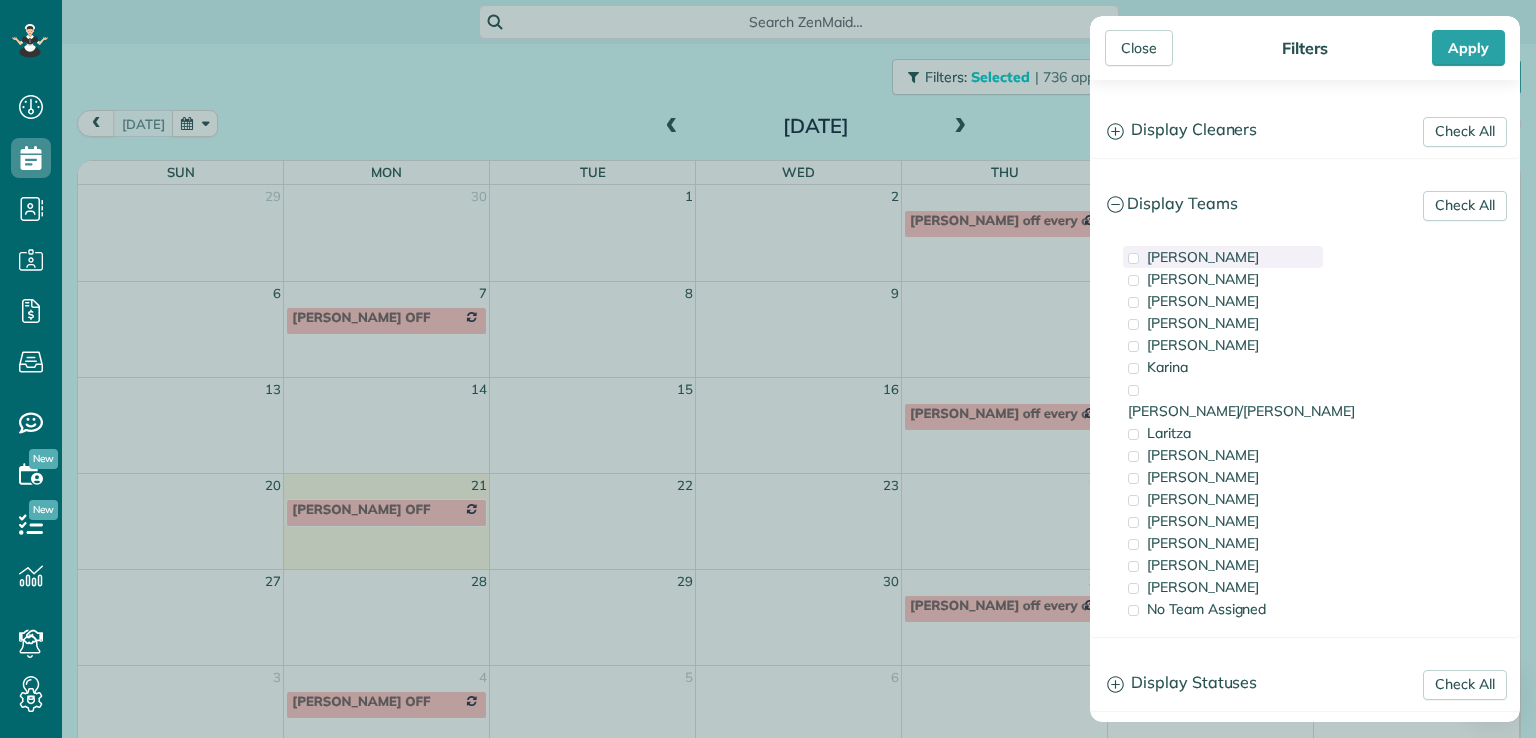 click on "[PERSON_NAME]" at bounding box center (1203, 257) 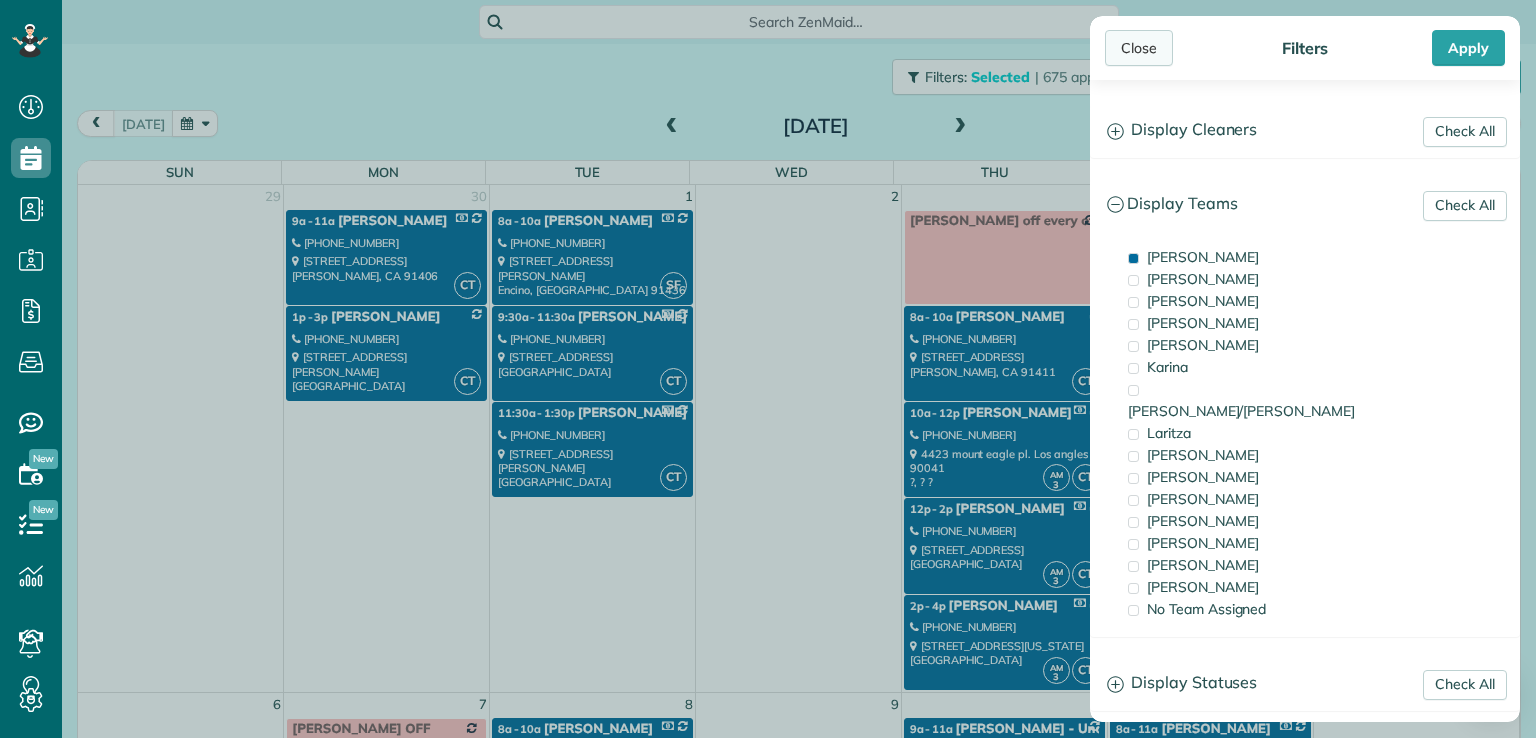 click on "Close" at bounding box center (1139, 48) 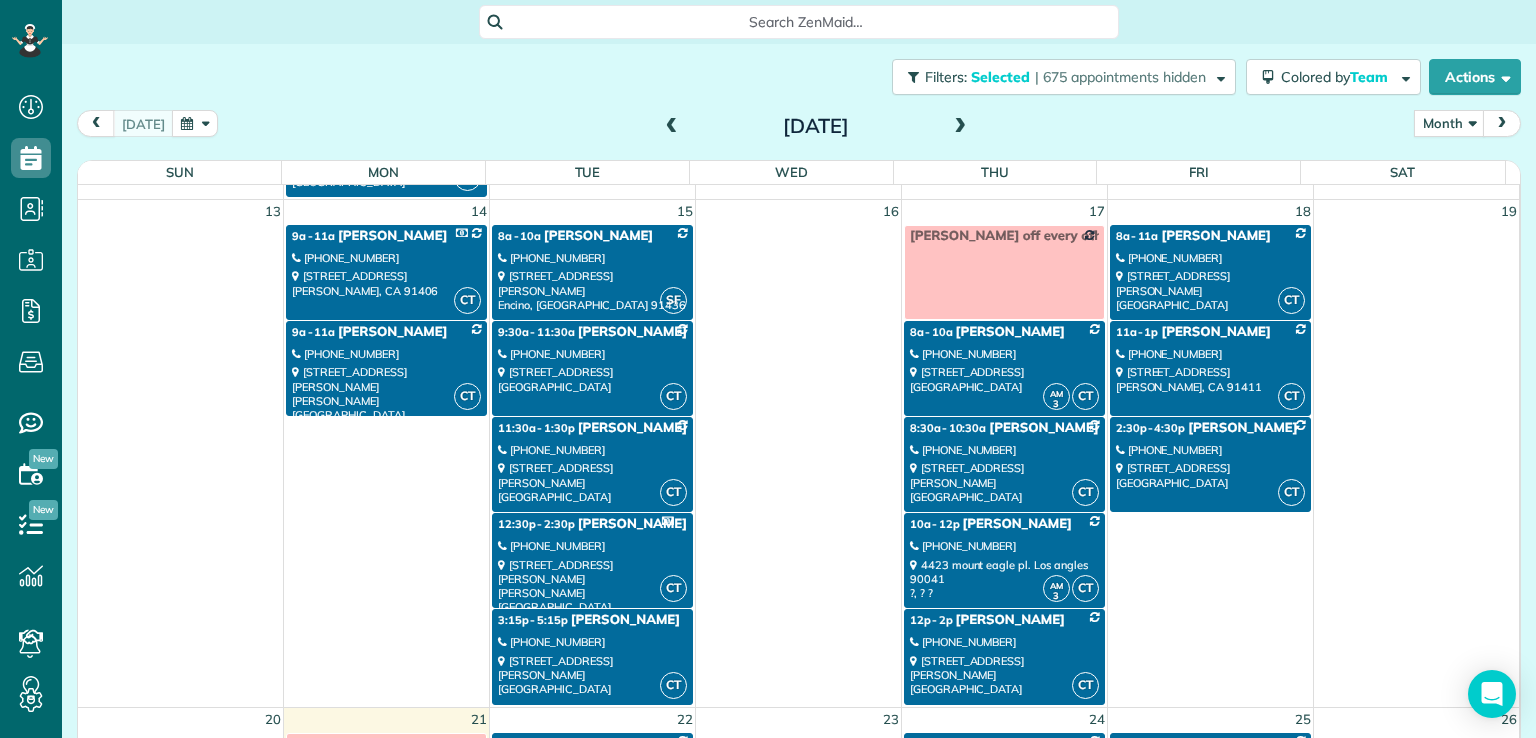 scroll, scrollTop: 812, scrollLeft: 0, axis: vertical 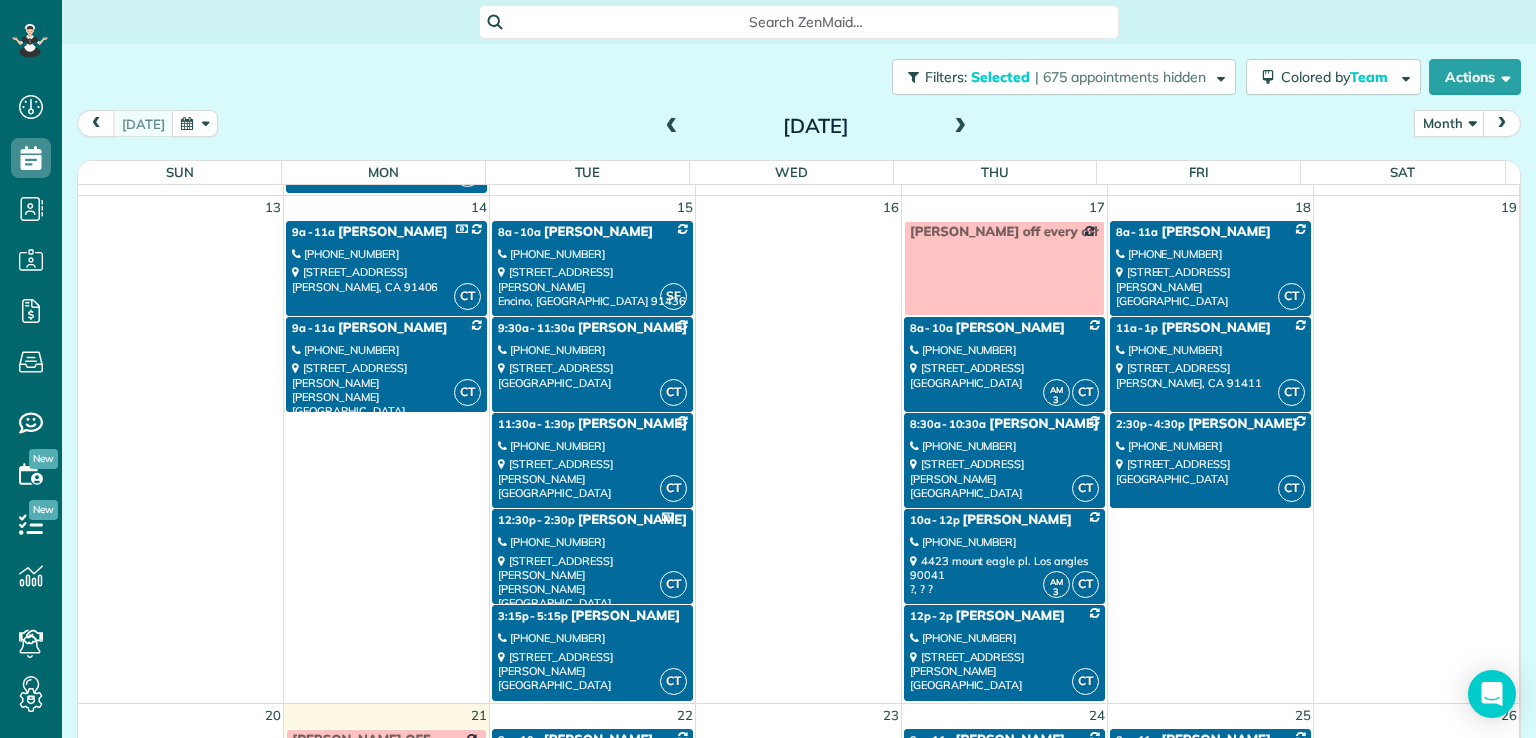 click on "[STREET_ADDRESS][PERSON_NAME]" at bounding box center (592, 478) 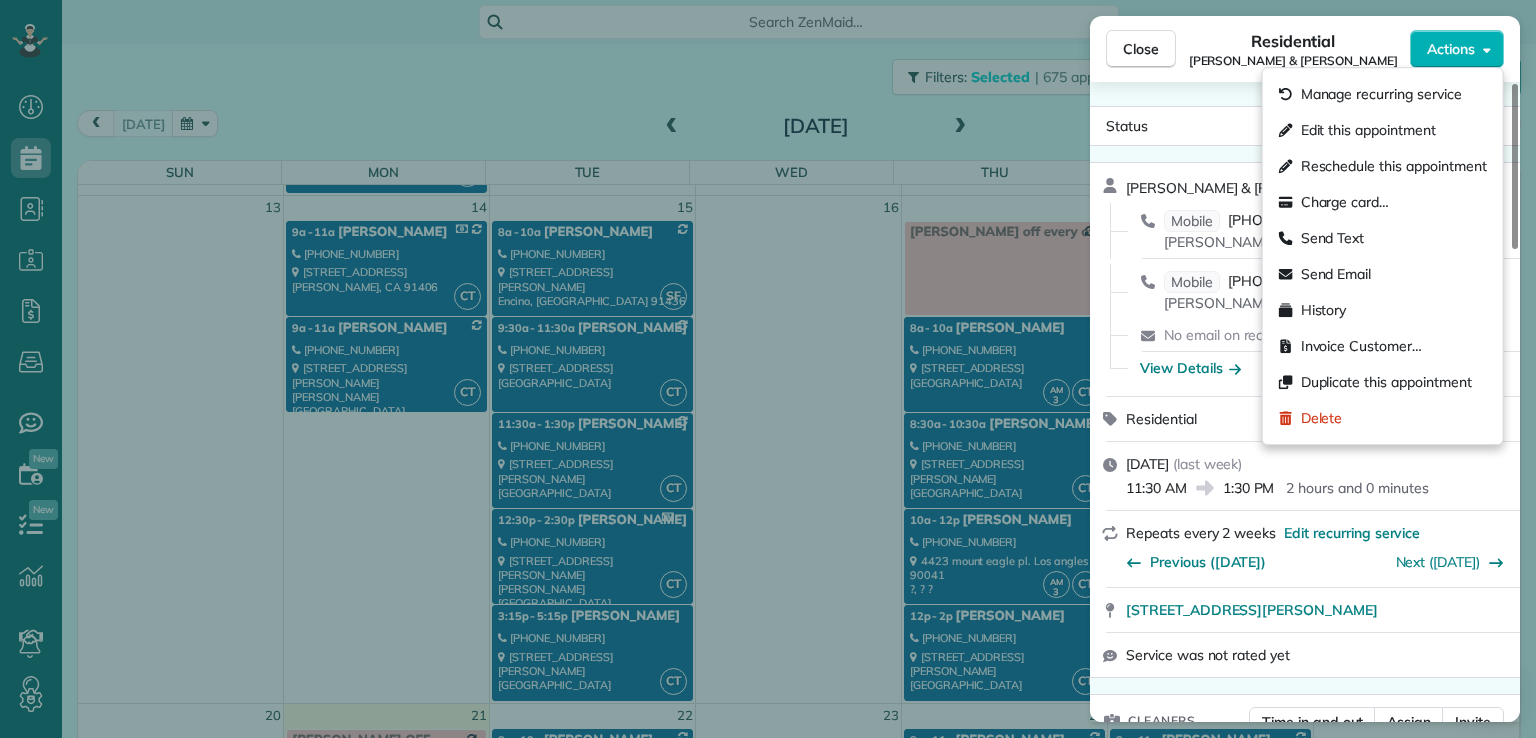 click on "Actions" at bounding box center (1451, 49) 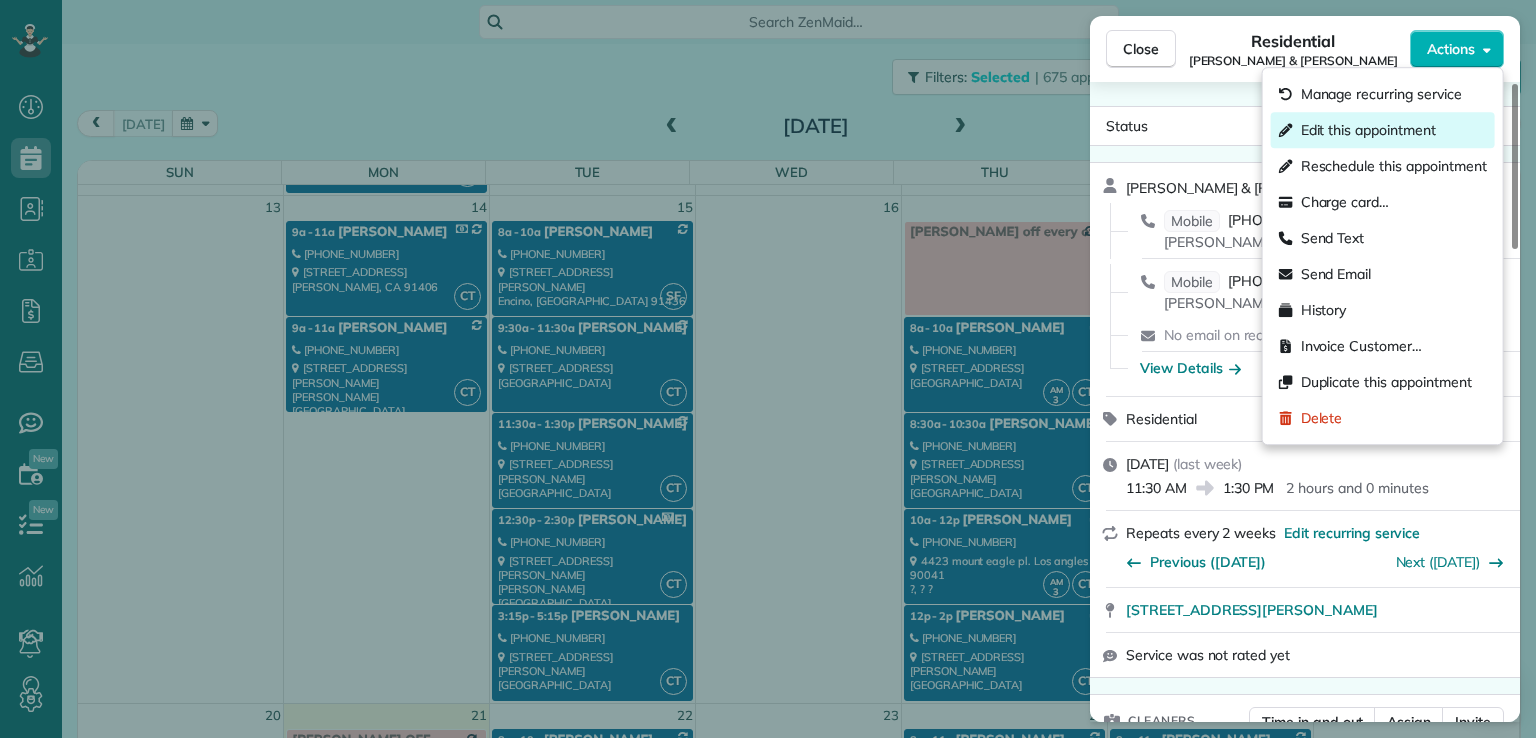 click on "Edit this appointment" at bounding box center [1368, 130] 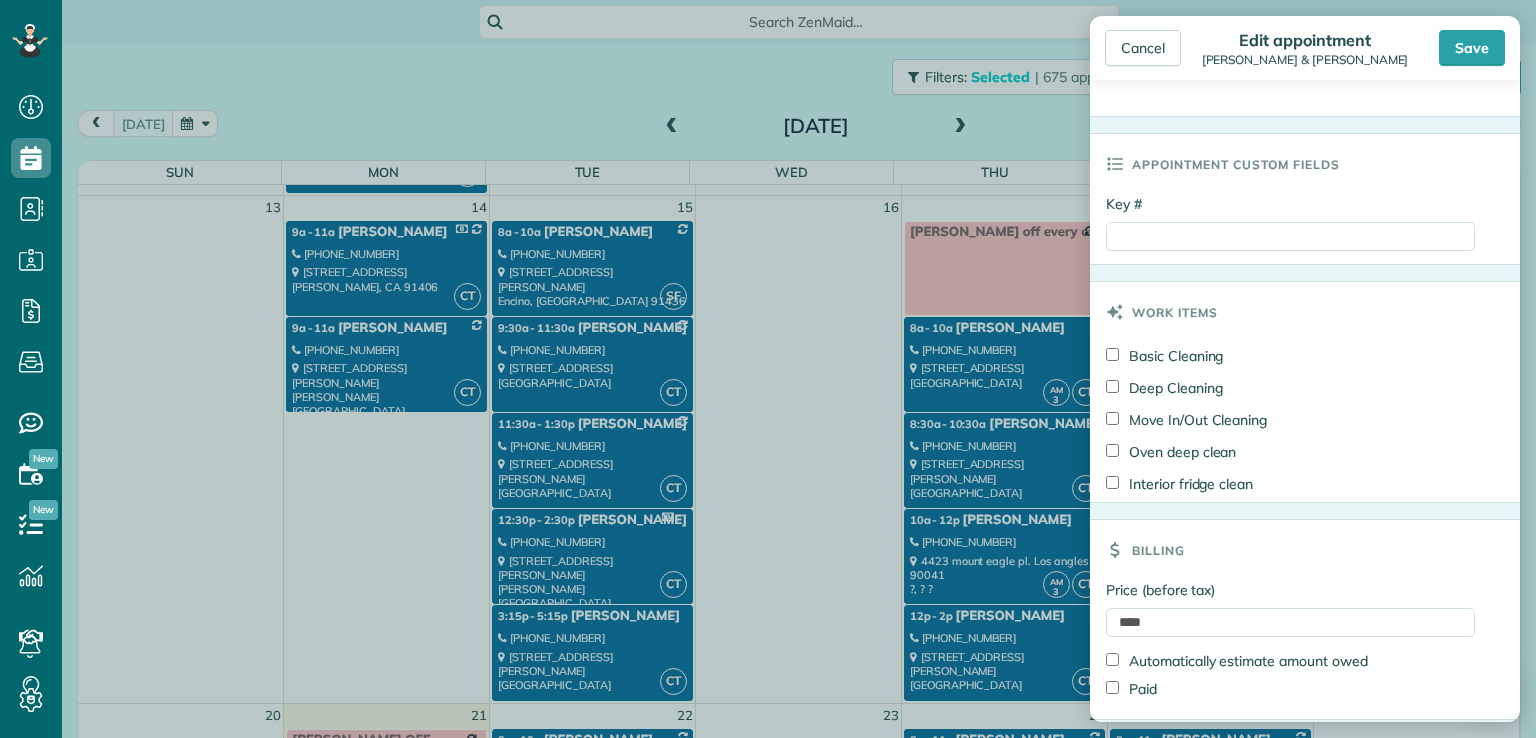 scroll, scrollTop: 934, scrollLeft: 0, axis: vertical 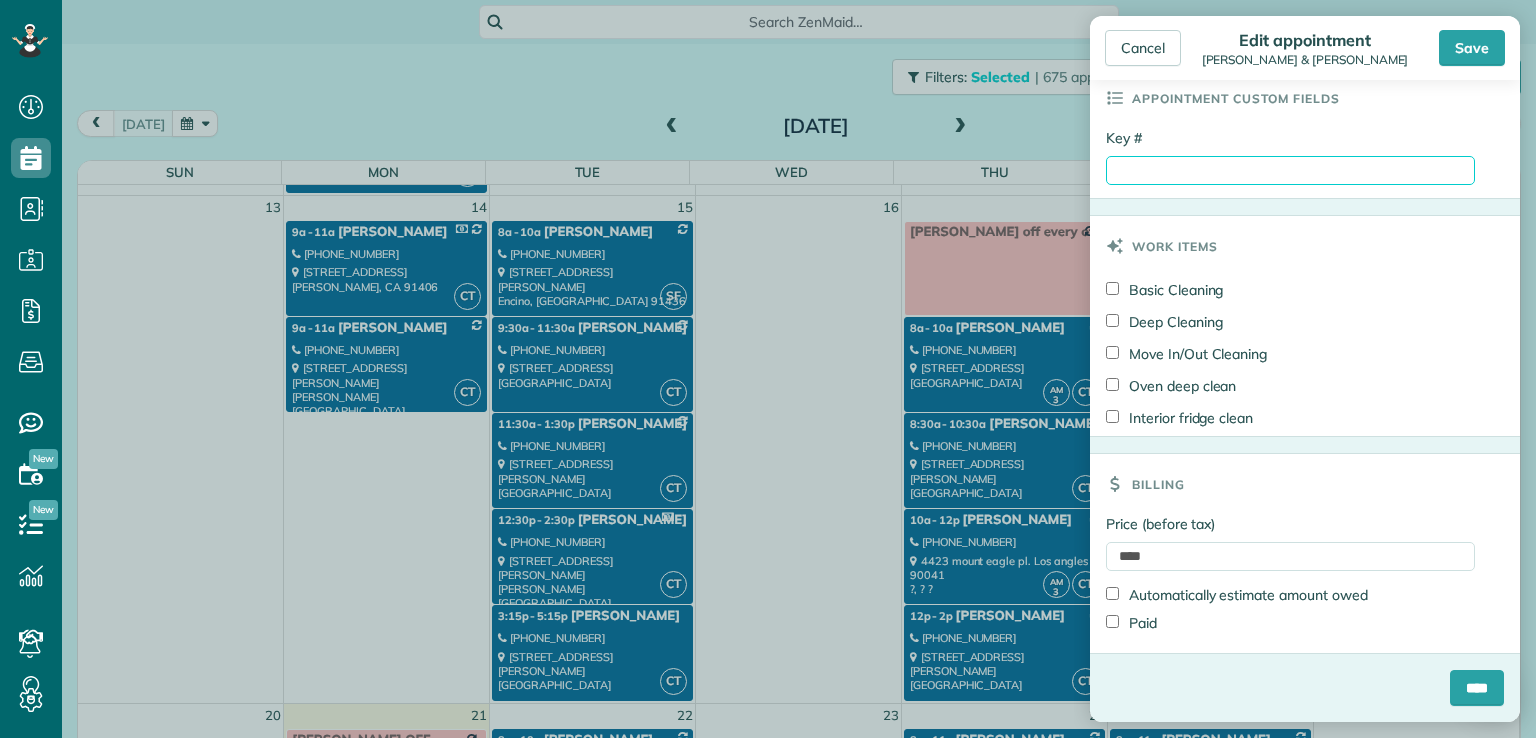 click on "Key #" at bounding box center (1290, 170) 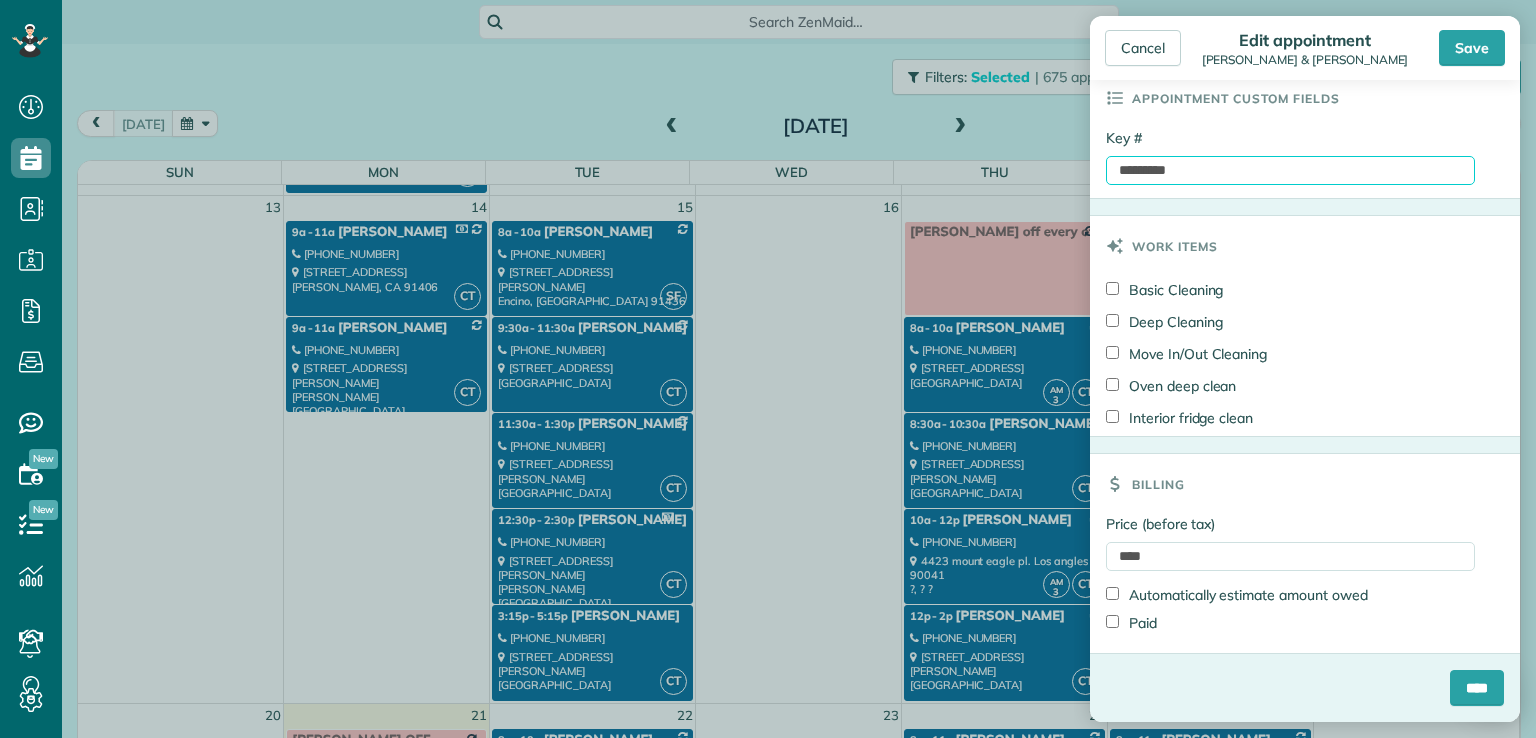 type on "*********" 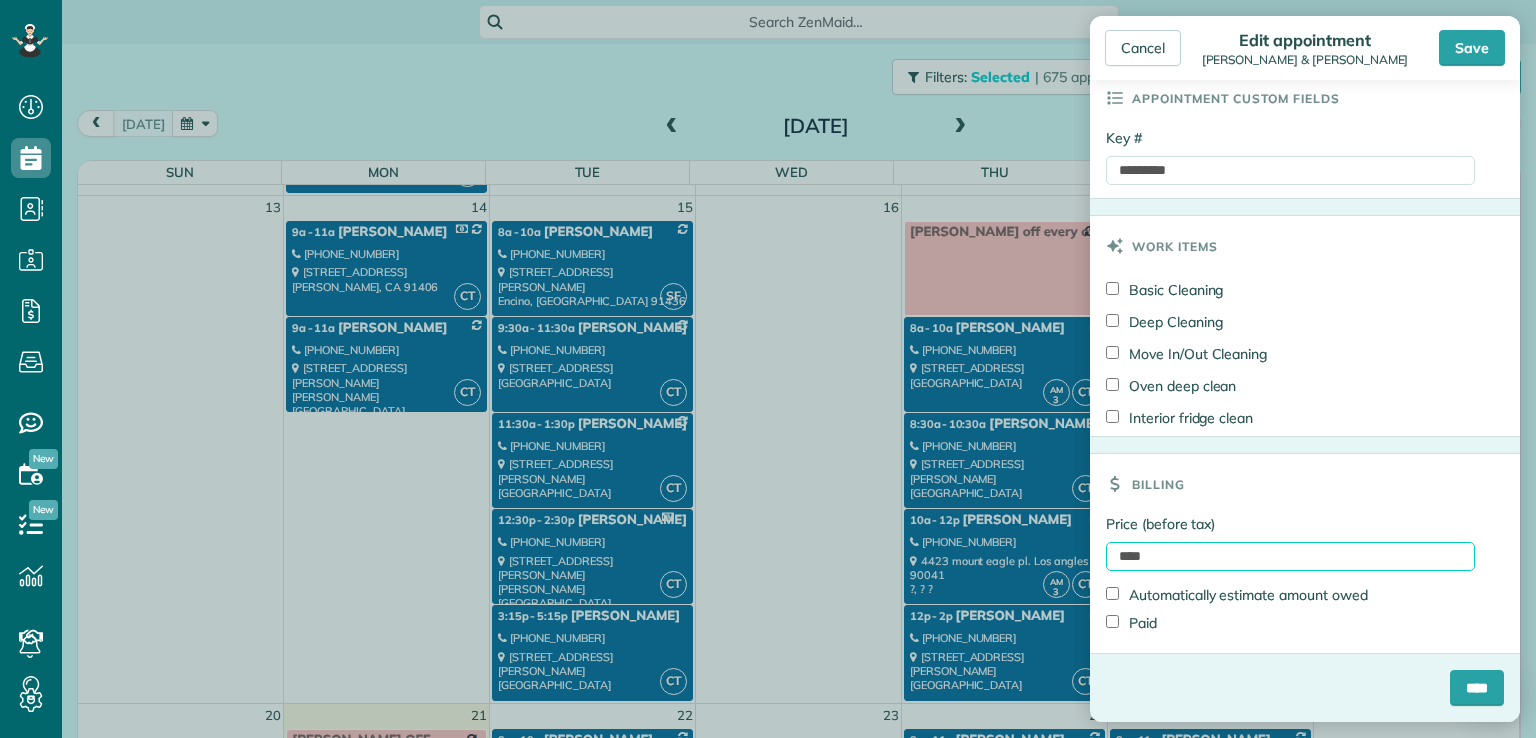 click on "****" at bounding box center [1290, 556] 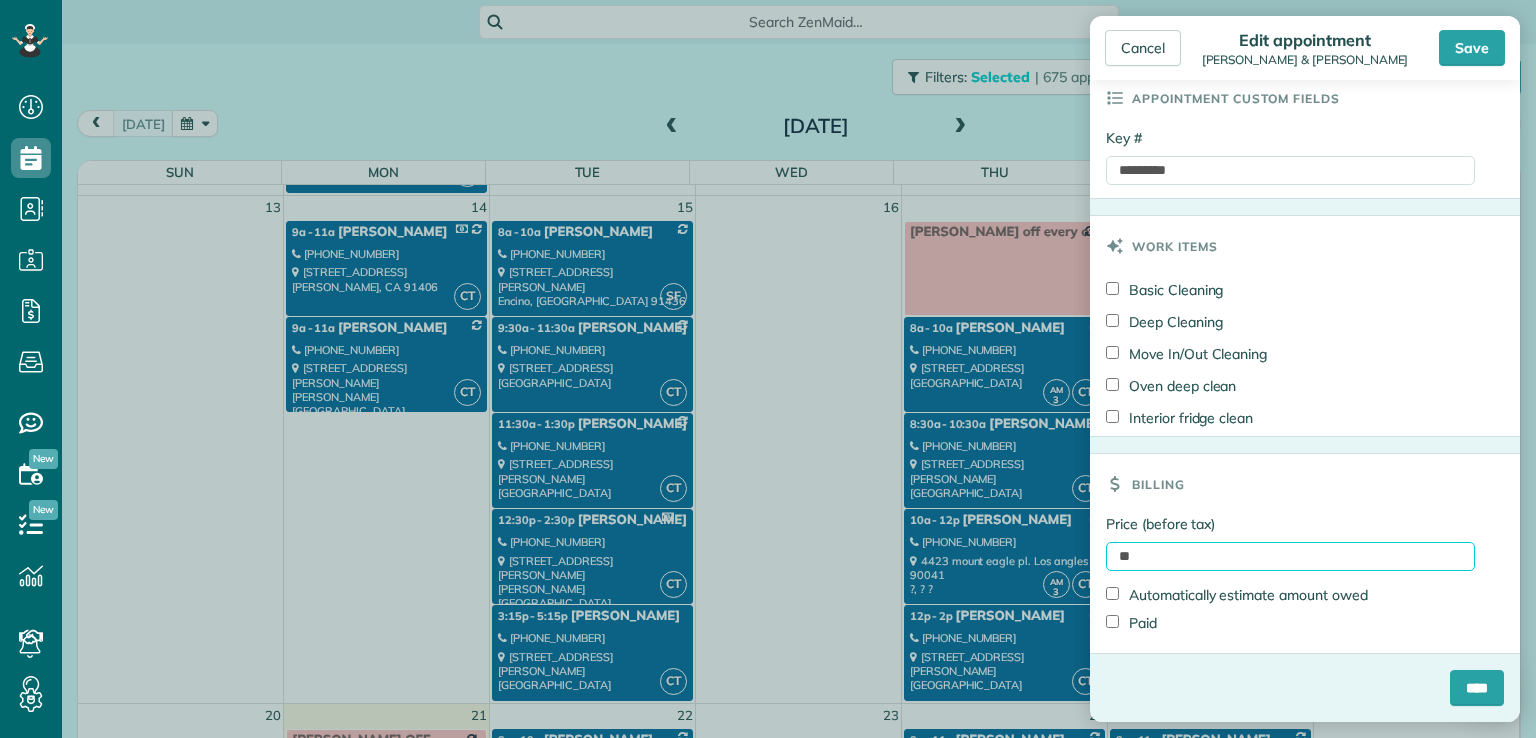 type on "*" 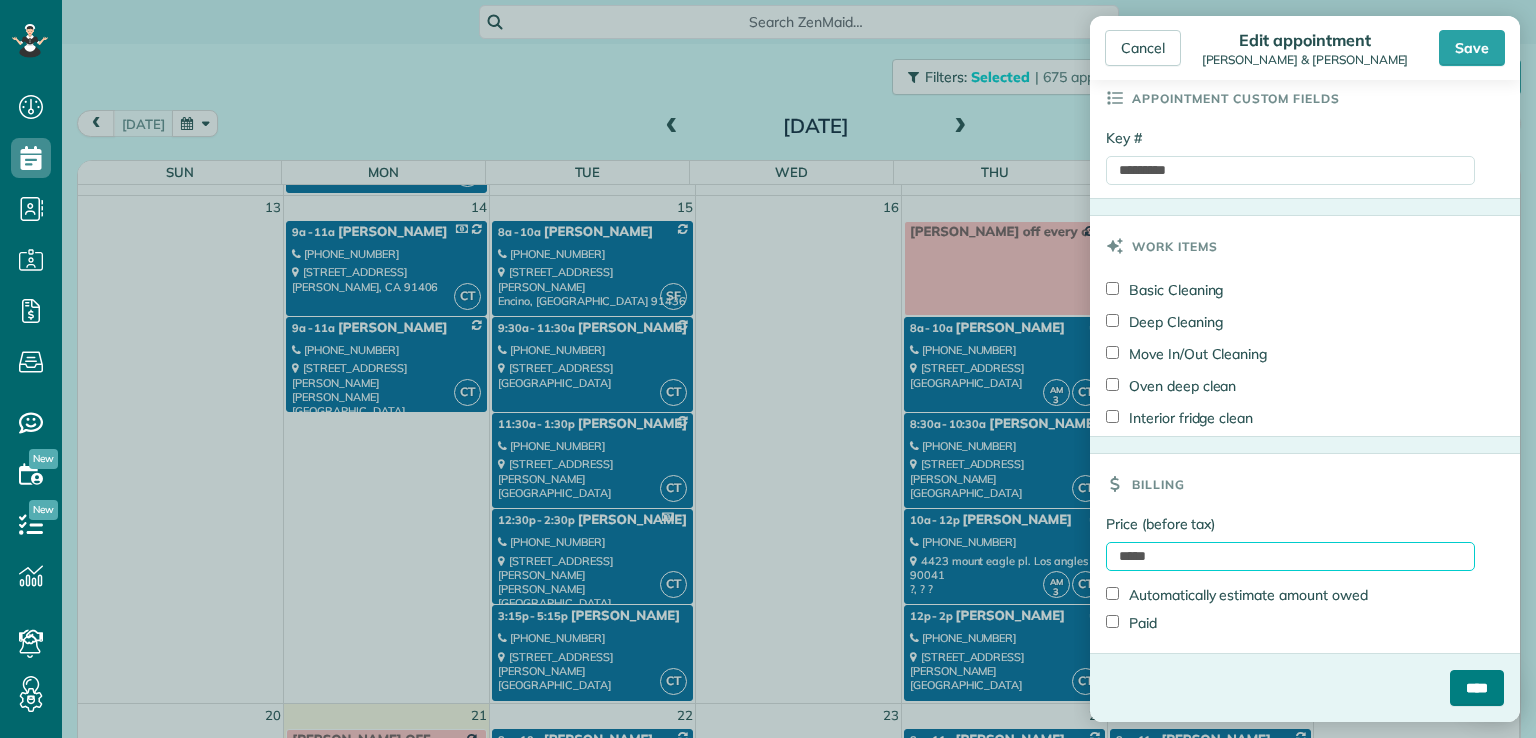 type on "*****" 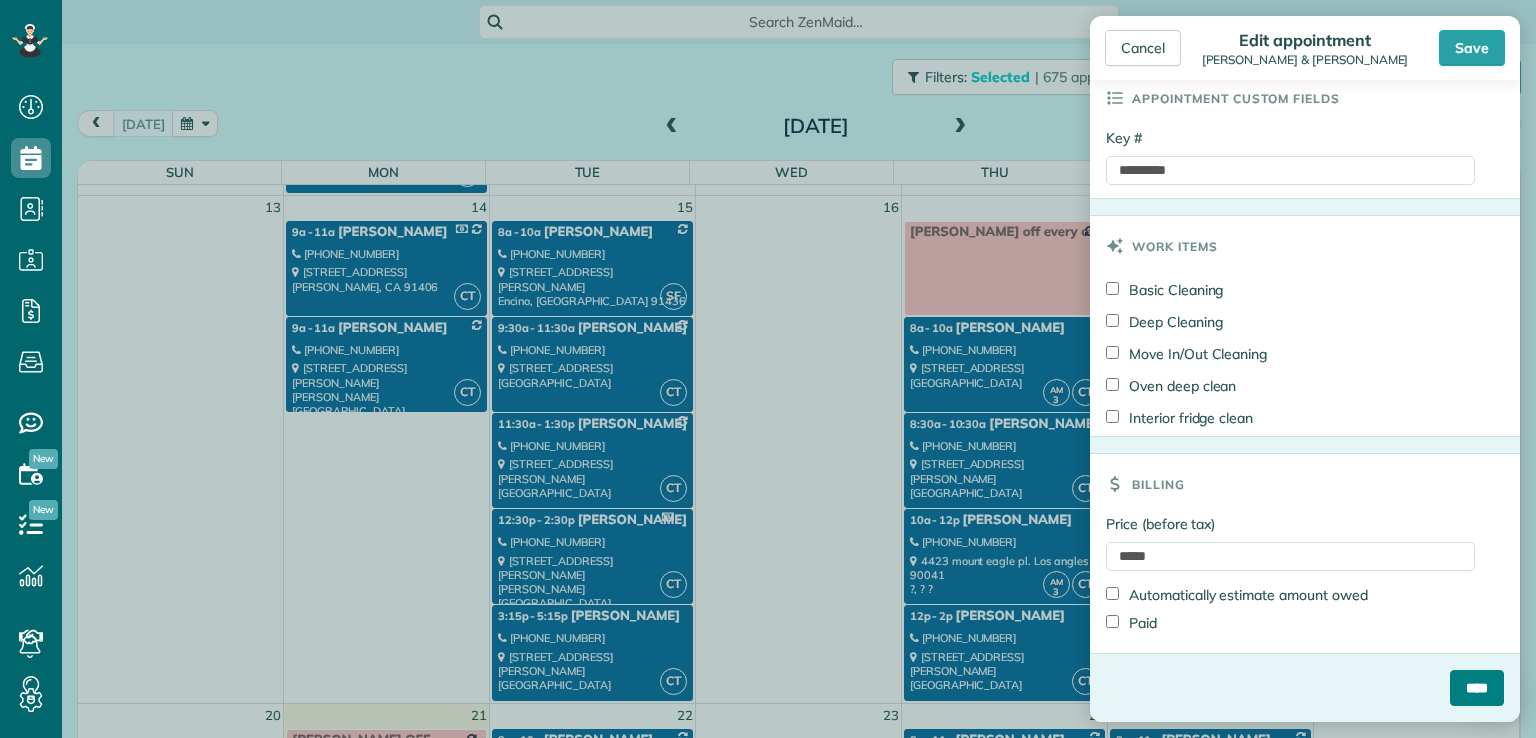 click on "****" at bounding box center [1477, 688] 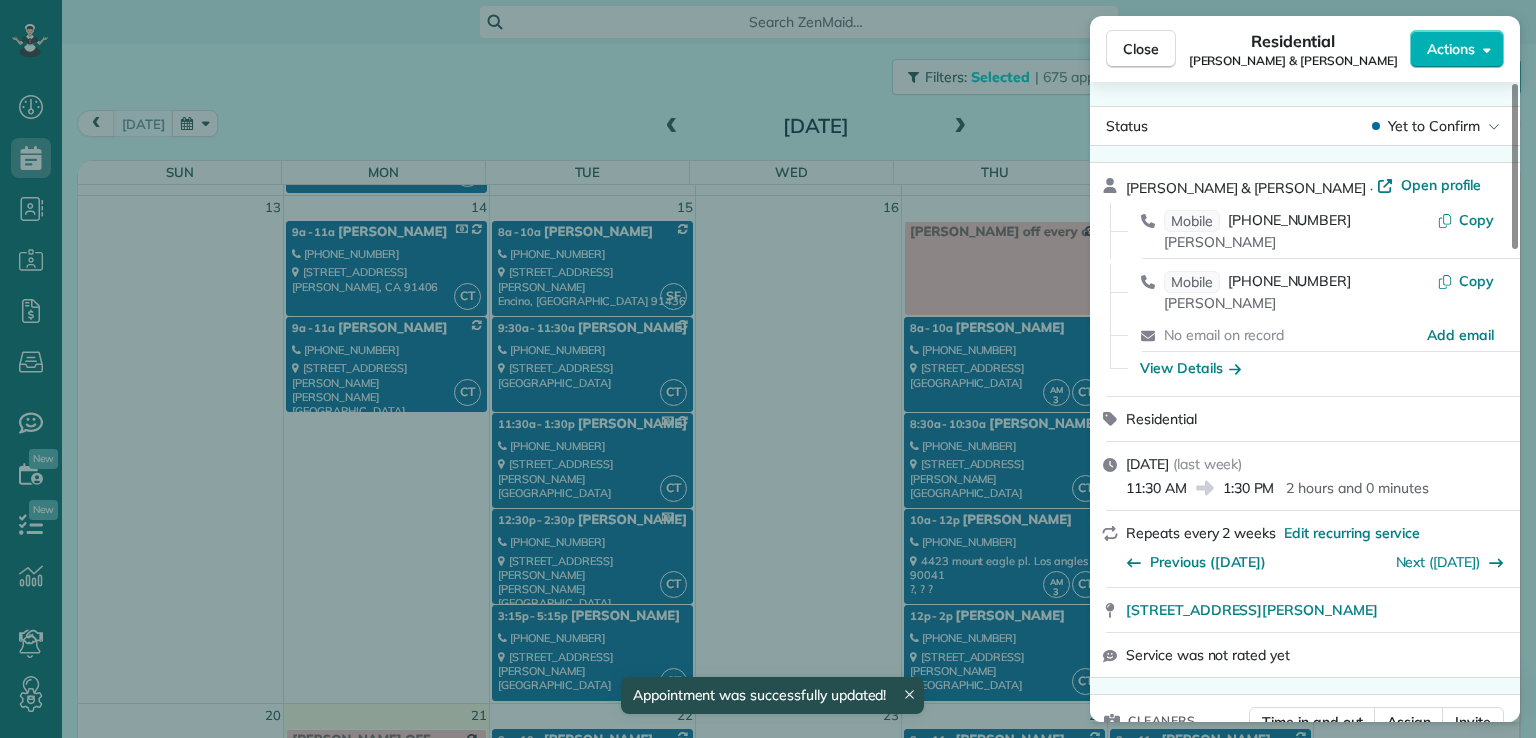 scroll, scrollTop: 812, scrollLeft: 0, axis: vertical 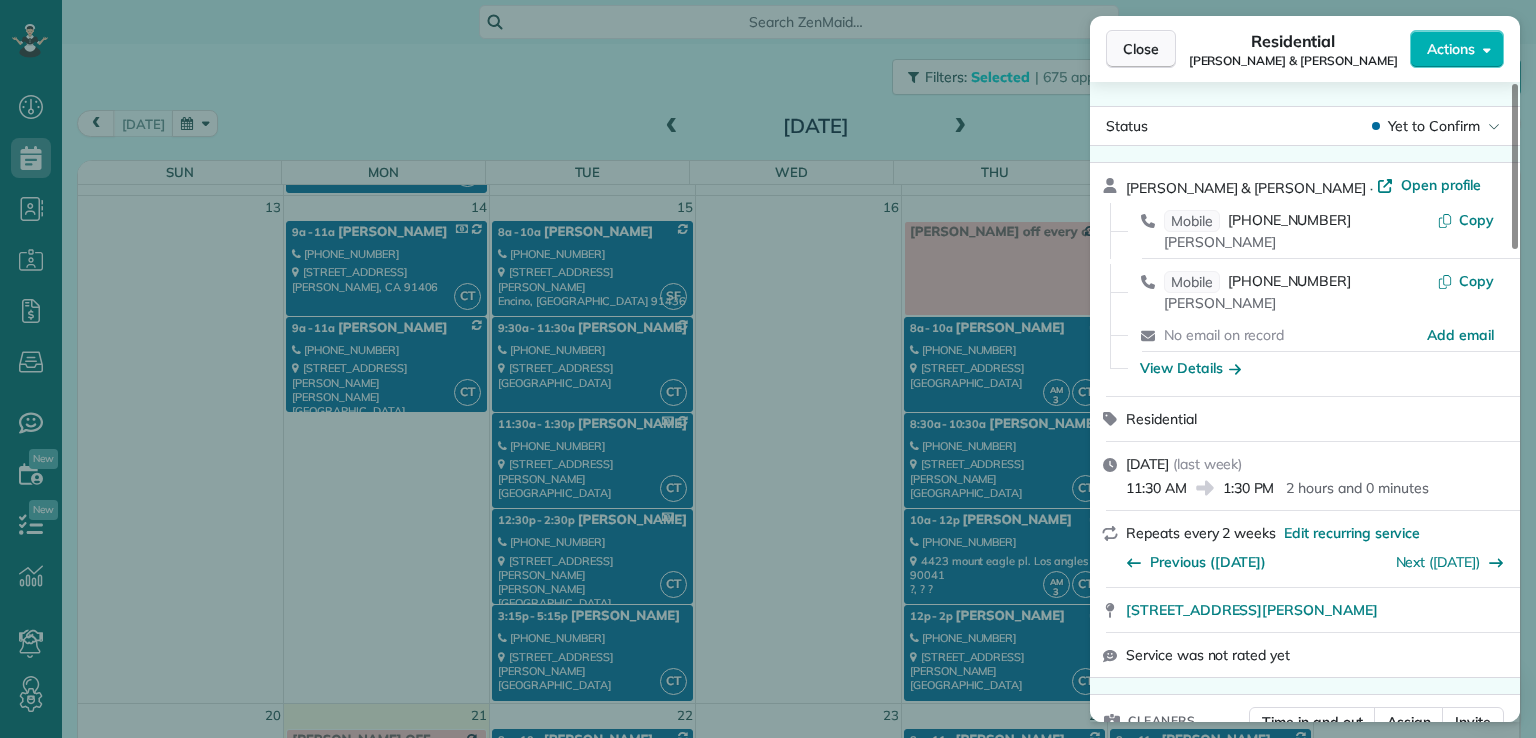 click on "Close" at bounding box center [1141, 49] 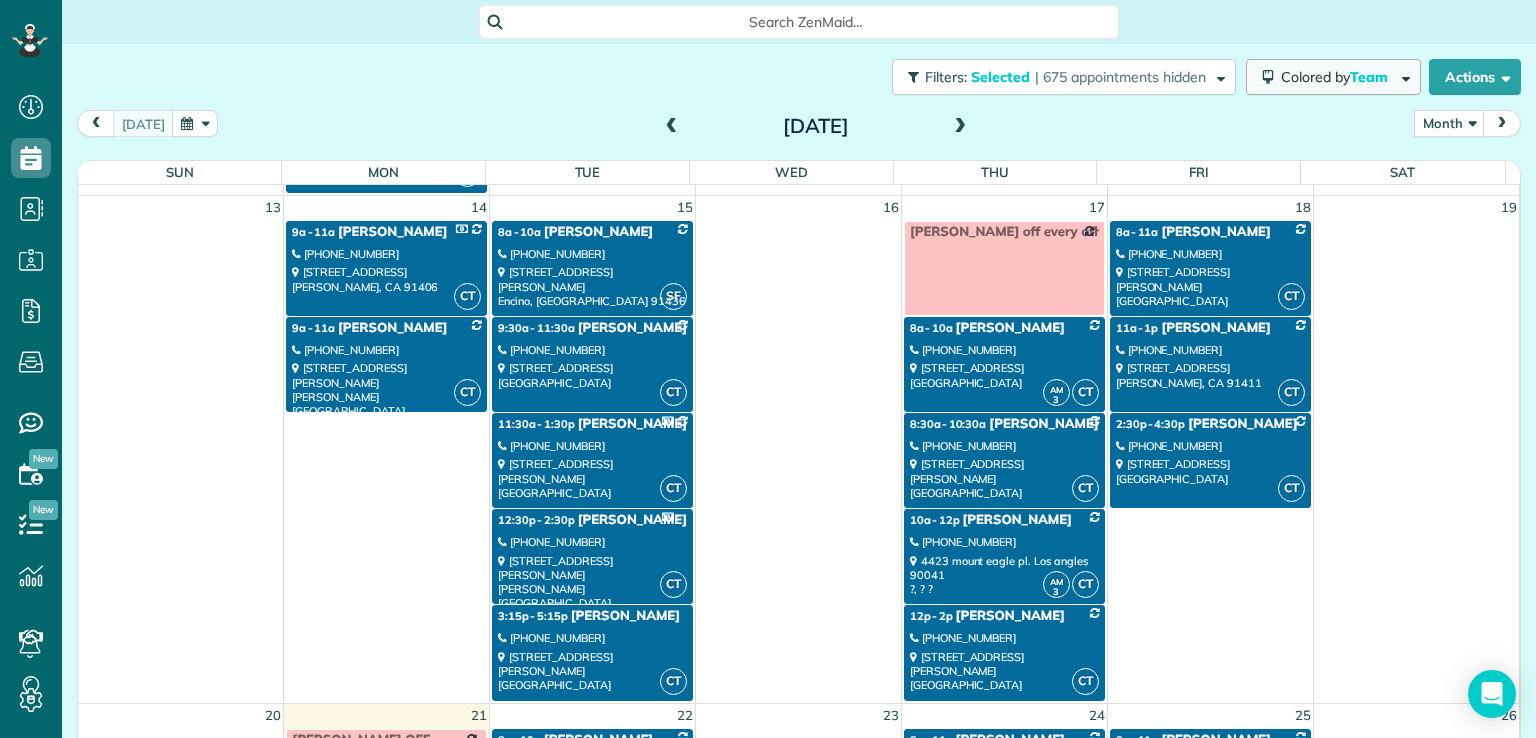 click on "Team" at bounding box center (1370, 77) 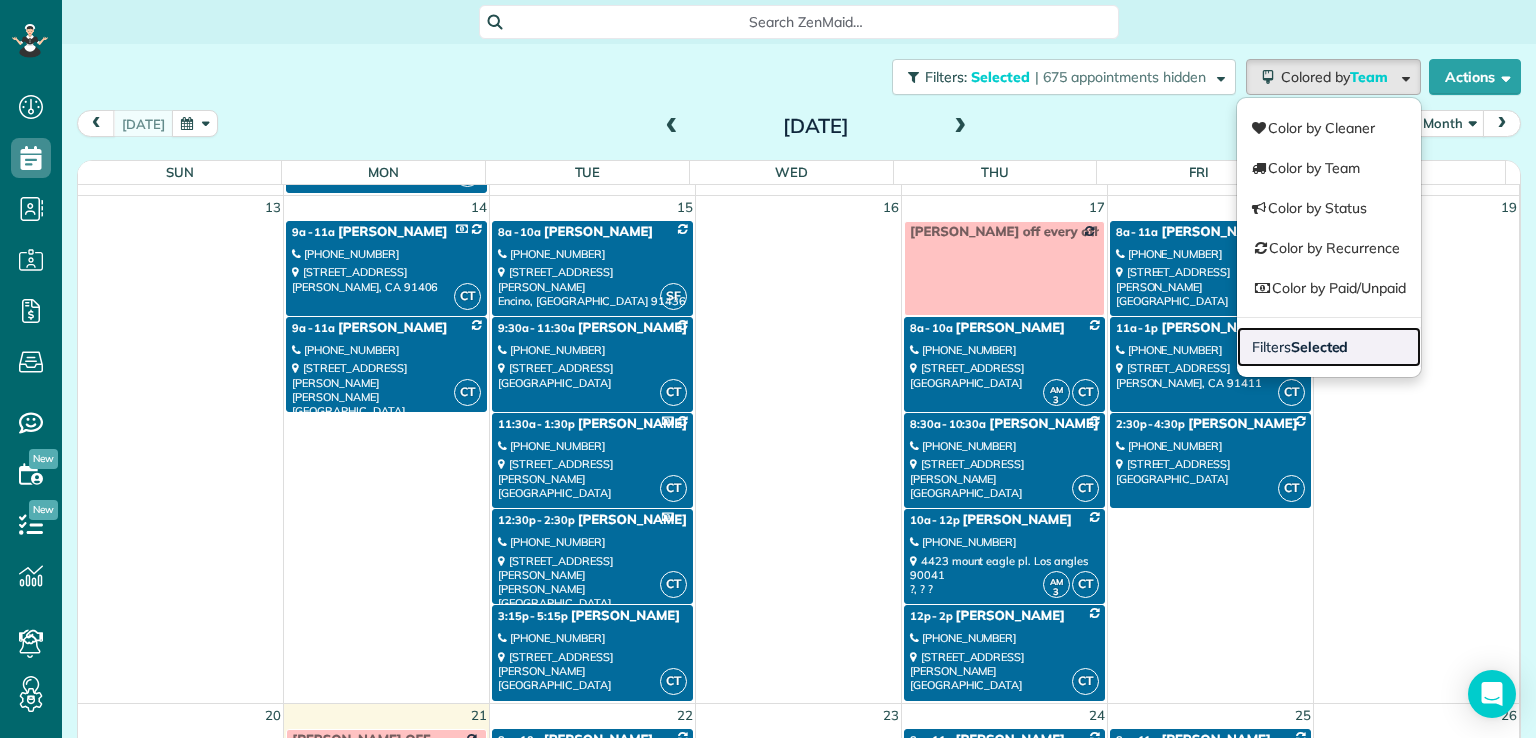 click on "Selected" at bounding box center (1320, 347) 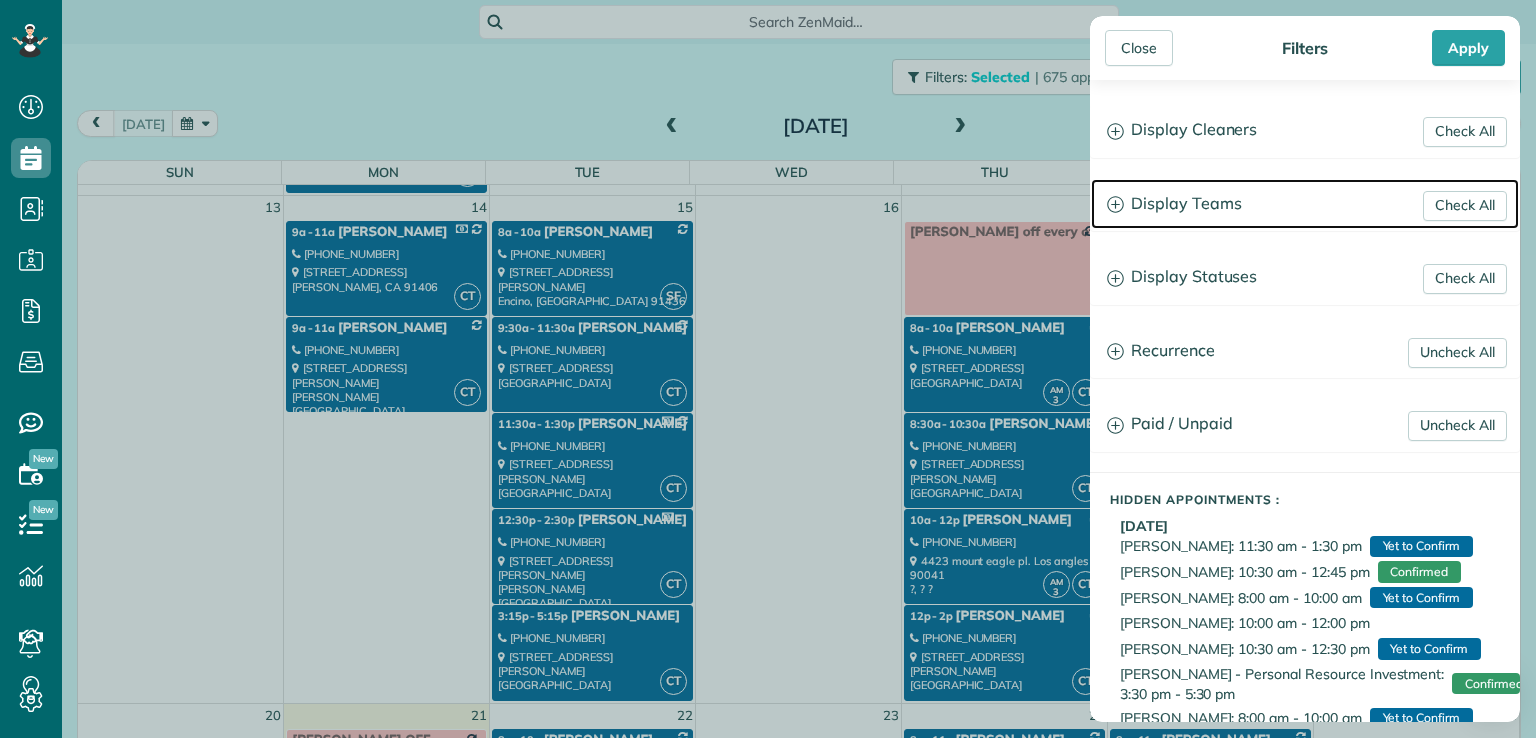 click on "Display Teams" at bounding box center (1305, 204) 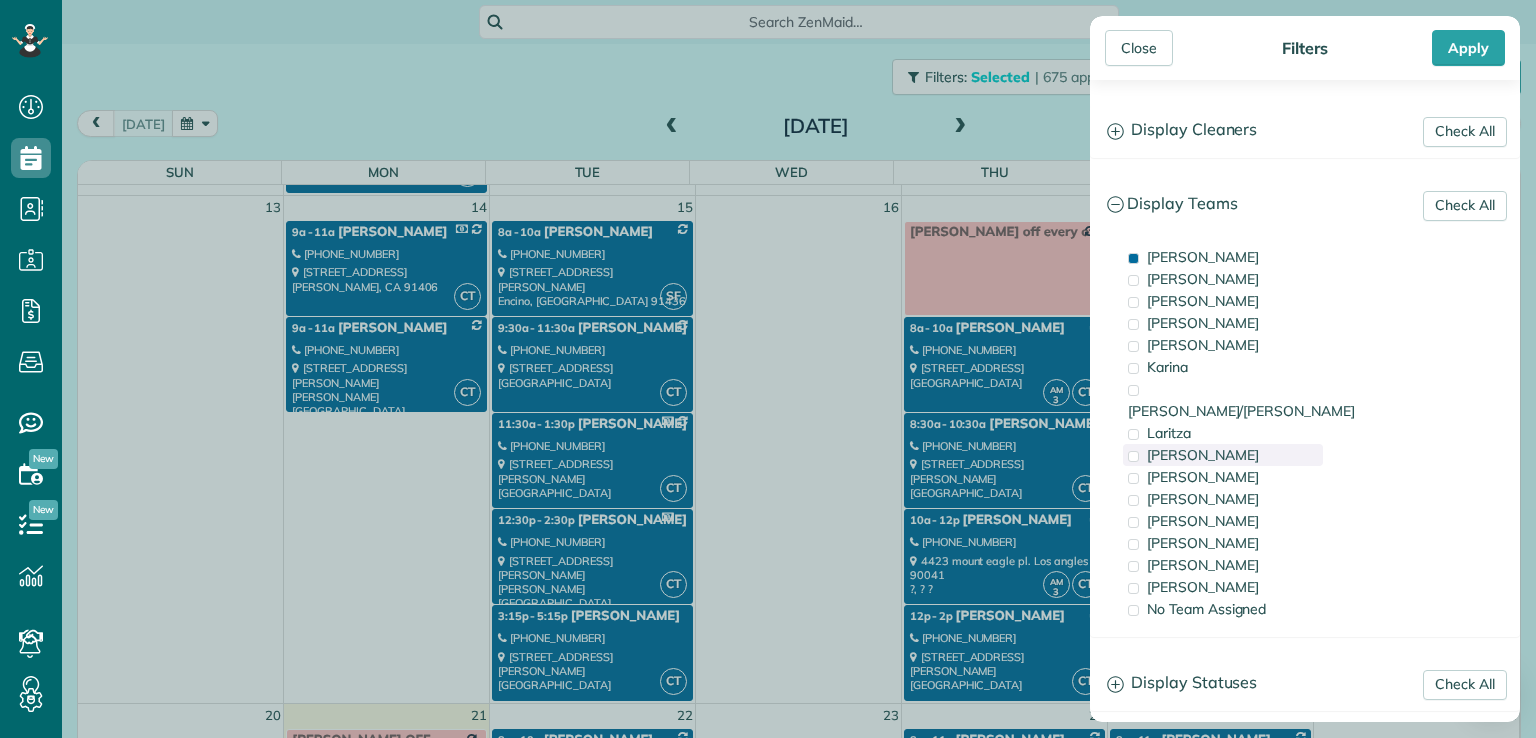 click on "[PERSON_NAME]" at bounding box center [1203, 455] 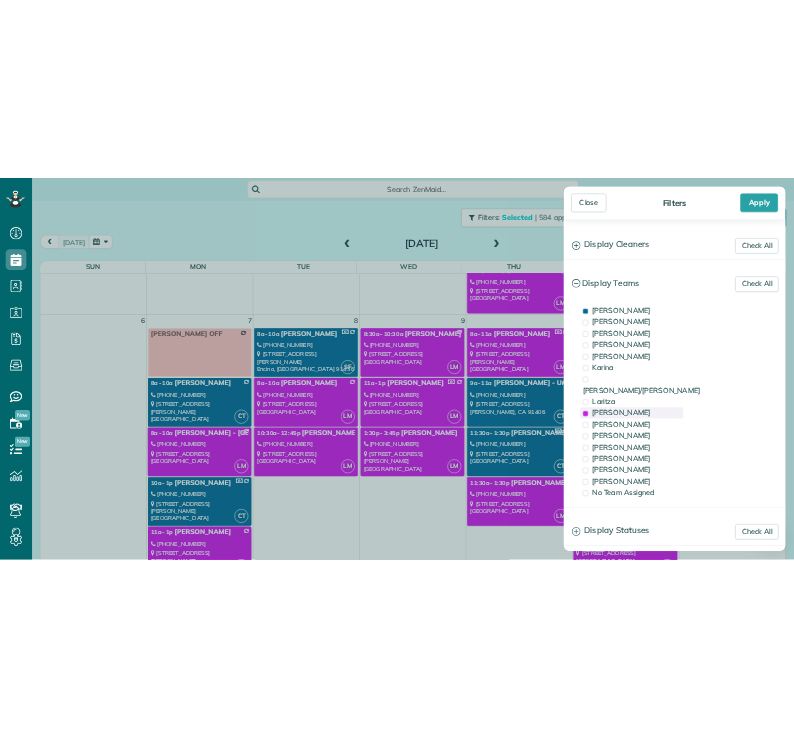 scroll, scrollTop: 0, scrollLeft: 0, axis: both 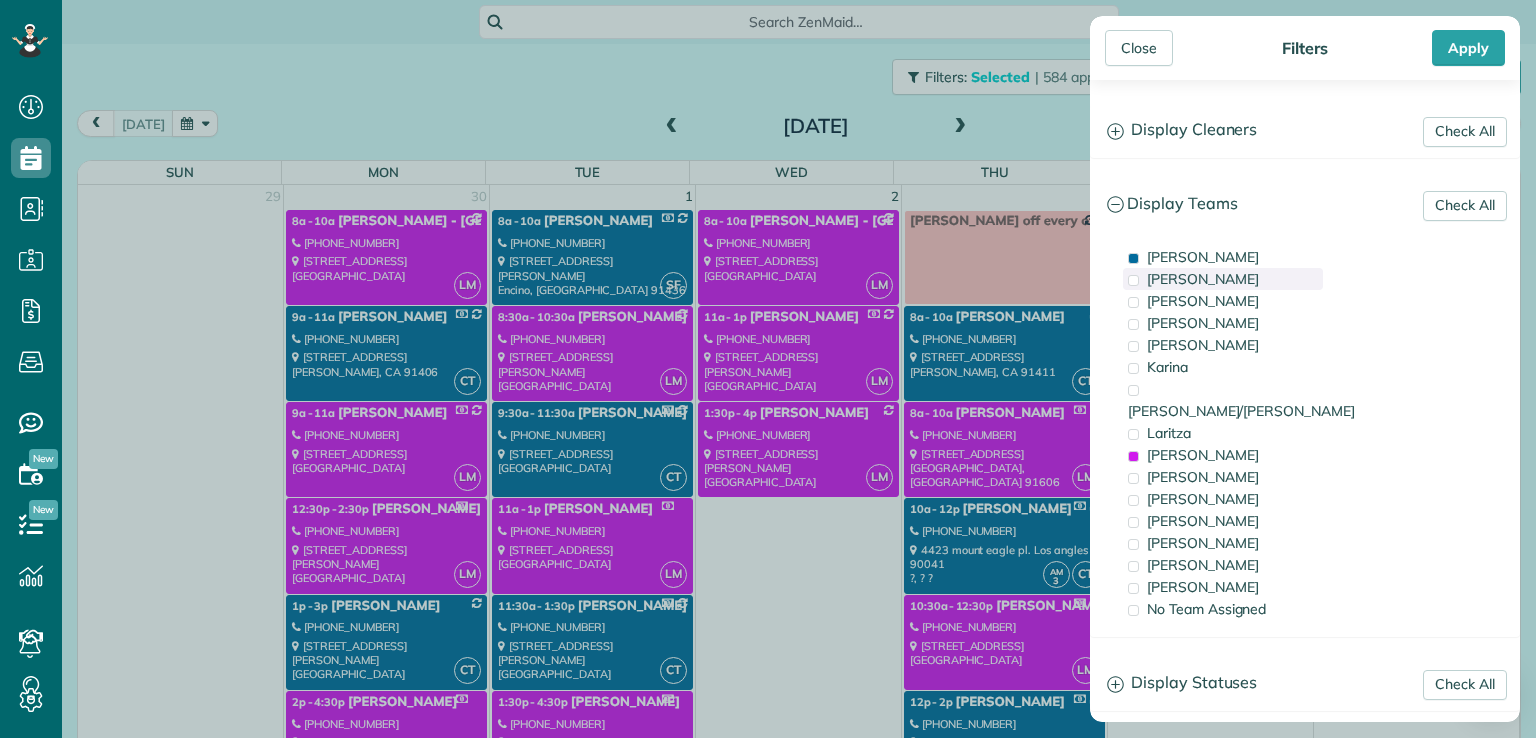 click on "[PERSON_NAME]" at bounding box center (1203, 279) 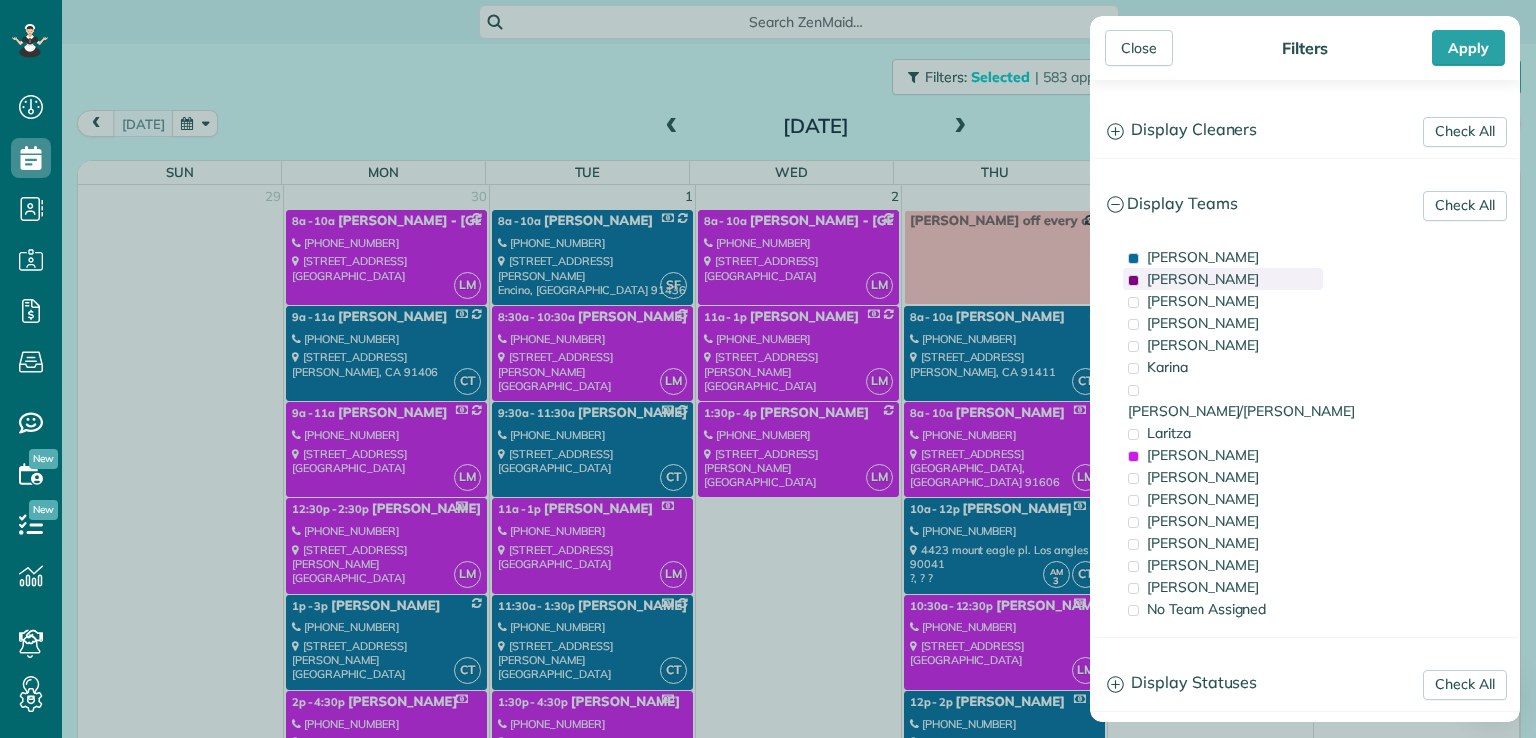 click on "[PERSON_NAME]" at bounding box center (1203, 279) 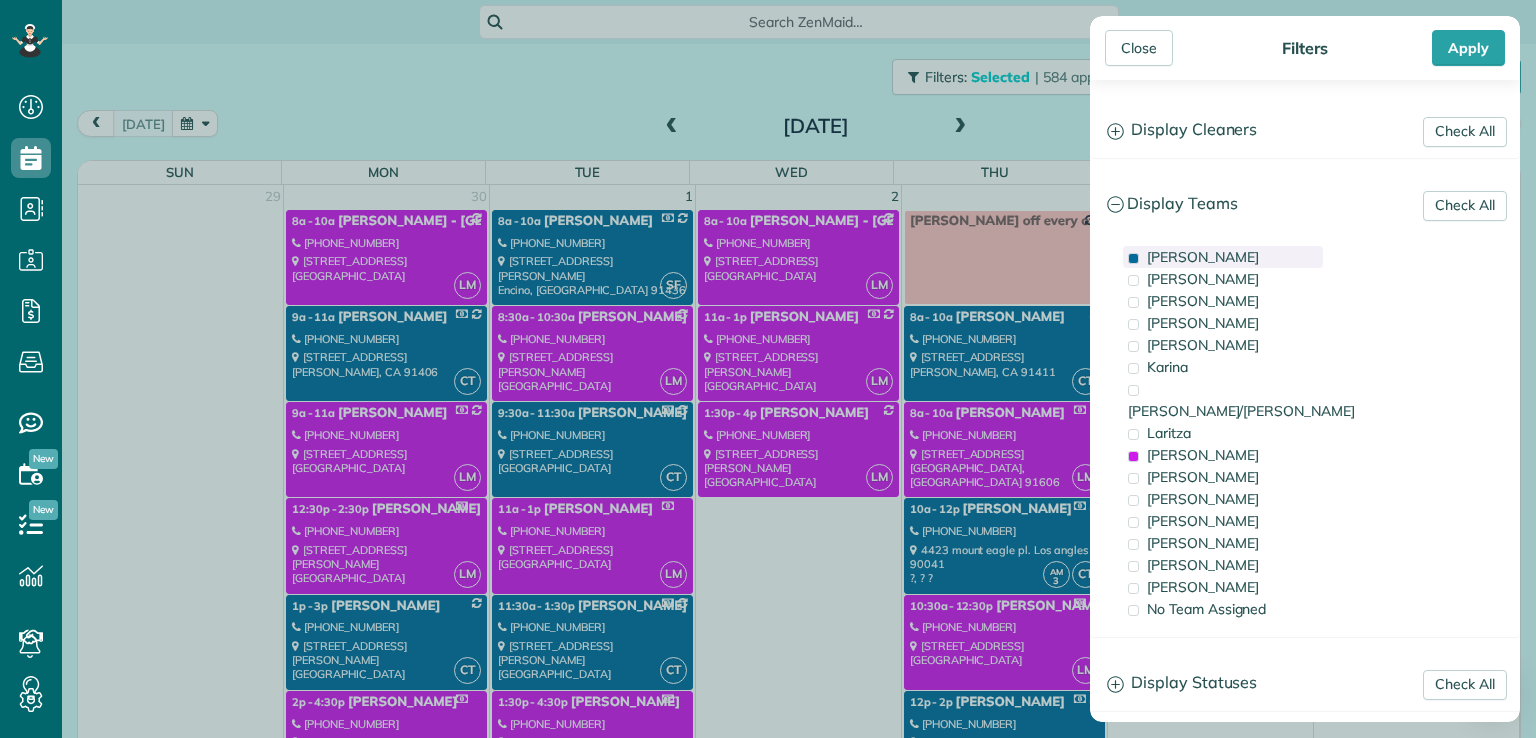 click on "[PERSON_NAME]" at bounding box center (1203, 257) 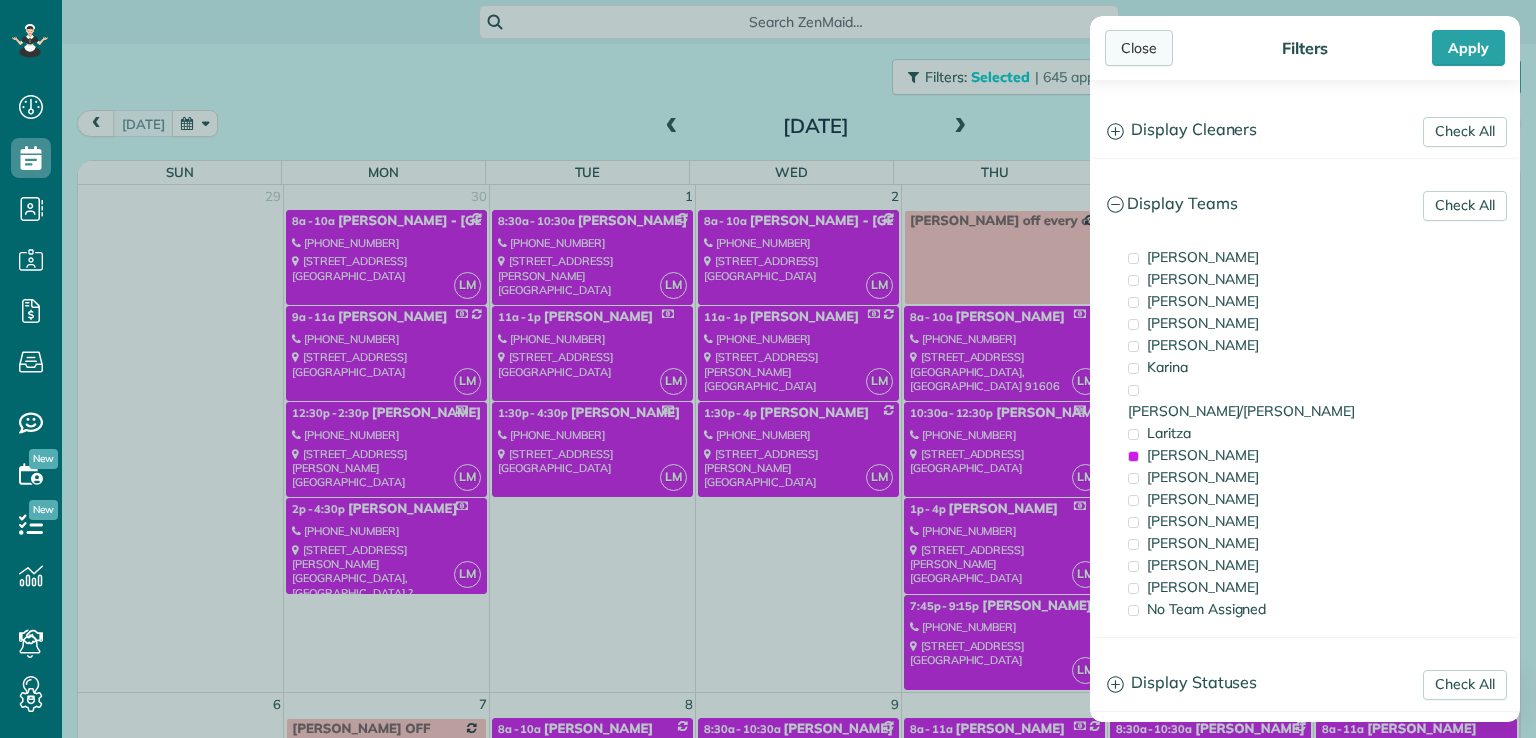click on "Close" at bounding box center (1139, 48) 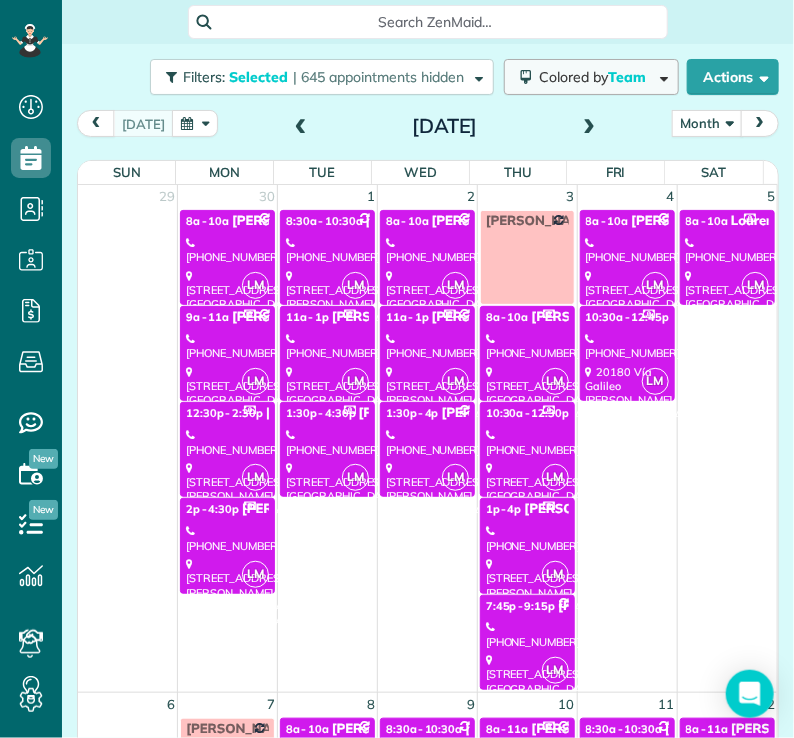 click on "Team" at bounding box center (628, 77) 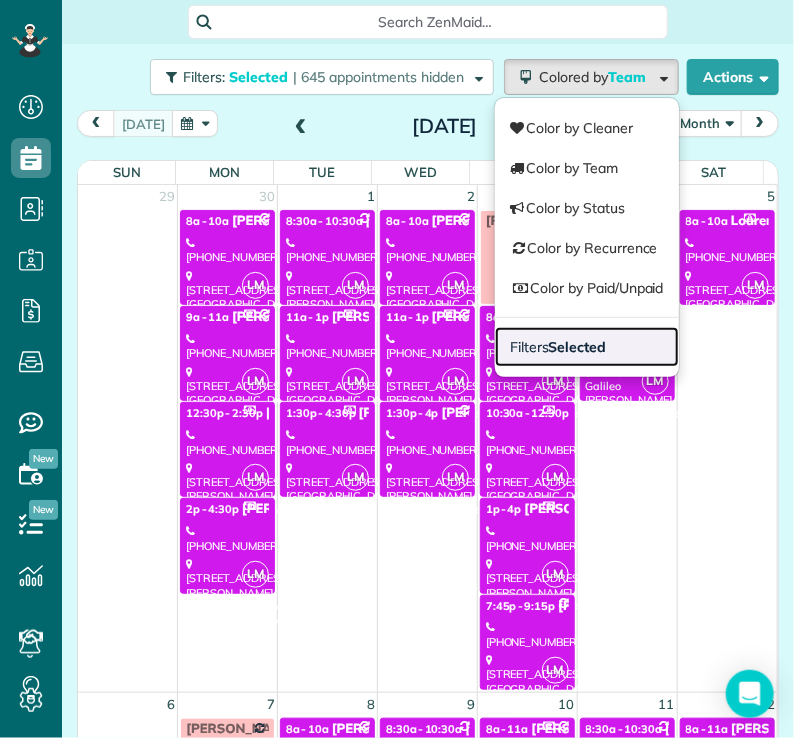 click on "Selected" at bounding box center [578, 347] 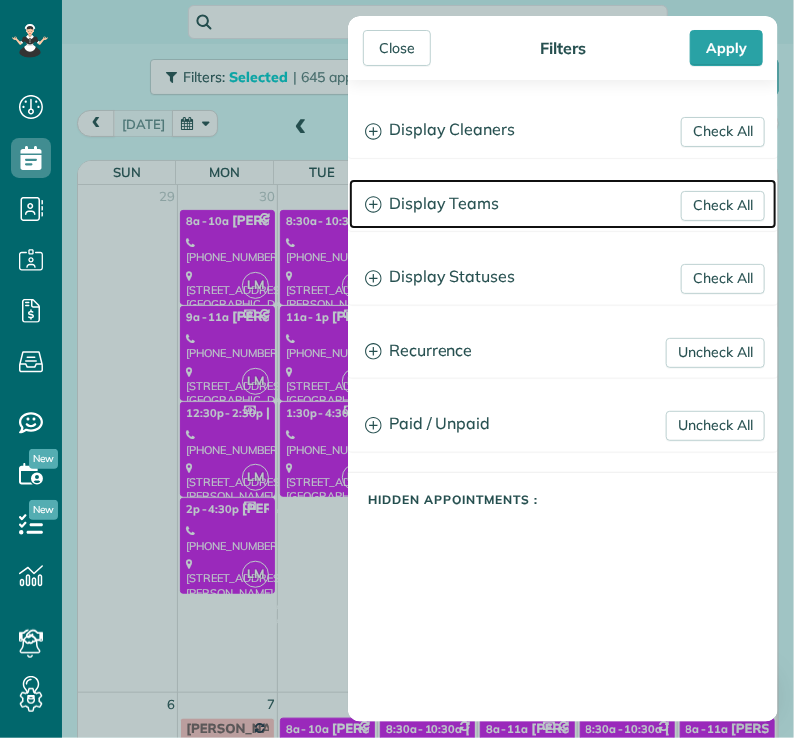 click on "Display Teams" at bounding box center [563, 204] 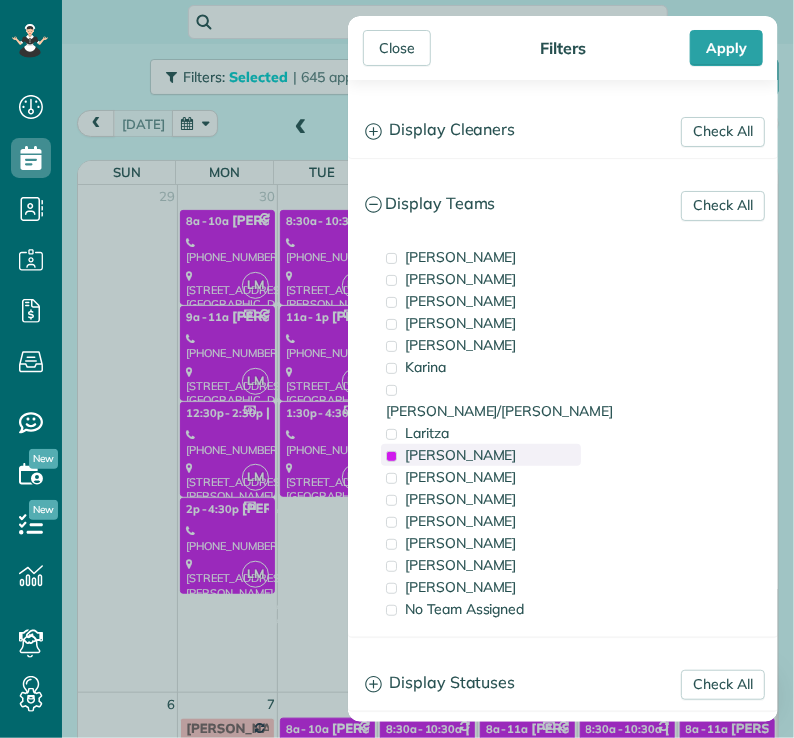 click on "[PERSON_NAME]" at bounding box center [461, 455] 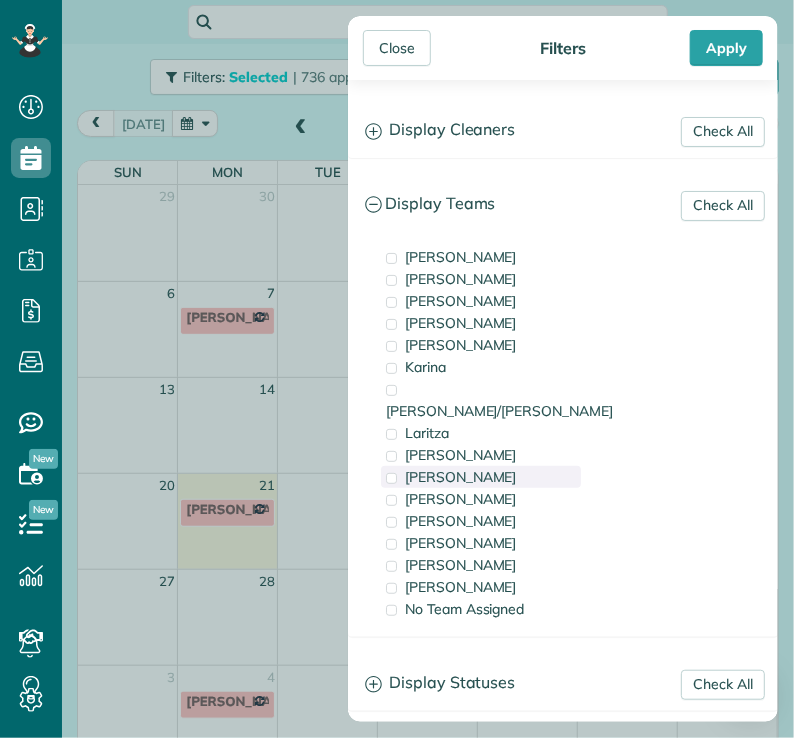 click on "[PERSON_NAME]" at bounding box center [461, 477] 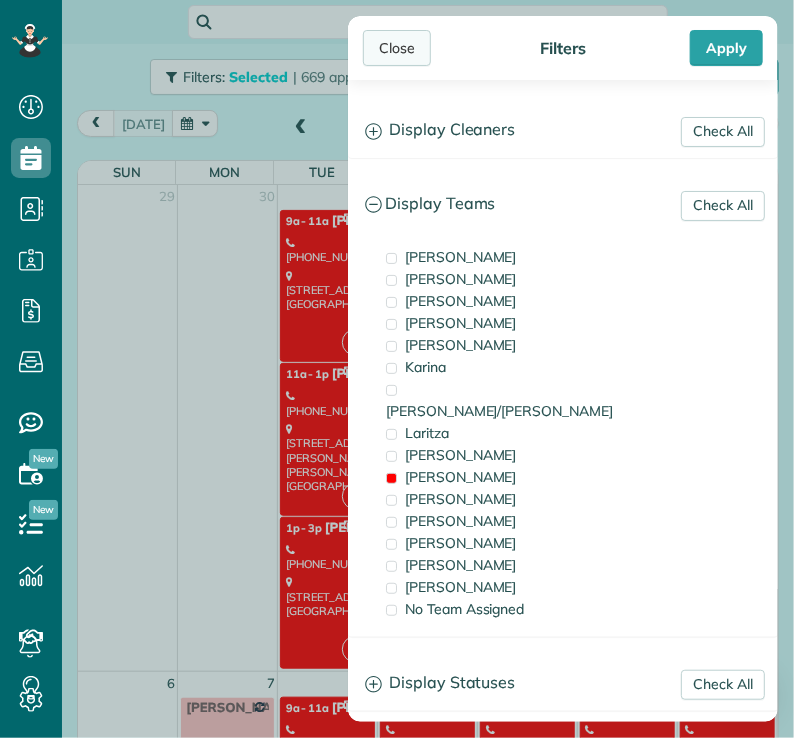 click on "Close" at bounding box center (397, 48) 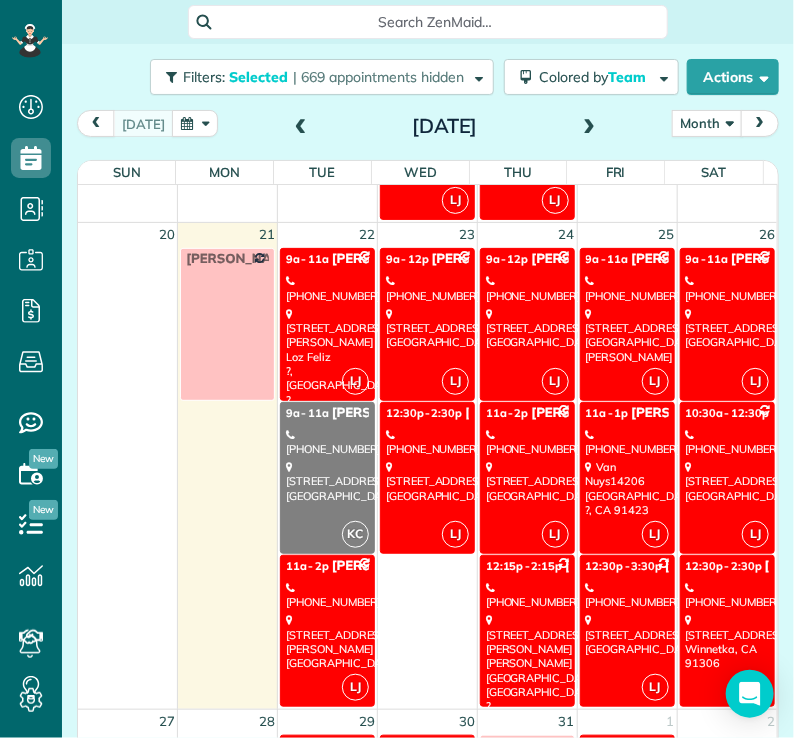 scroll, scrollTop: 1577, scrollLeft: 0, axis: vertical 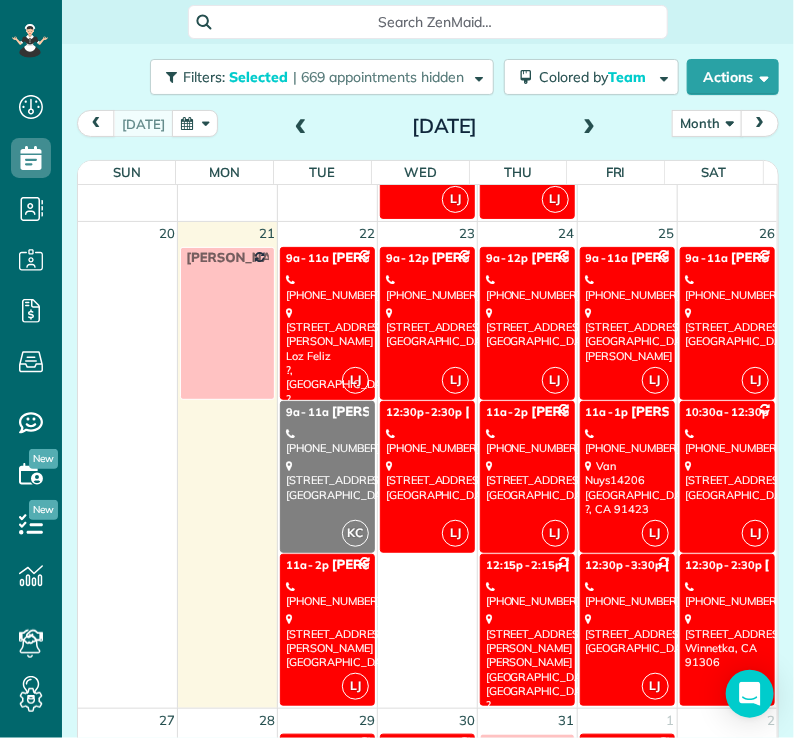 click on "[PHONE_NUMBER]" at bounding box center [327, 287] 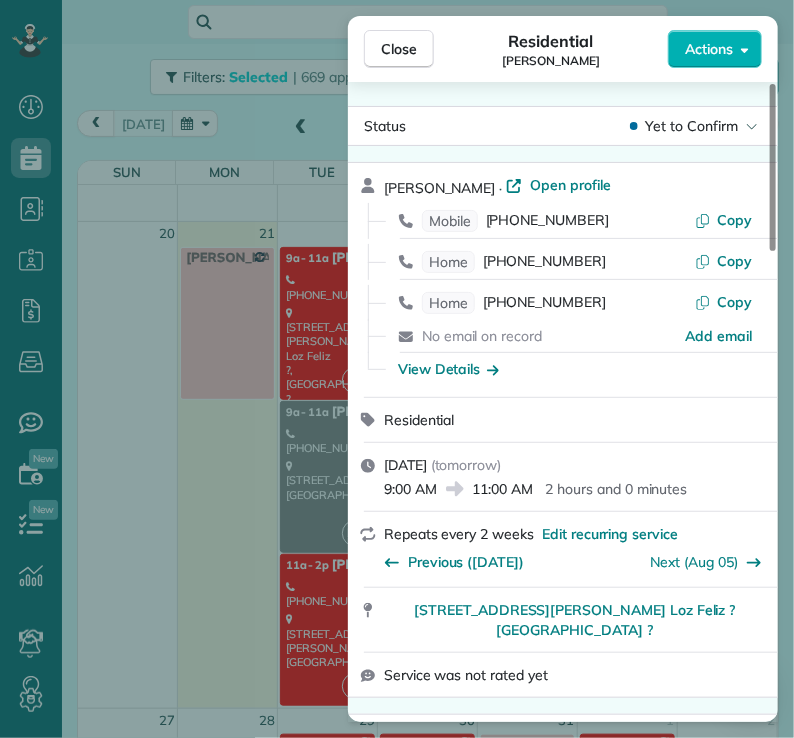 click on "Close Residential [PERSON_NAME] Actions Status Yet to Confirm [PERSON_NAME] · Open profile Mobile [PHONE_NUMBER] Copy Home [PHONE_NUMBER] Copy Home [PHONE_NUMBER] Copy No email on record Add email View Details Residential [DATE] ( [DATE] ) 9:00 AM 11:00 AM 2 hours and 0 minutes Repeats every 2 weeks Edit recurring service Previous ([DATE]) Next ([DATE]) [STREET_ADDRESS][PERSON_NAME] Loz Feliz ? [GEOGRAPHIC_DATA] ? Service was not rated yet Cleaners Time in and out Assign Invite Team [PERSON_NAME] Cleaners [PERSON_NAME] 9:00 AM 11:00 AM Checklist Try Now Keep this appointment up to your standards. Stay on top of every detail, keep your cleaners organised, and your client happy. Assign a checklist Watch a 5 min demo Billing Billing actions Price $120.00 Overcharge $0.00 Discount $0.00 Coupon discount - Primary tax - Secondary tax - Total appointment price $120.00 Tips collected New feature! $0.00 Unpaid Mark as paid Total including tip $120.00 Get paid online in no-time! Send an invoice and reward your cleaners with tips - 0" at bounding box center [397, 369] 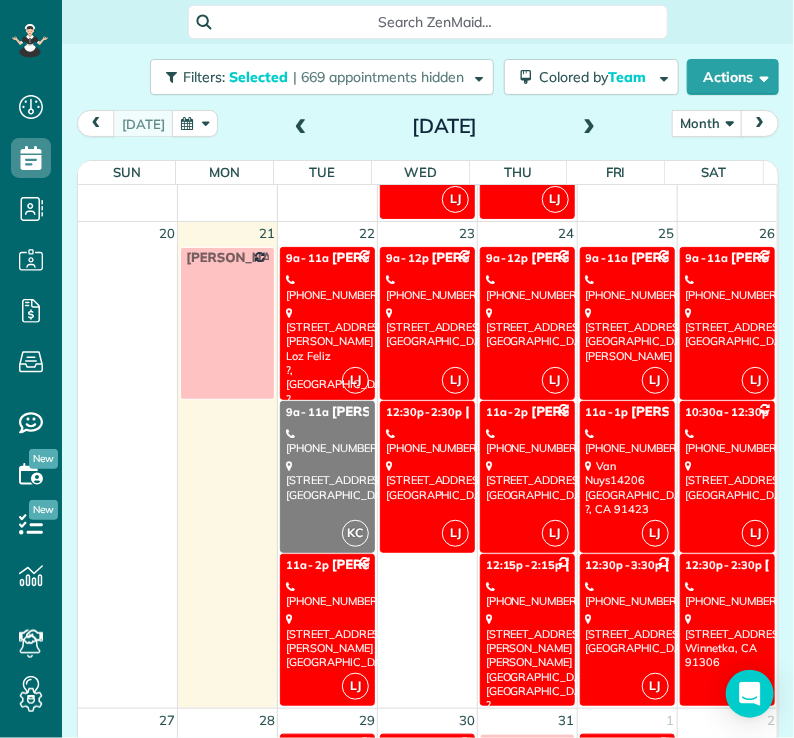 click on "[PHONE_NUMBER]" at bounding box center (327, 441) 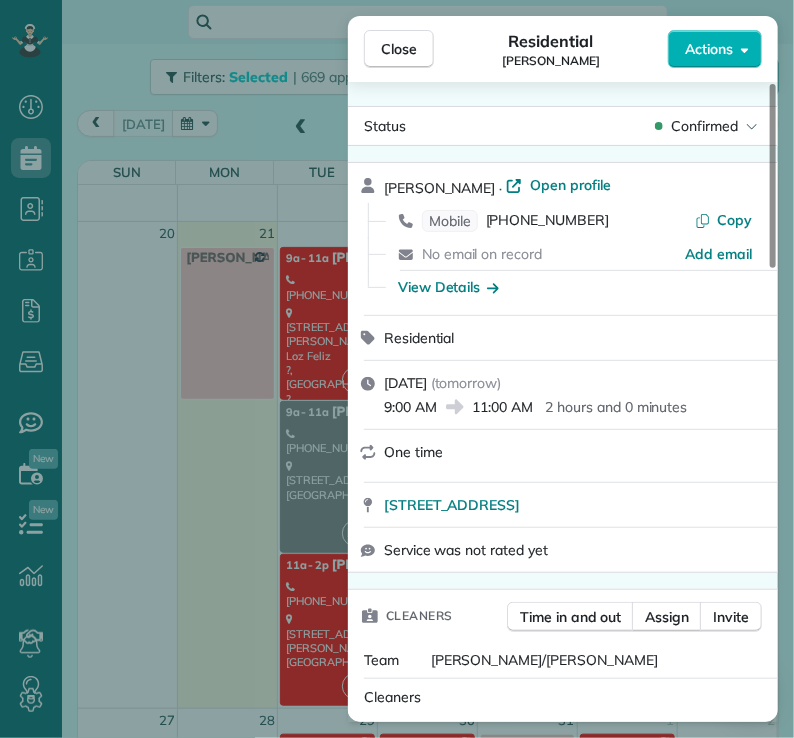 click on "Close Residential [PERSON_NAME] Actions Status Confirmed [PERSON_NAME] · Open profile Mobile [PHONE_NUMBER] Copy No email on record Add email View Details Residential [DATE] ( [DATE] ) 9:00 AM 11:00 AM 2 hours and 0 minutes One time [STREET_ADDRESS] Service was not rated yet Cleaners Time in and out Assign Invite Team [PERSON_NAME]/[PERSON_NAME] Cleaners [PERSON_NAME] 9:00 AM 11:00 AM Checklist Try Now Keep this appointment up to your standards. Stay on top of every detail, keep your cleaners organised, and your client happy. Assign a checklist Watch a 5 min demo Billing Billing actions Price $0.00 Overcharge $0.00 Discount $0.00 Coupon discount - Primary tax - Secondary tax - Total appointment price $0.00 Tips collected New feature! $0.00 [PERSON_NAME] as paid Total including tip $0.00 Get paid online in no-time! Send an invoice and reward your cleaners with tips Charge customer credit card Appointment custom fields Key # - Work items No work items to display Notes Appointment 0" at bounding box center [397, 369] 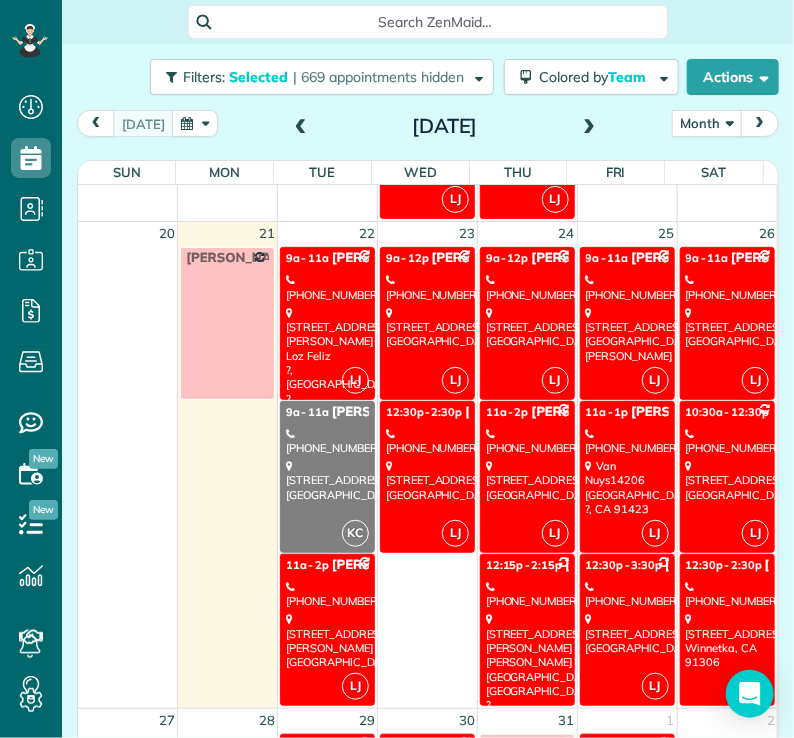 click on "[STREET_ADDRESS][PERSON_NAME]" at bounding box center [327, 640] 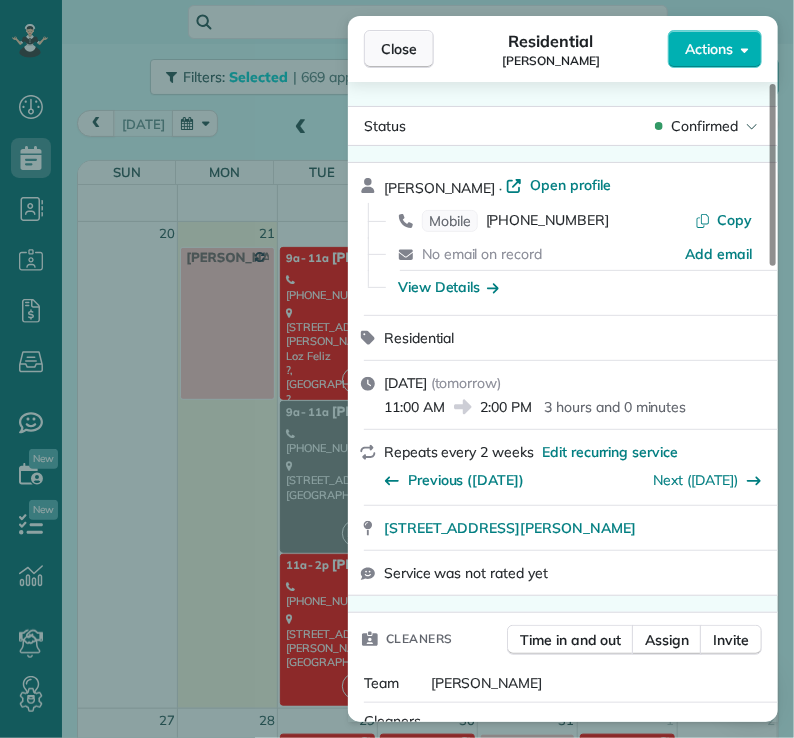 click on "Close" at bounding box center (399, 49) 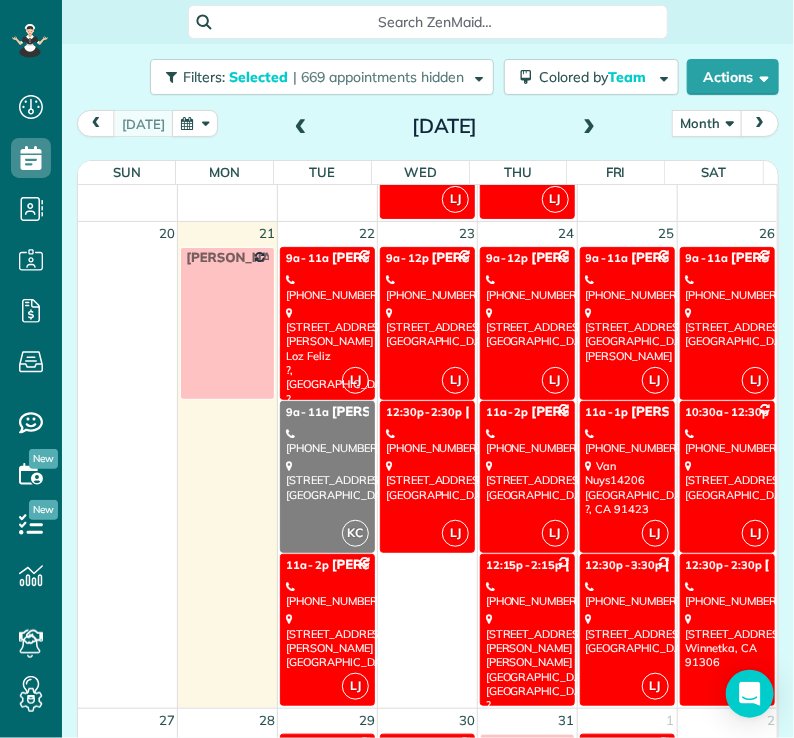 click on "[PHONE_NUMBER]" at bounding box center [427, 287] 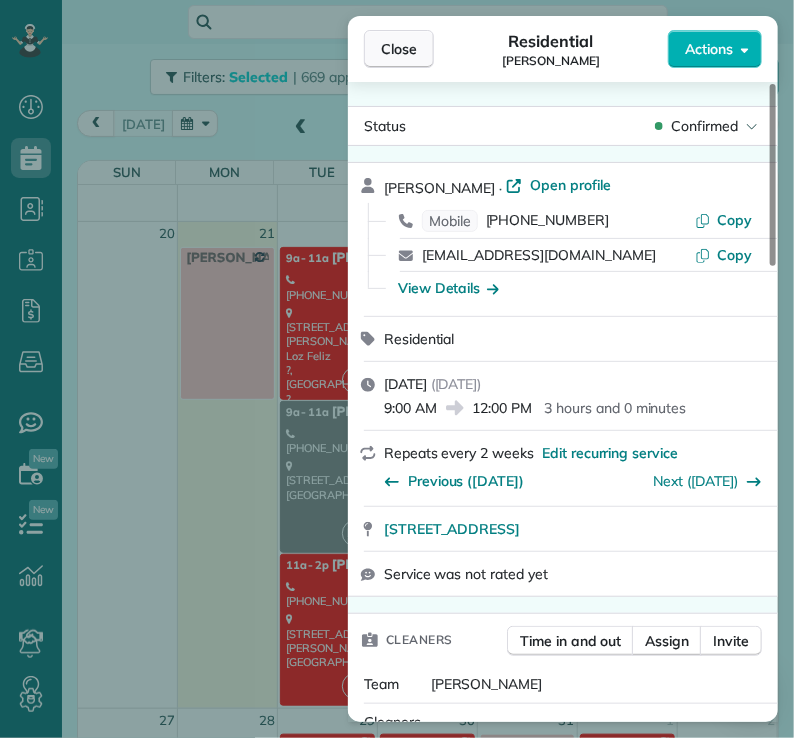 click on "Close" at bounding box center (399, 49) 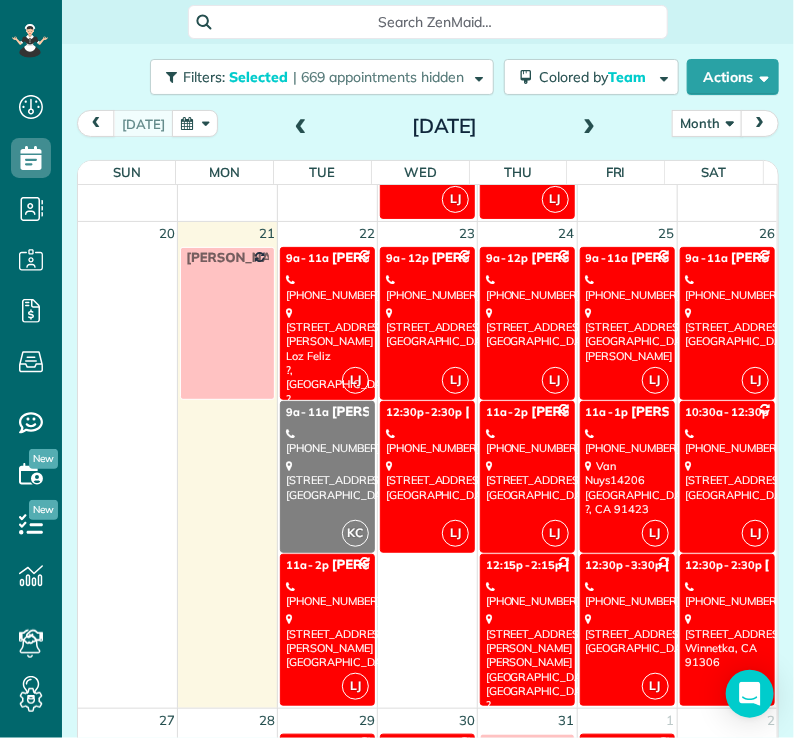 click on "[STREET_ADDRESS]" at bounding box center (427, 480) 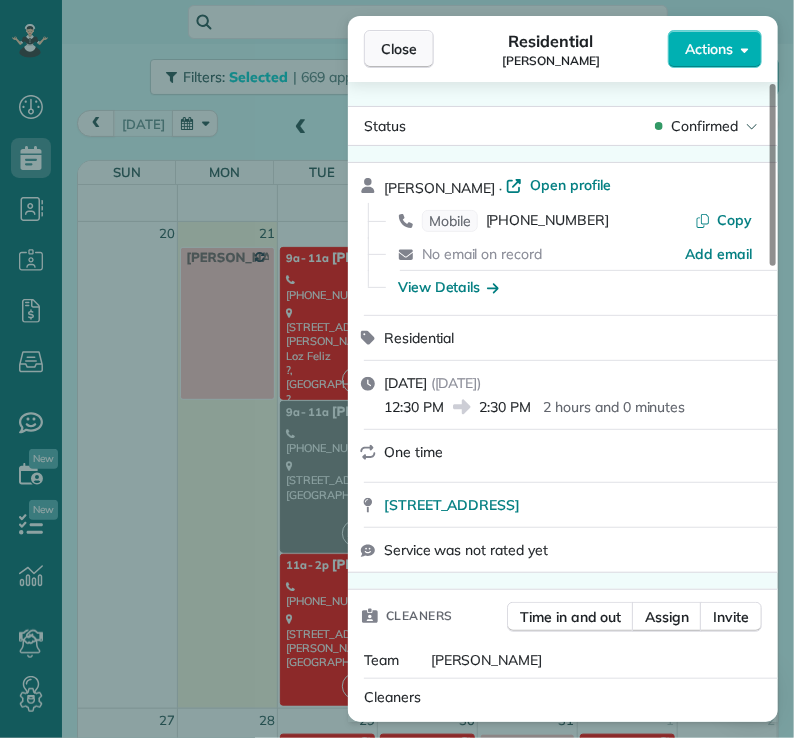 click on "Close" at bounding box center (399, 49) 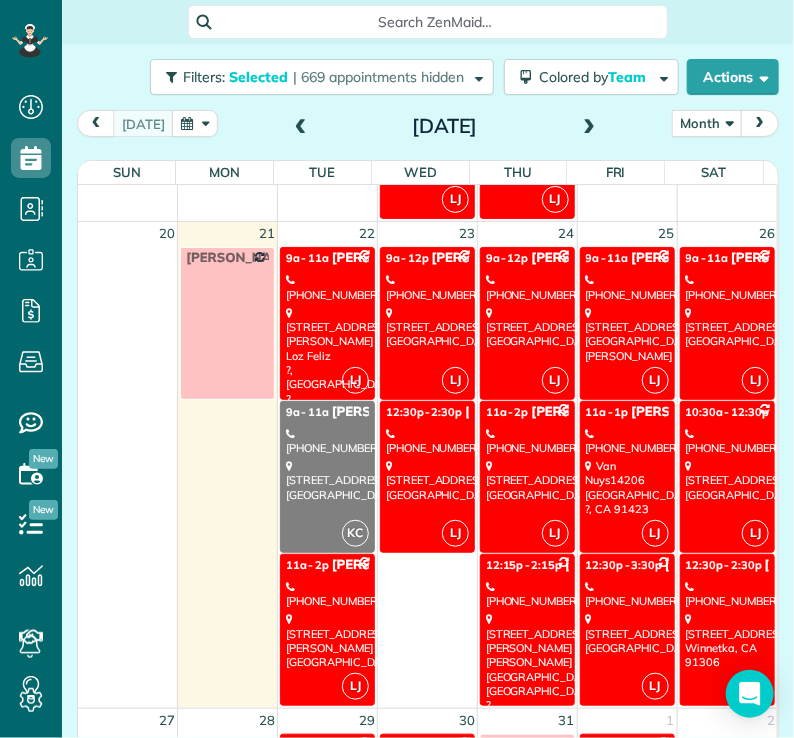 click on "[STREET_ADDRESS]" at bounding box center (527, 327) 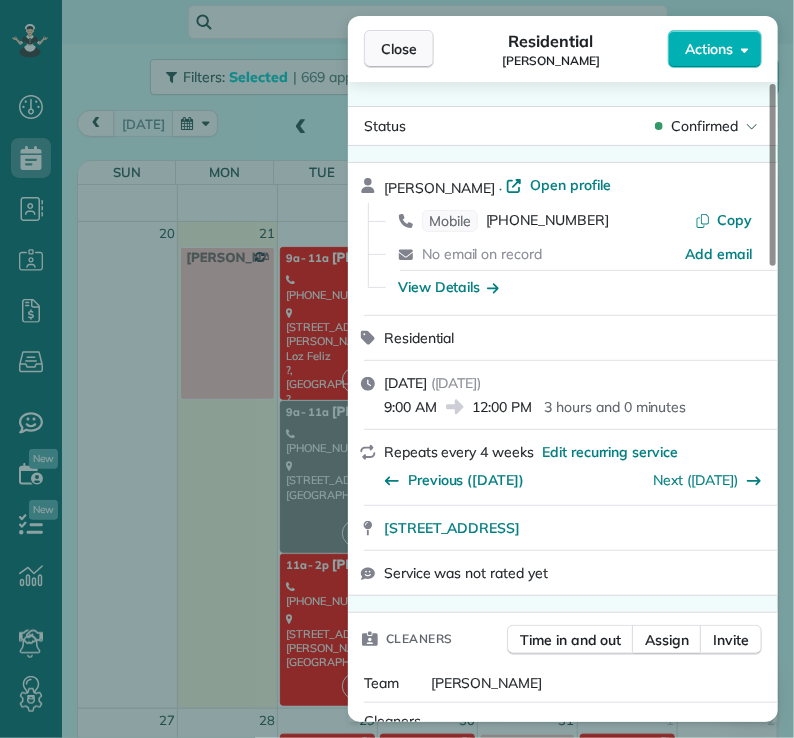 click on "Close" at bounding box center [399, 49] 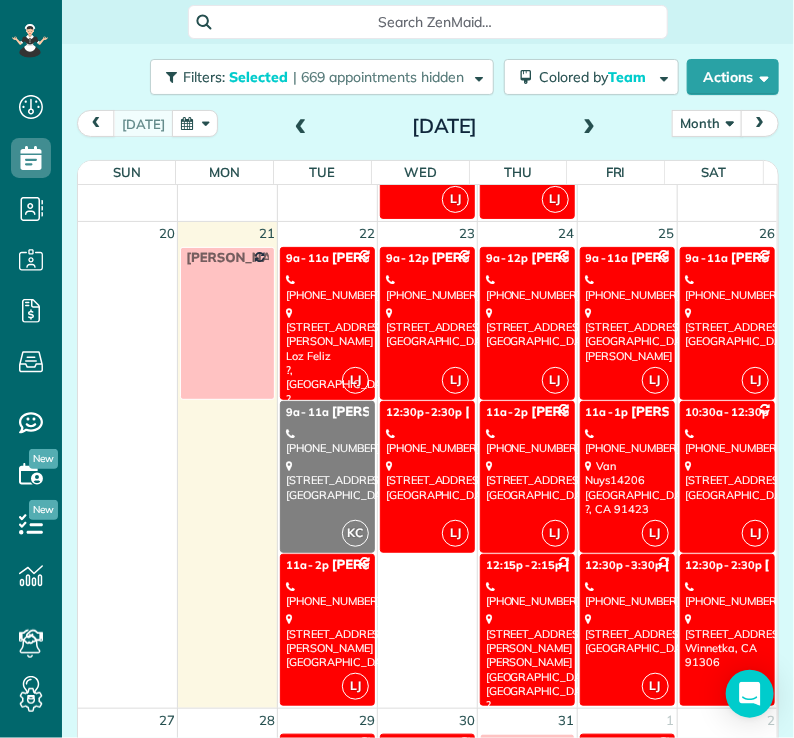 click on "[STREET_ADDRESS]" at bounding box center [527, 480] 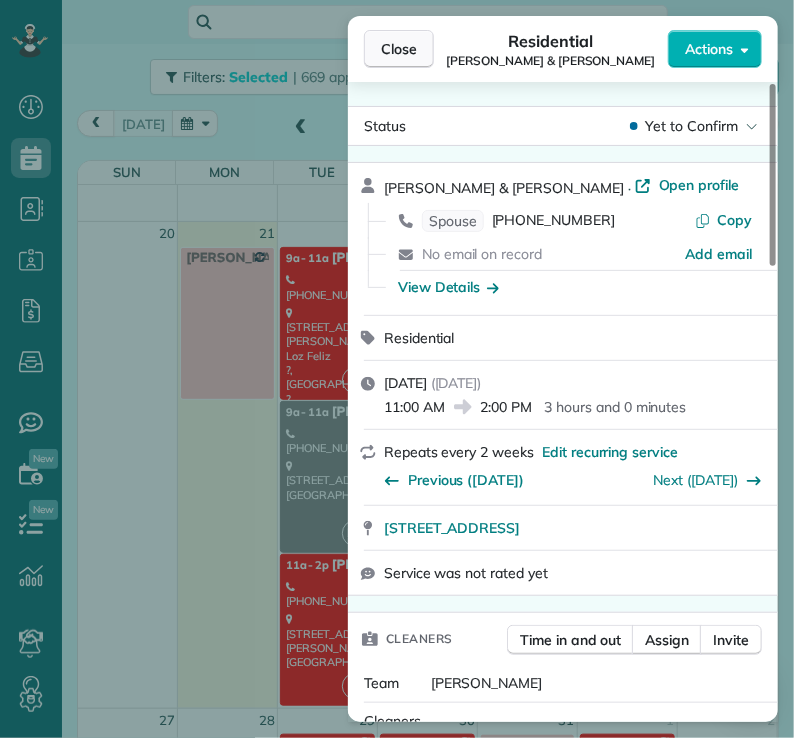 click on "Close" at bounding box center (399, 49) 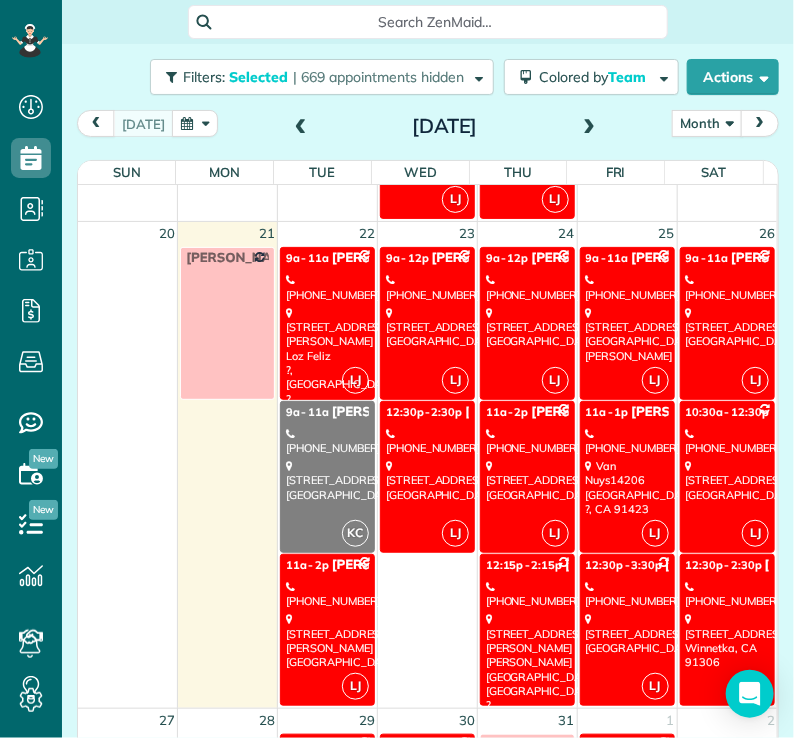 click on "[PHONE_NUMBER]" at bounding box center (527, 594) 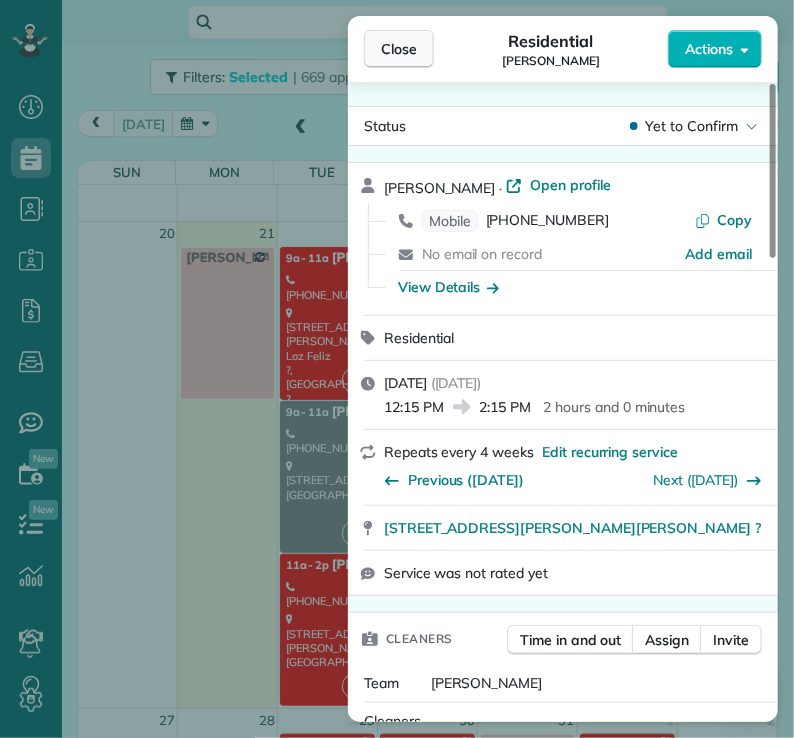 click on "Close" at bounding box center [399, 49] 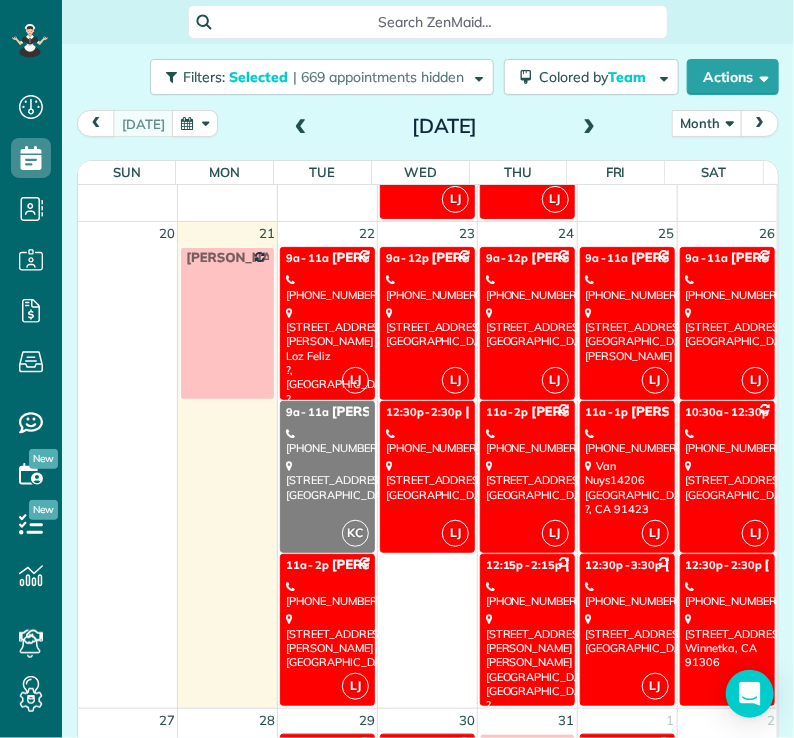 click on "[STREET_ADDRESS][PERSON_NAME]" at bounding box center [627, 334] 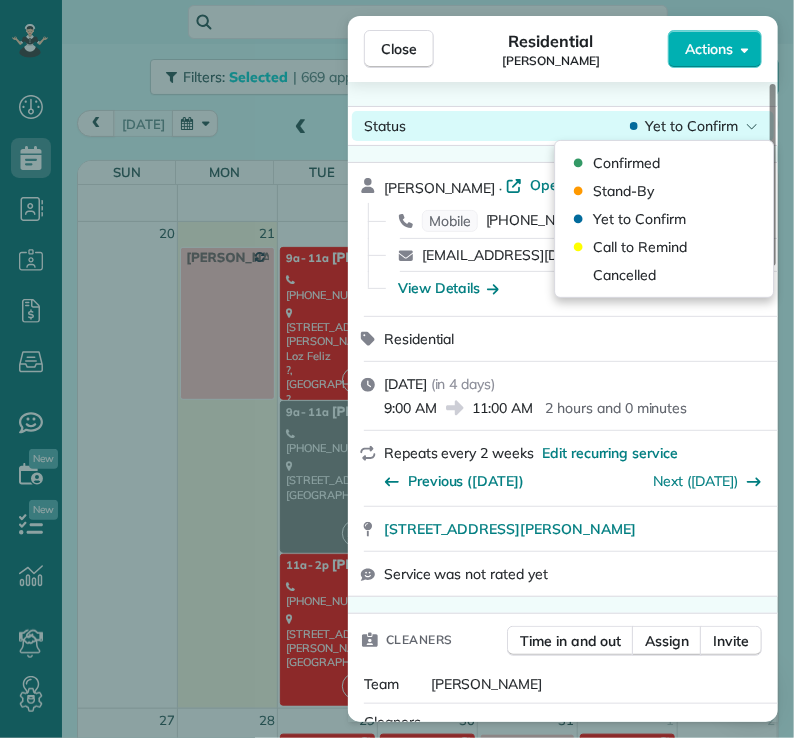 click on "Status" at bounding box center (385, 126) 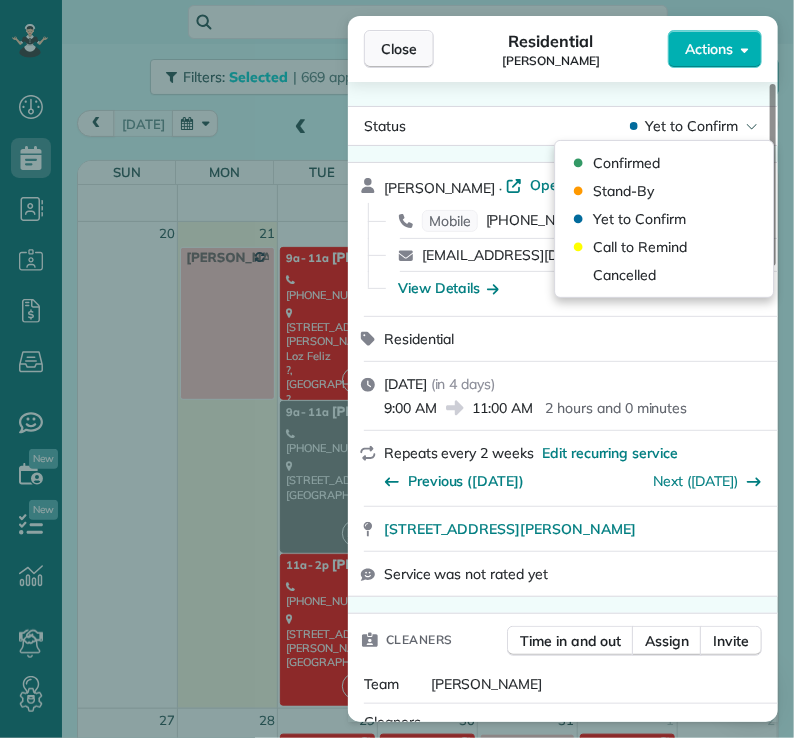 click on "Close" at bounding box center [399, 49] 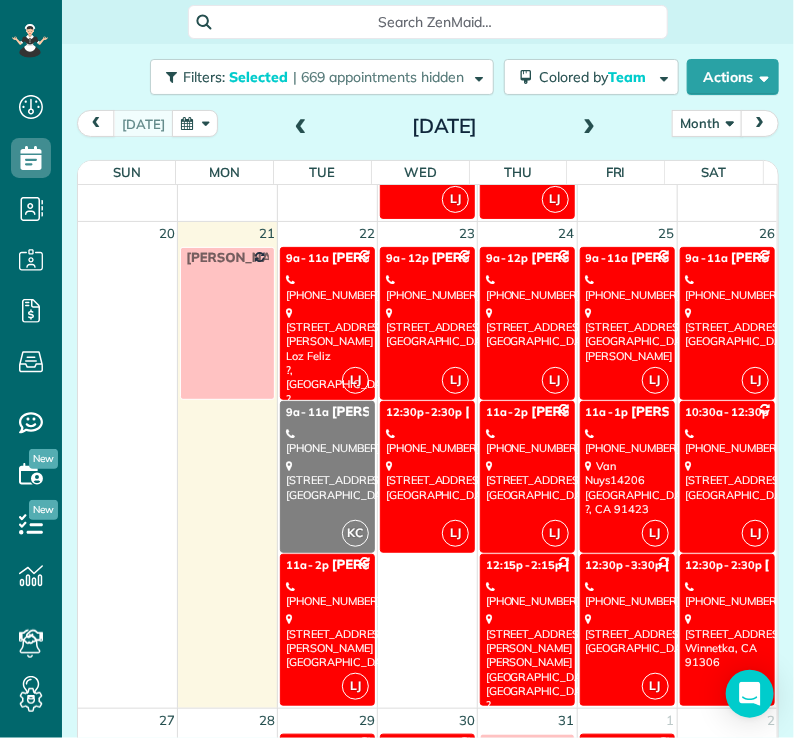 click on "[PHONE_NUMBER]" at bounding box center (627, 441) 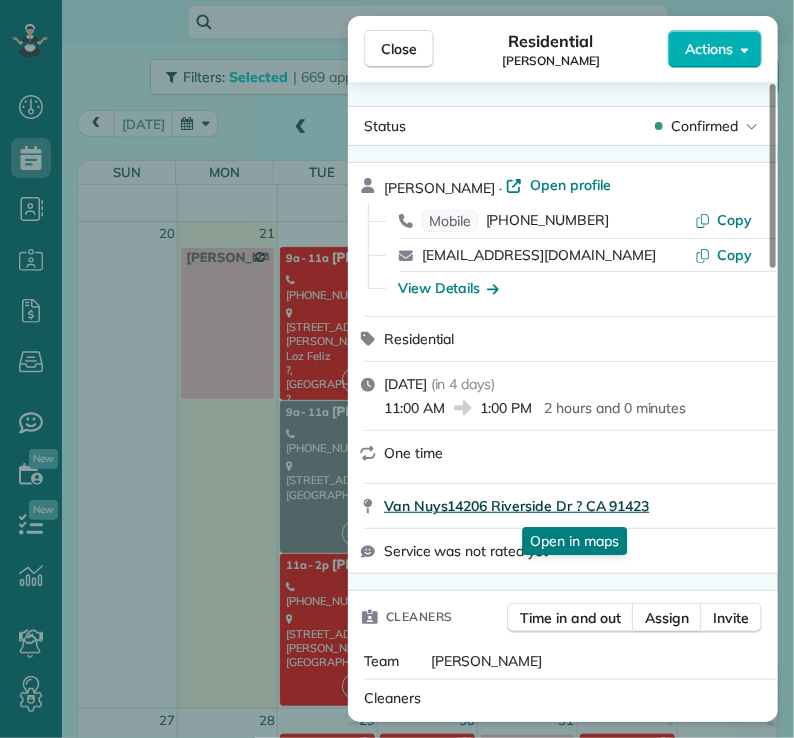 click on "Van Nuys14206 Riverside Dr ? CA 91423" at bounding box center [517, 506] 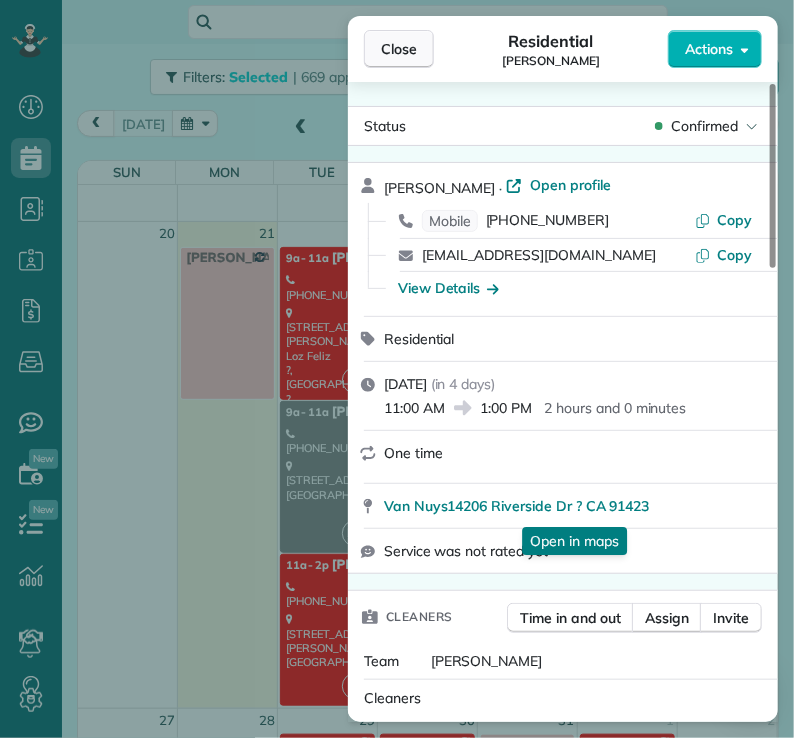 click on "Close" at bounding box center [399, 49] 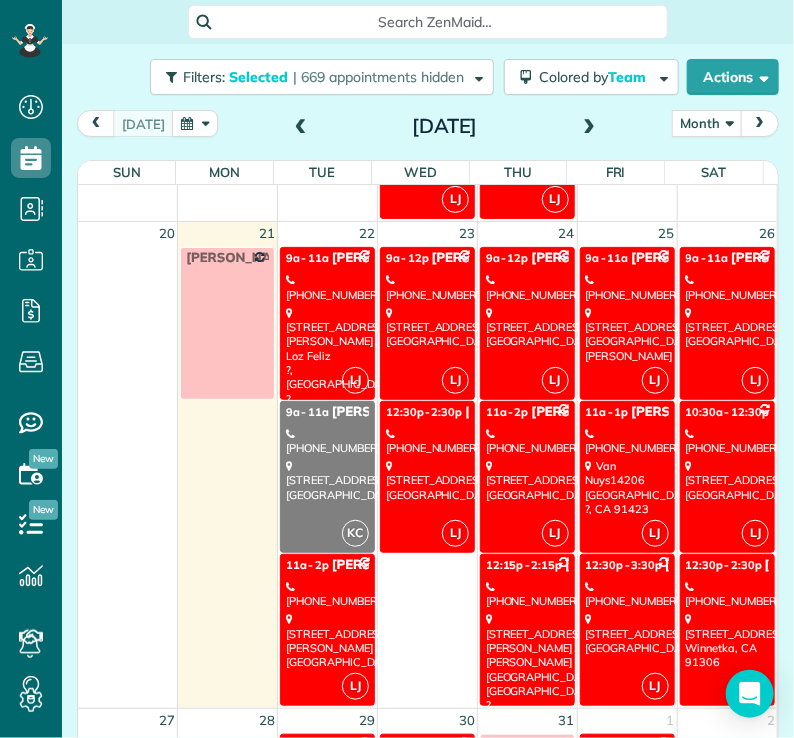 click on "[PHONE_NUMBER]" at bounding box center [627, 594] 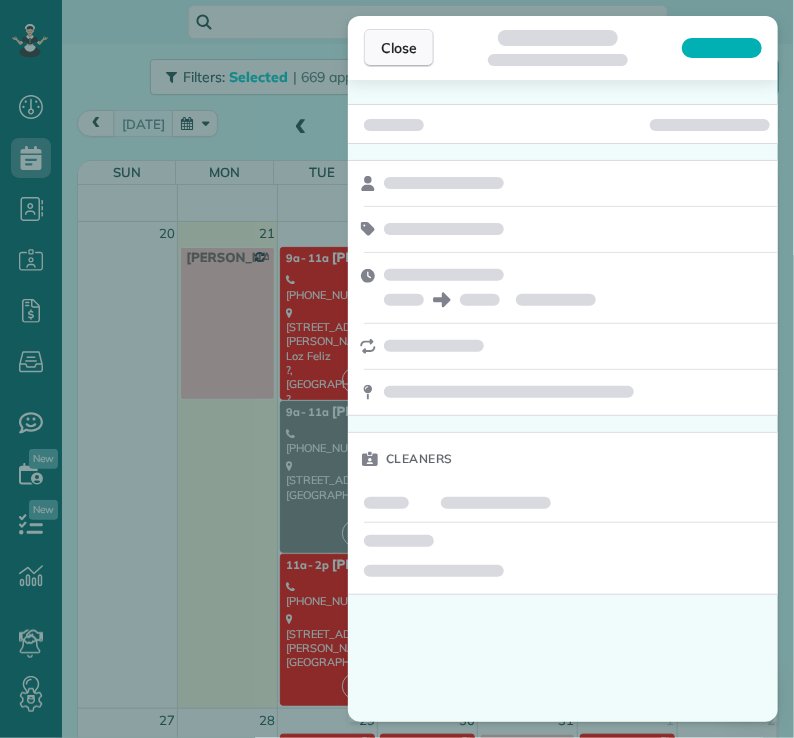 click on "Close" at bounding box center [399, 48] 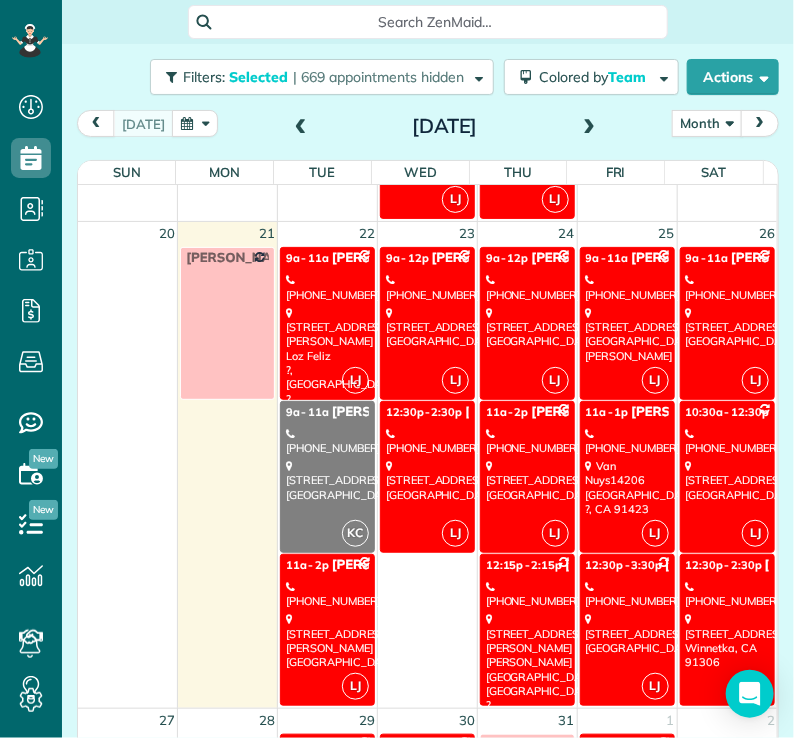 click on "[STREET_ADDRESS]" at bounding box center (627, 633) 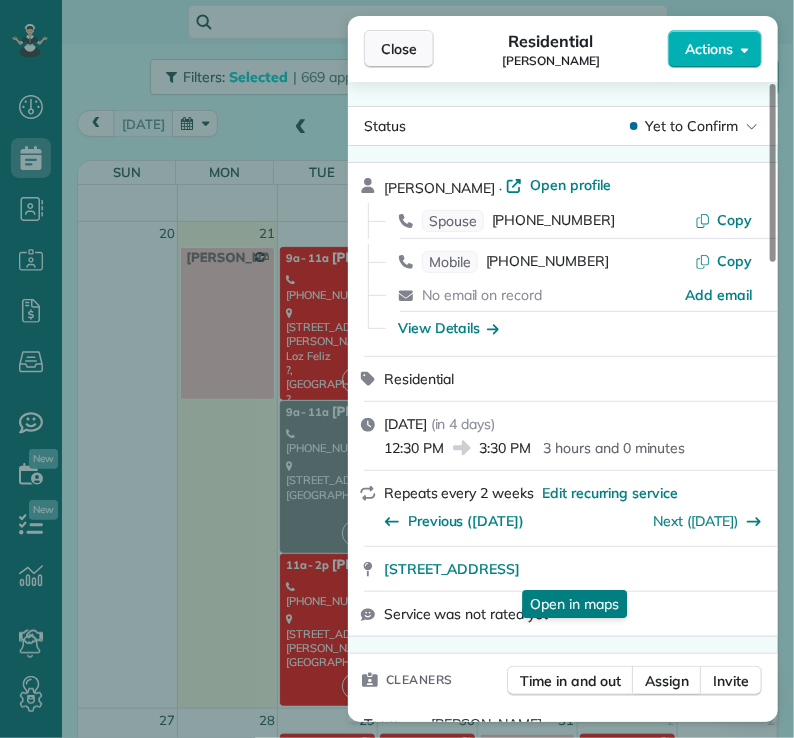 click on "Close" at bounding box center [399, 49] 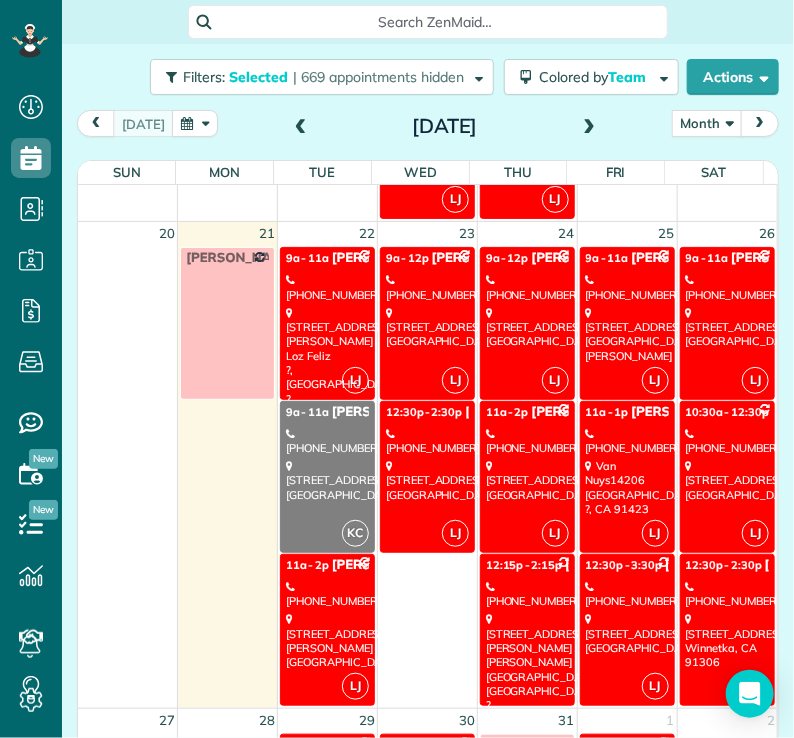 click on "[STREET_ADDRESS]" at bounding box center (727, 327) 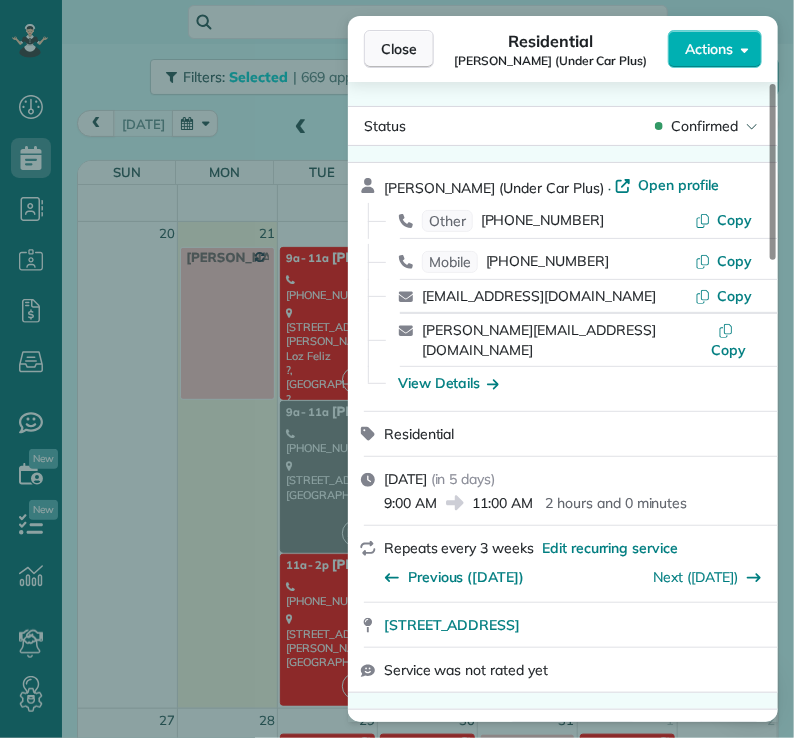 click on "Close" at bounding box center [399, 49] 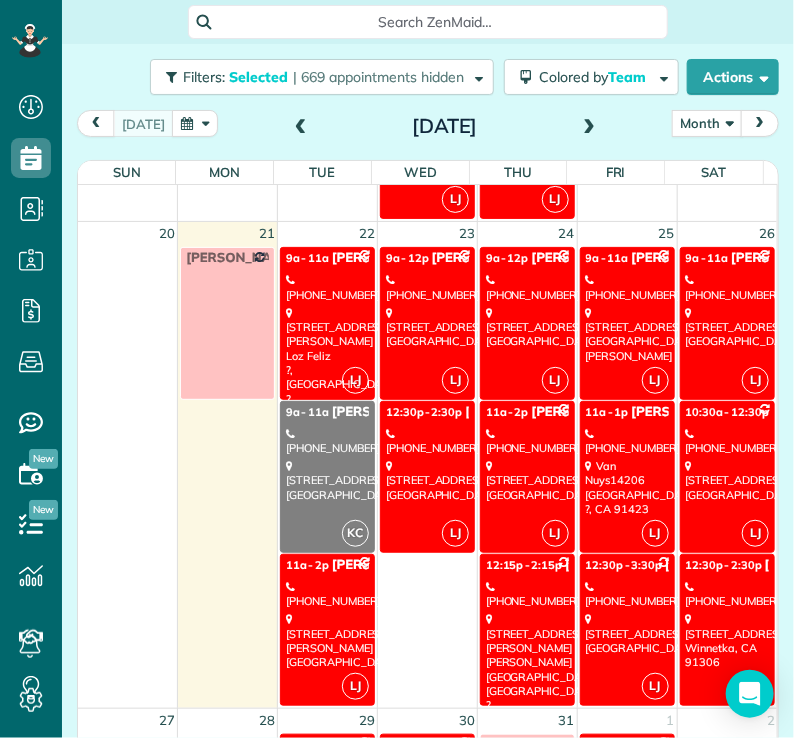 click on "[STREET_ADDRESS]" at bounding box center [727, 480] 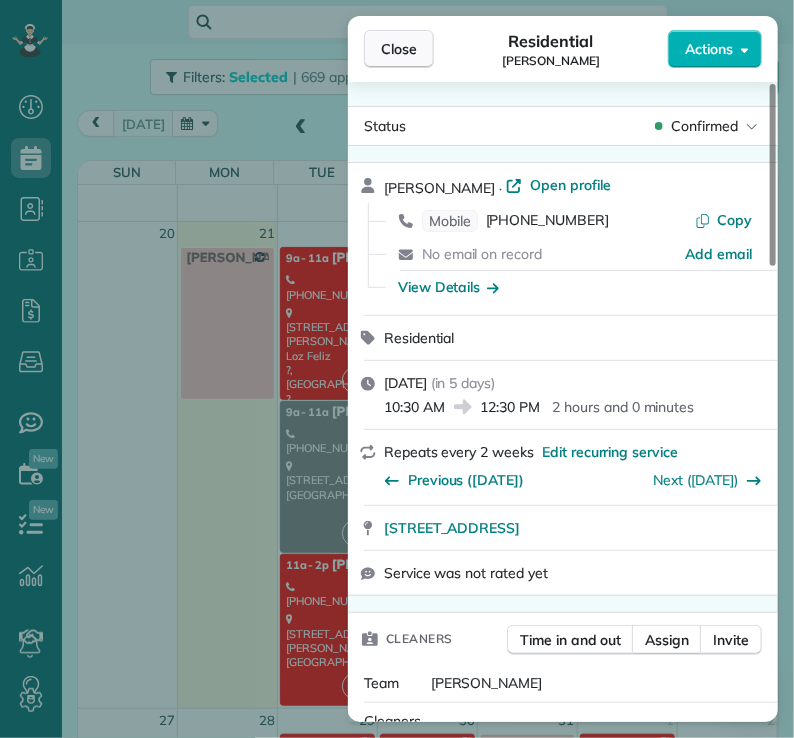 click on "Close" at bounding box center [399, 49] 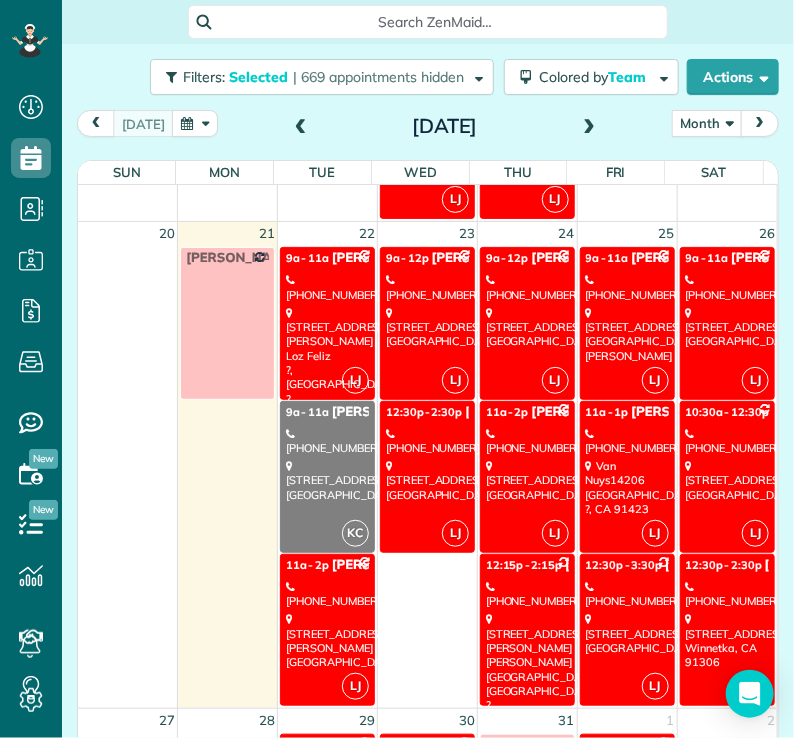 click on "[PHONE_NUMBER]" at bounding box center (727, 594) 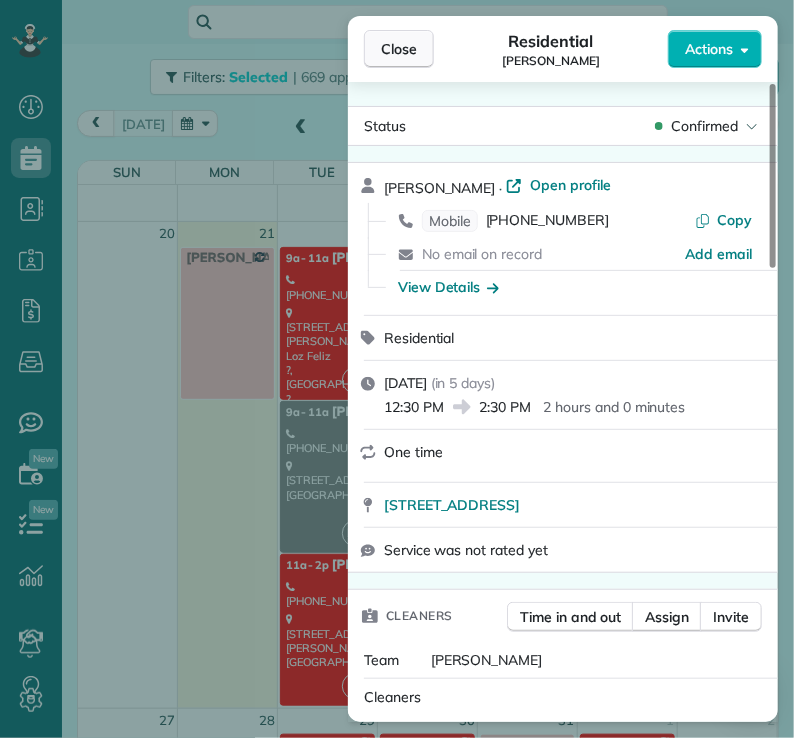 click on "Close" at bounding box center (399, 49) 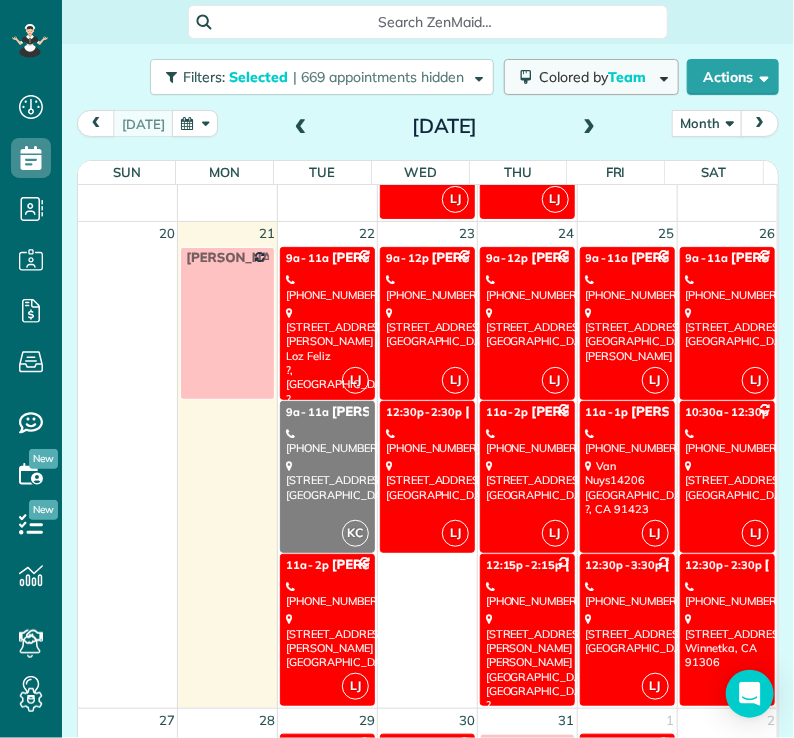 click on "Team" at bounding box center (628, 77) 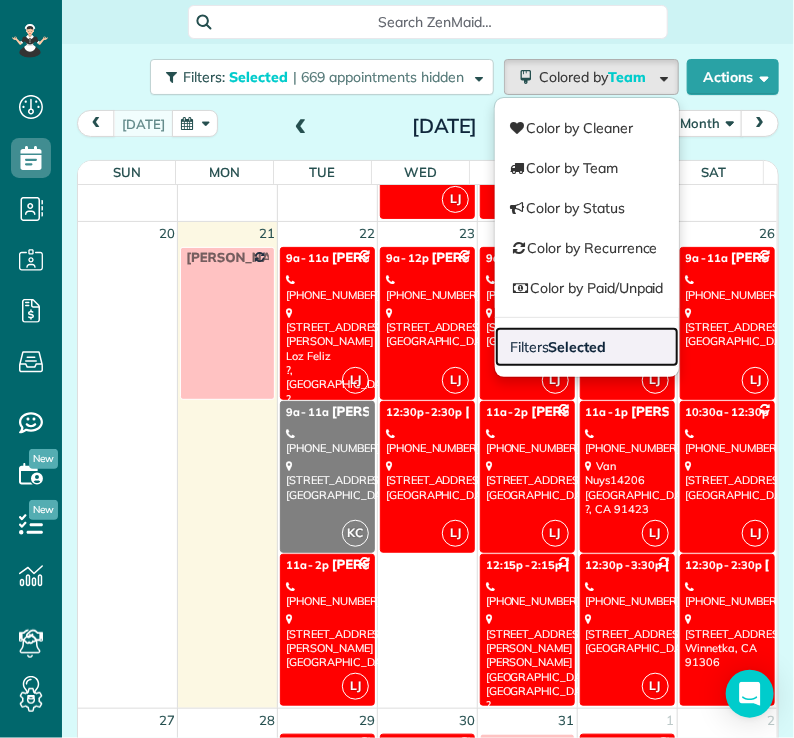 click on "Selected" at bounding box center (578, 347) 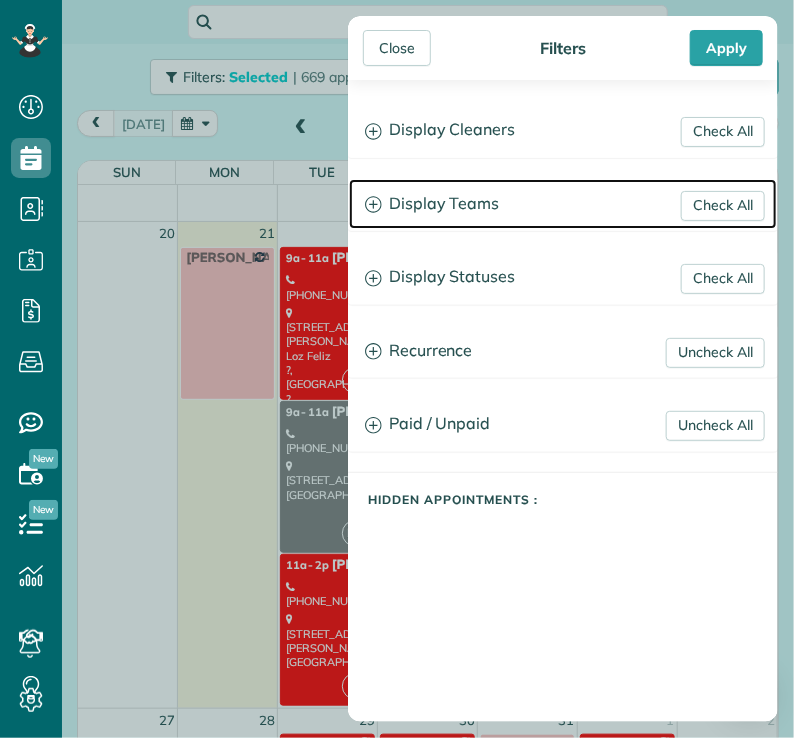 click on "Display Teams" at bounding box center [563, 204] 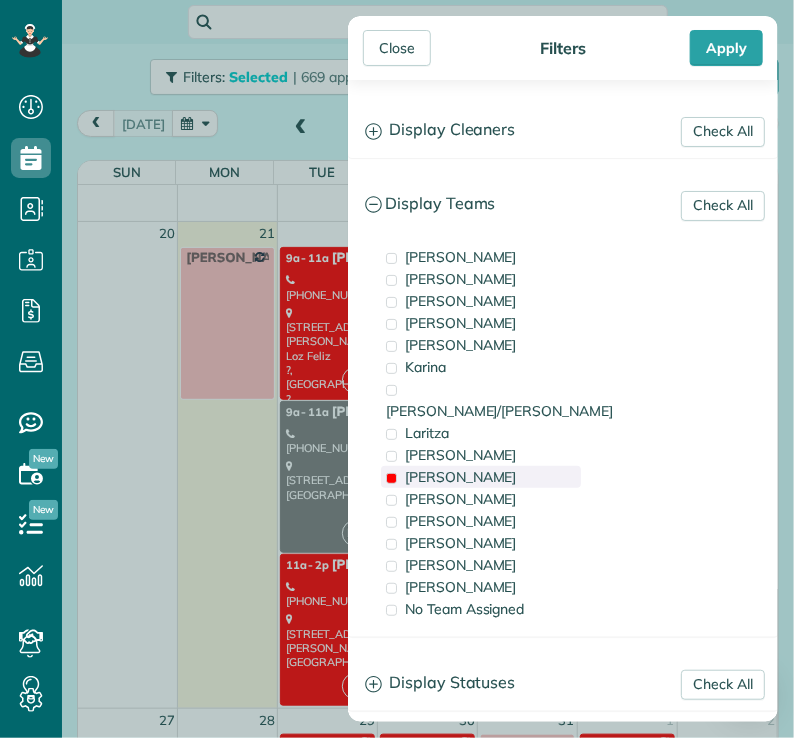 click on "[PERSON_NAME]" at bounding box center (461, 477) 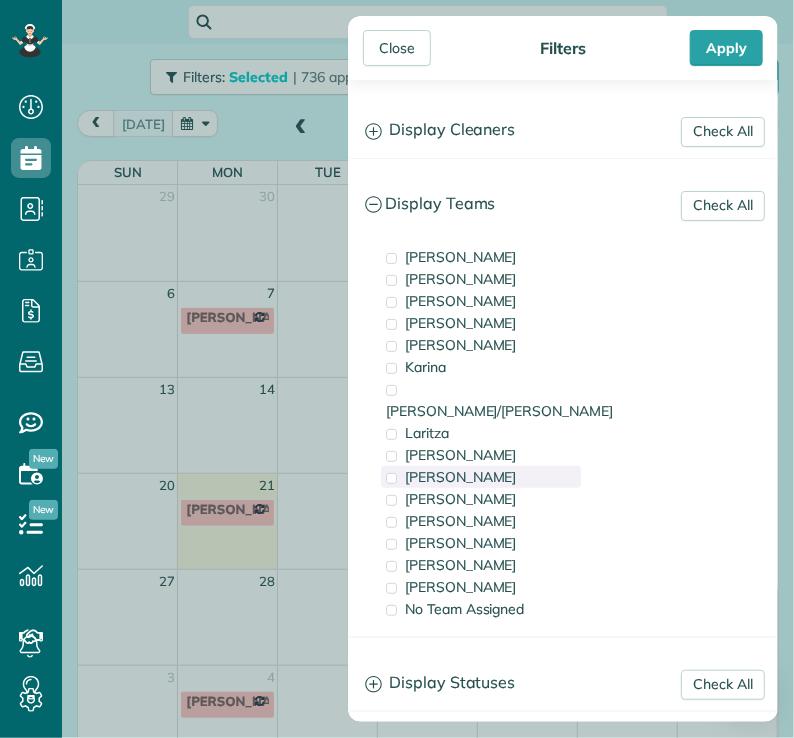 scroll, scrollTop: 0, scrollLeft: 0, axis: both 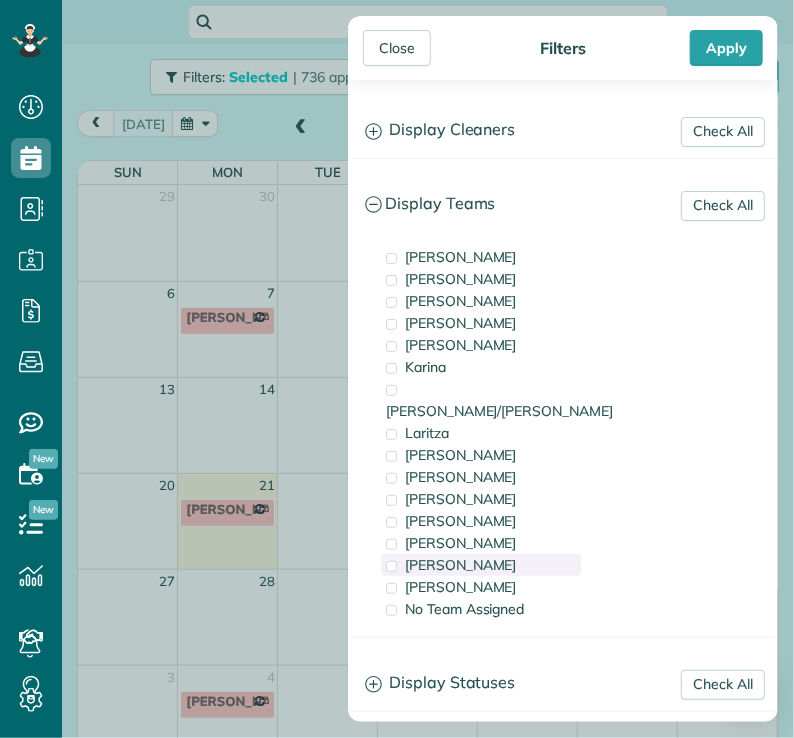 click on "[PERSON_NAME]" at bounding box center (461, 565) 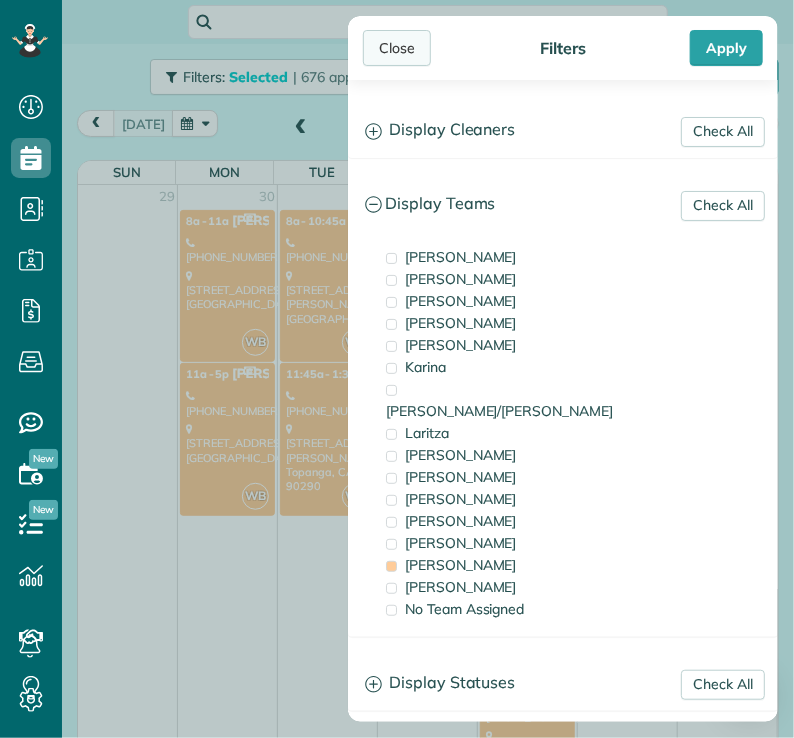 click on "Close" at bounding box center [397, 48] 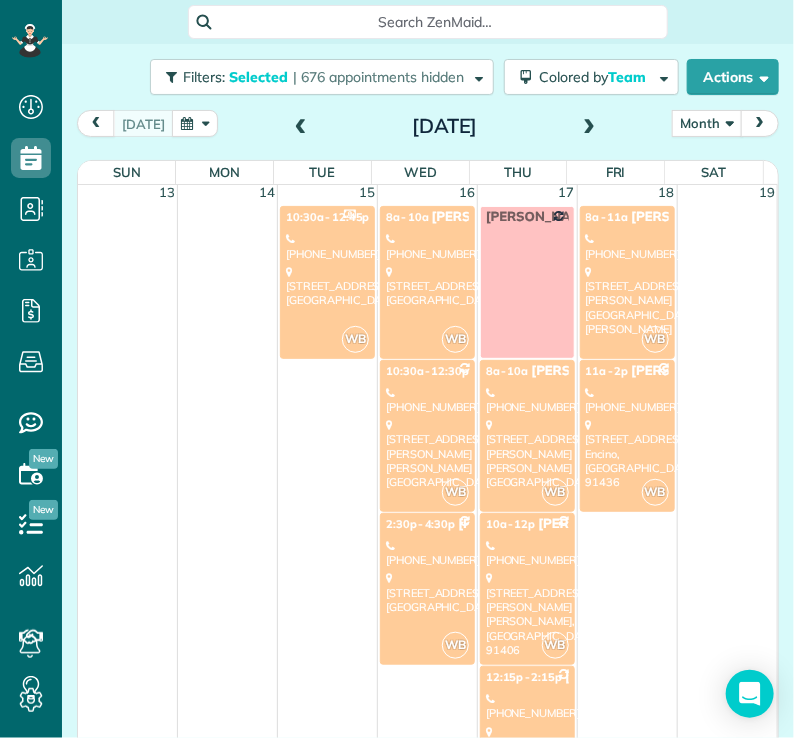 scroll, scrollTop: 1132, scrollLeft: 0, axis: vertical 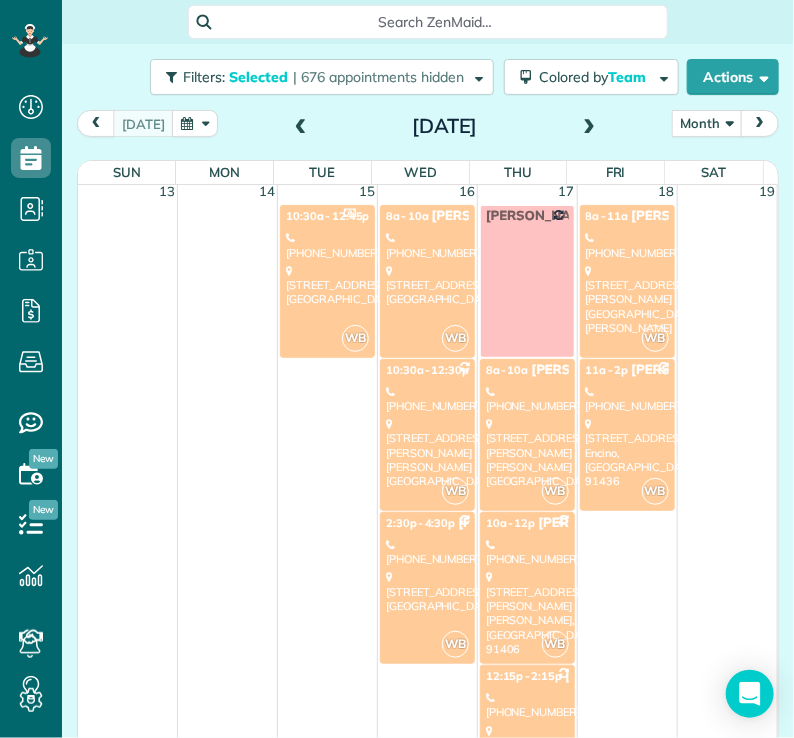 click on "[STREET_ADDRESS][PERSON_NAME][PERSON_NAME]" at bounding box center [527, 613] 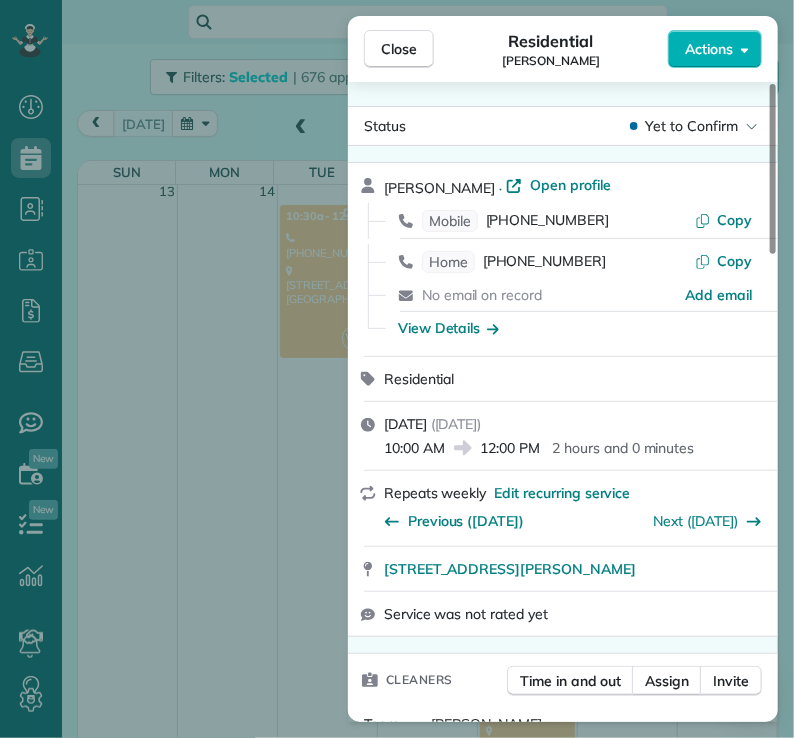click on "Actions" at bounding box center (709, 49) 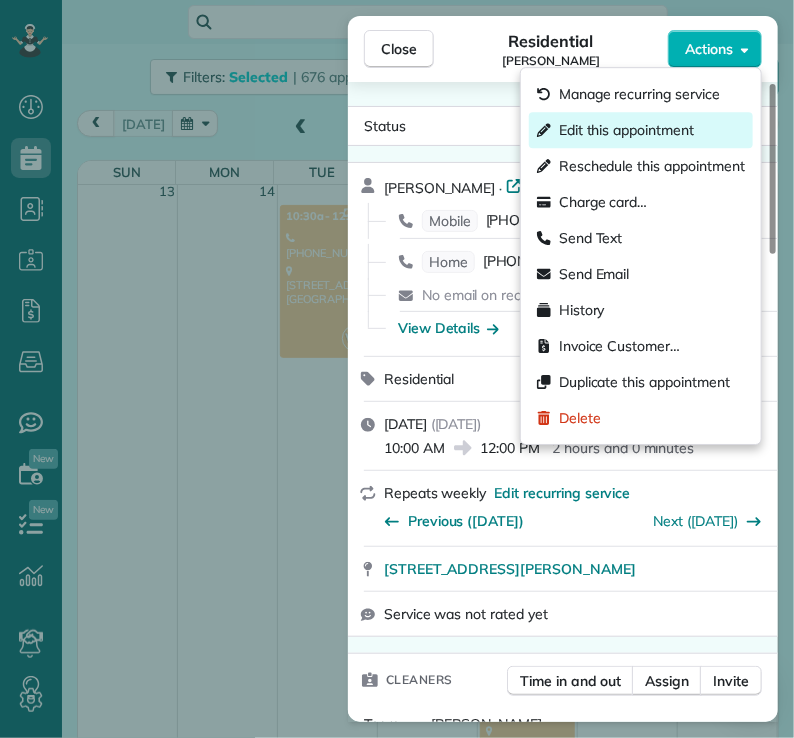 click on "Edit this appointment" at bounding box center (626, 130) 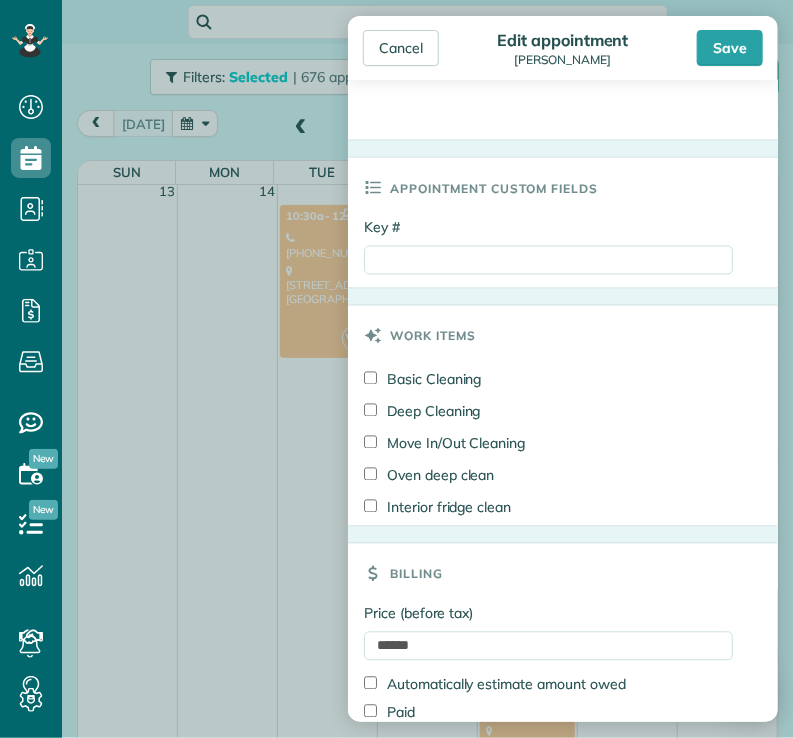 scroll, scrollTop: 934, scrollLeft: 0, axis: vertical 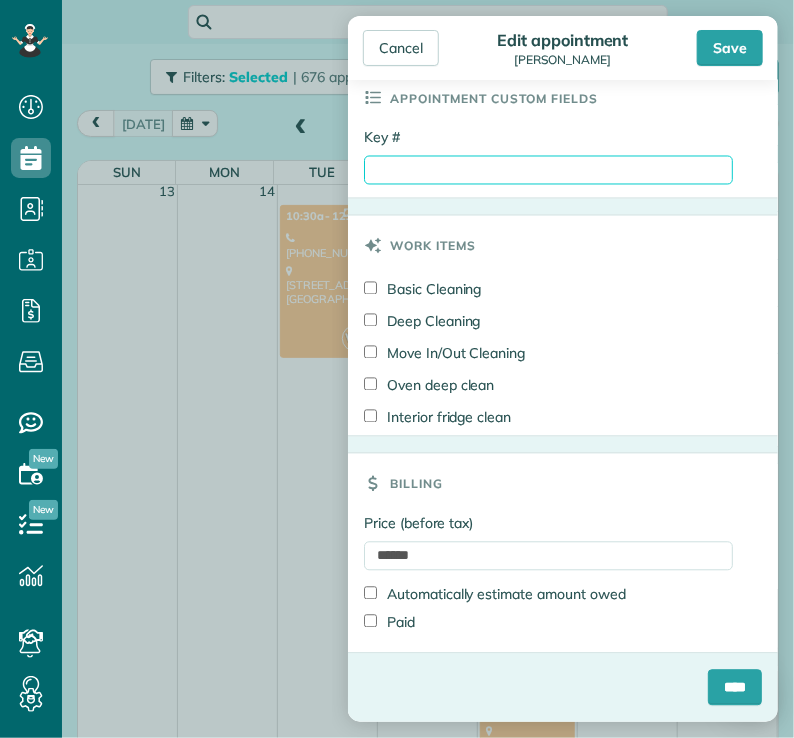 click on "Key #" at bounding box center [548, 170] 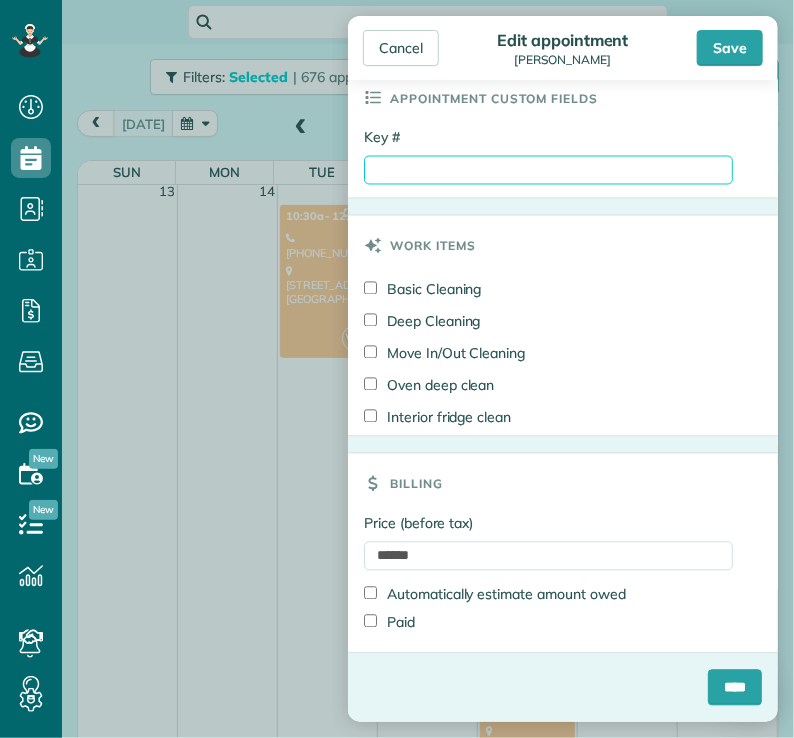 type on "****" 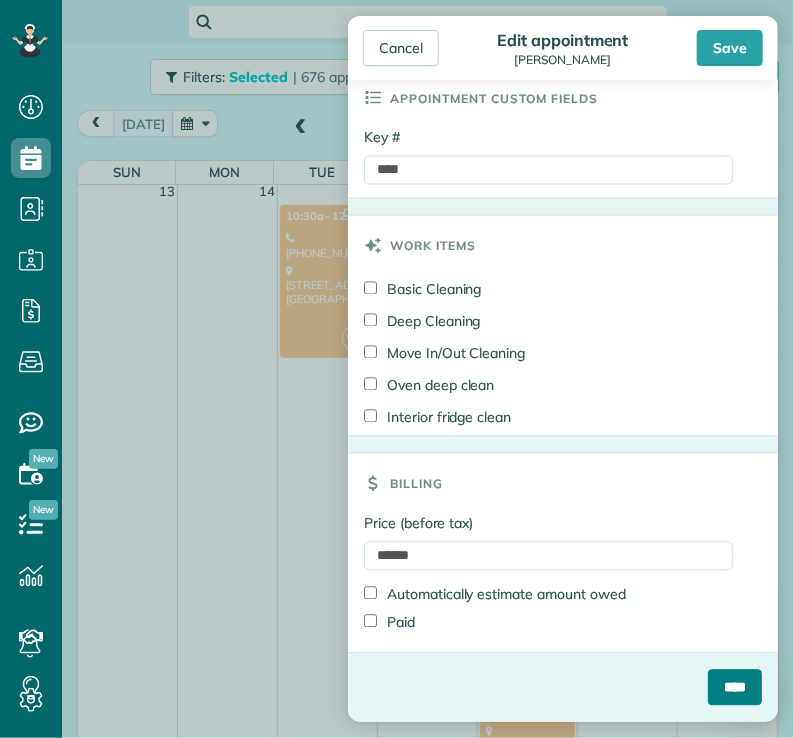 click on "****" at bounding box center (735, 688) 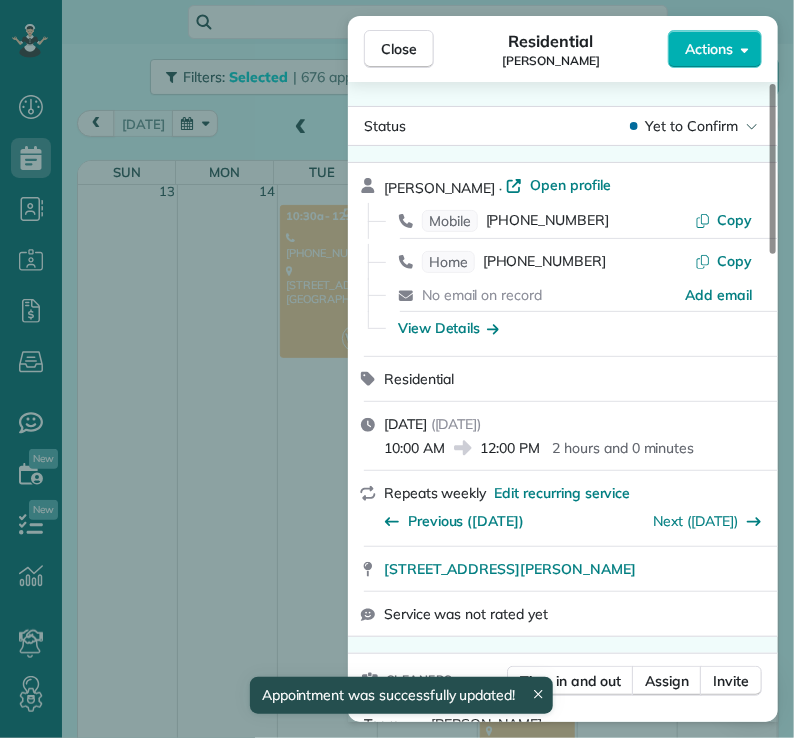 scroll, scrollTop: 1132, scrollLeft: 0, axis: vertical 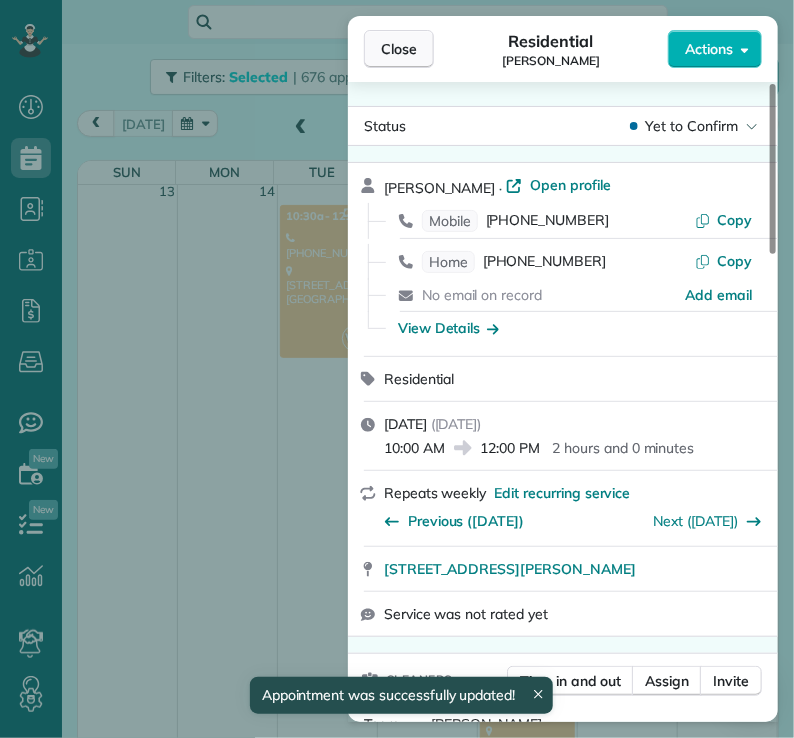 click on "Close" at bounding box center [399, 49] 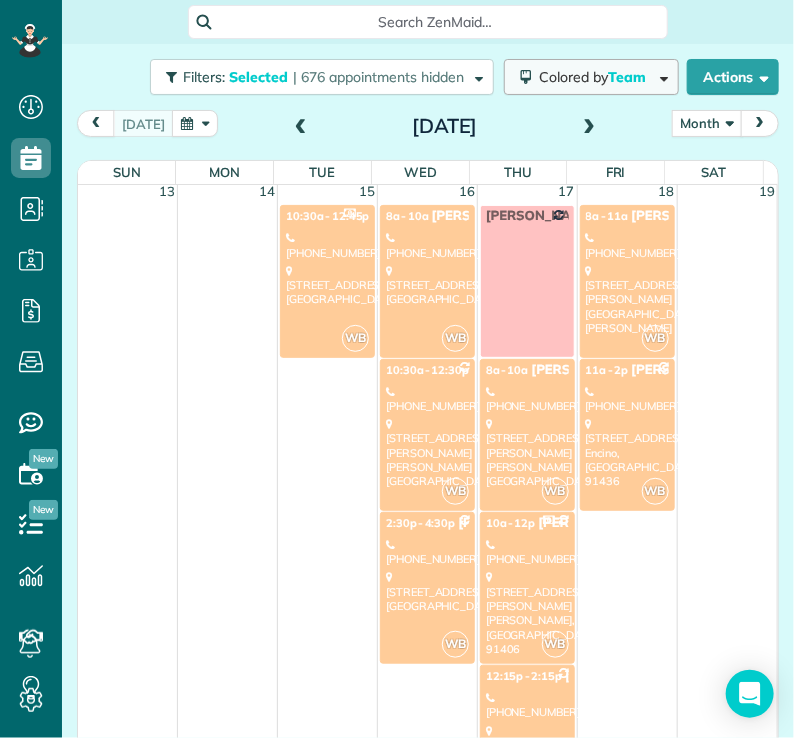 click on "Colored by  Team" at bounding box center [596, 77] 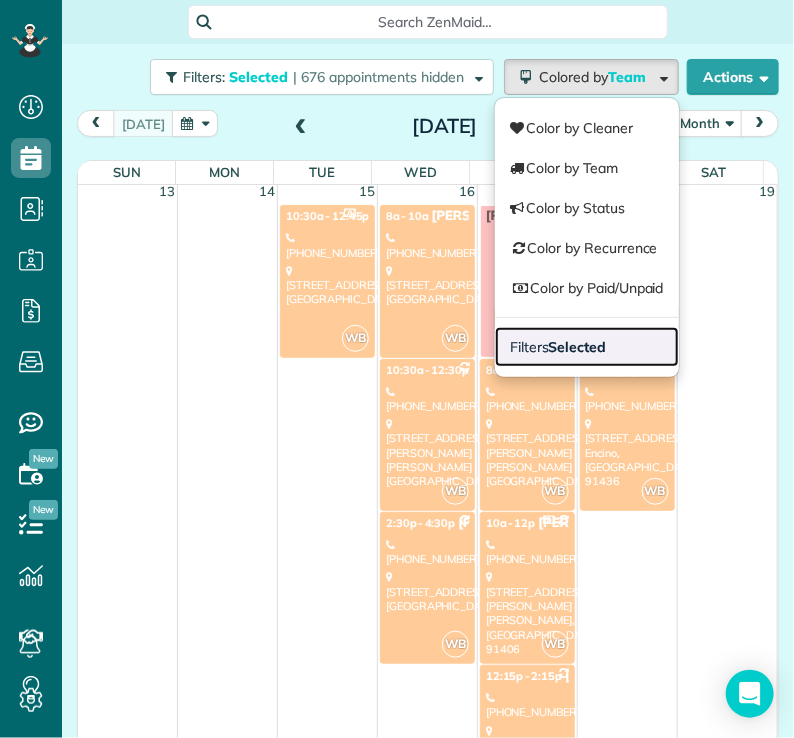 click on "Filters  Selected" at bounding box center (587, 347) 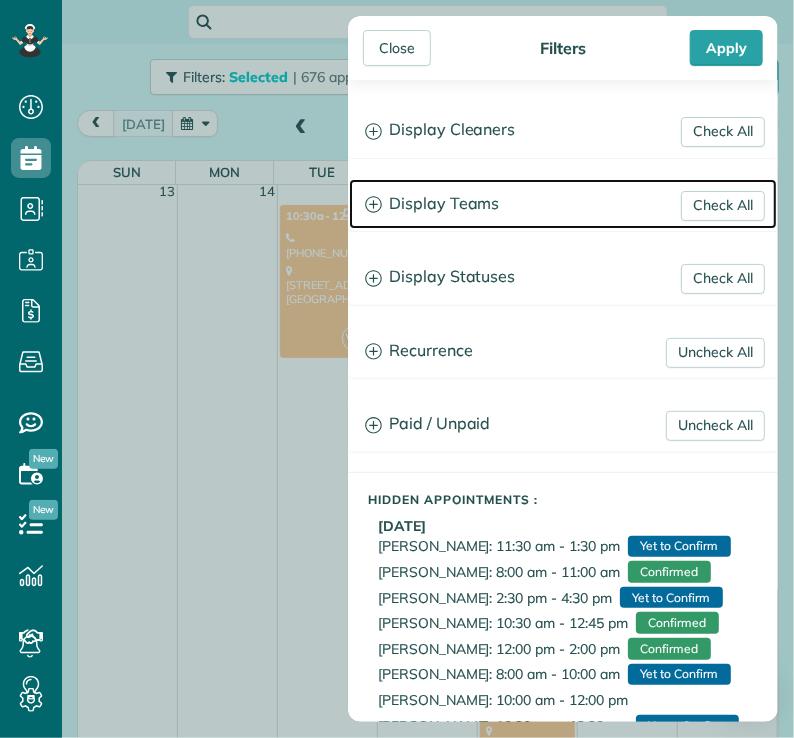 click on "Display Teams" at bounding box center [563, 204] 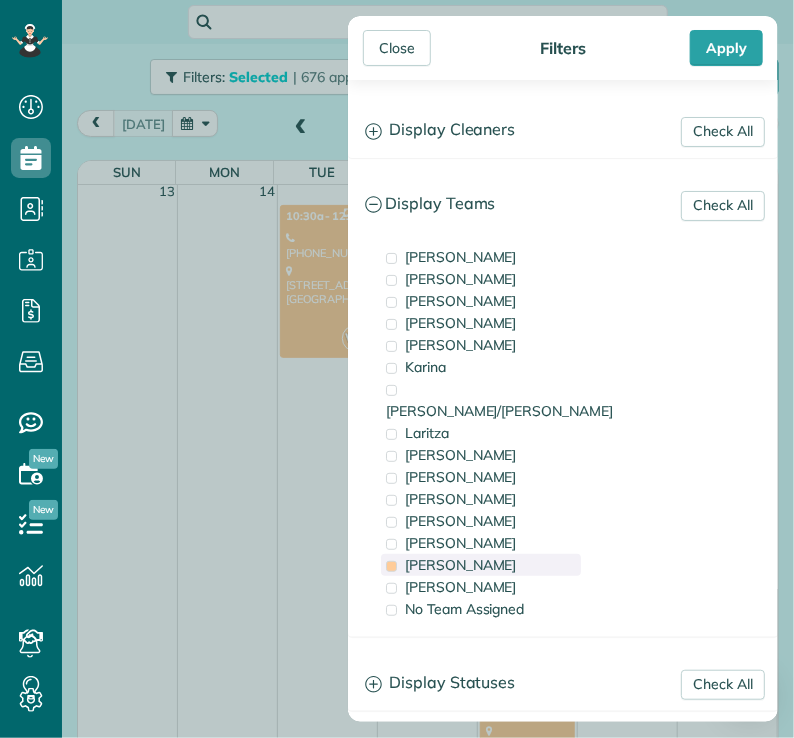 click on "[PERSON_NAME]" at bounding box center [461, 565] 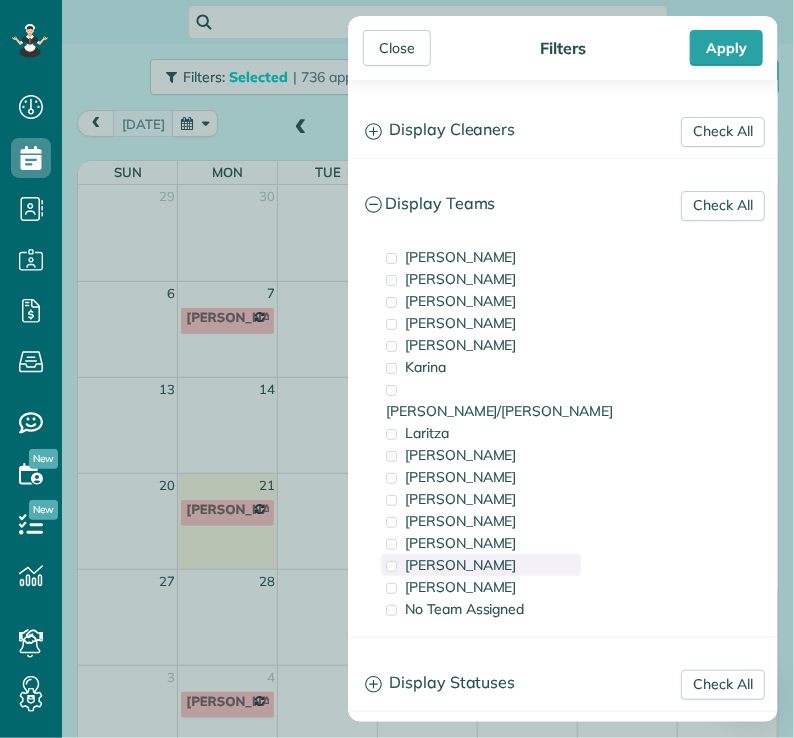 scroll, scrollTop: 0, scrollLeft: 0, axis: both 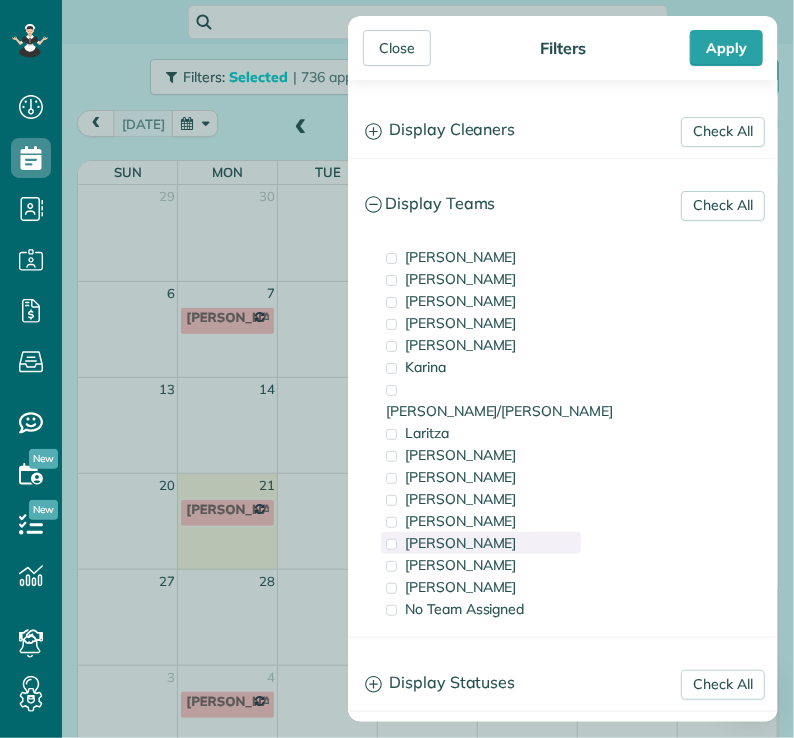click on "[PERSON_NAME]" at bounding box center [461, 543] 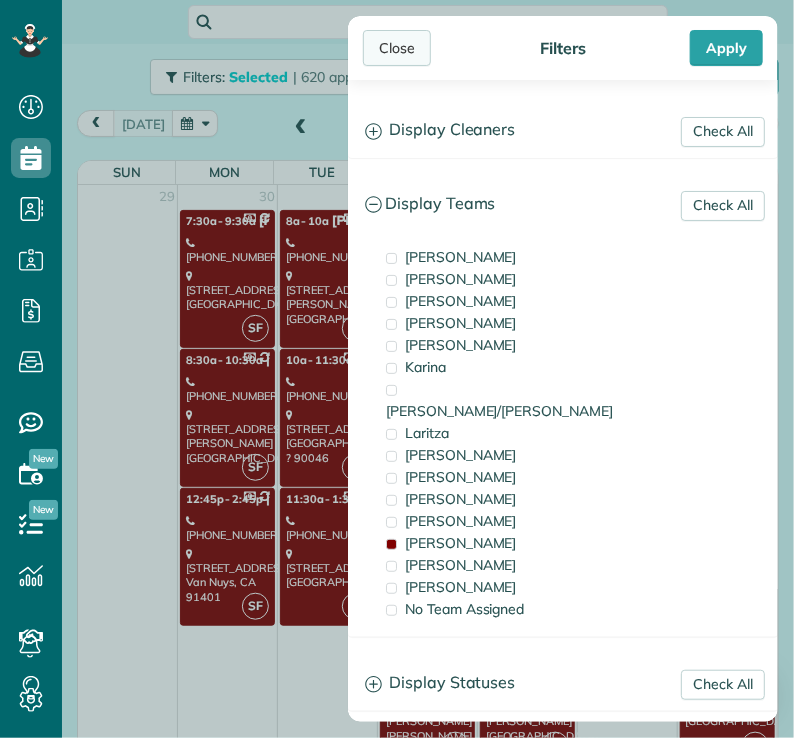click on "Close" at bounding box center (397, 48) 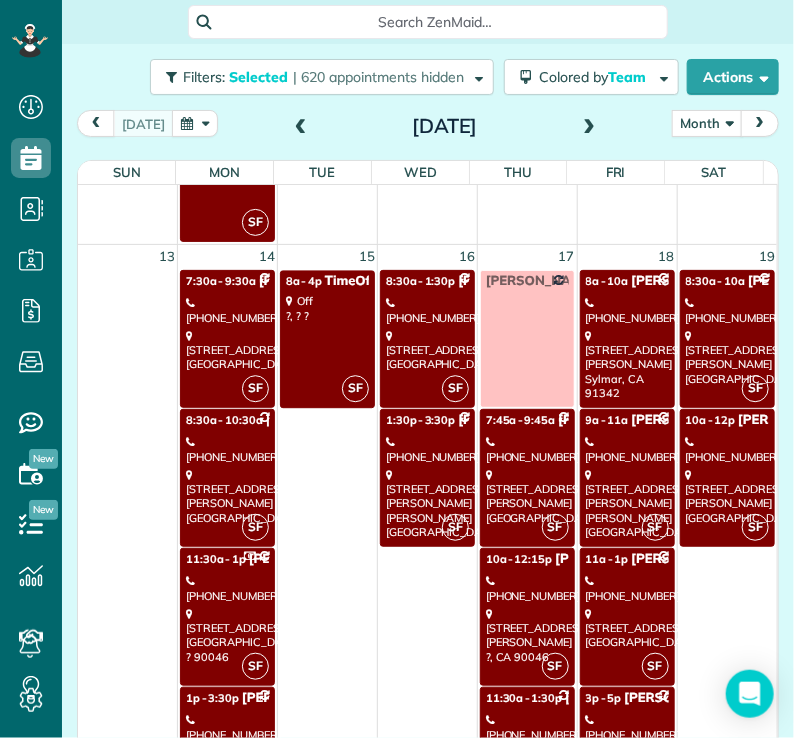 scroll, scrollTop: 1388, scrollLeft: 0, axis: vertical 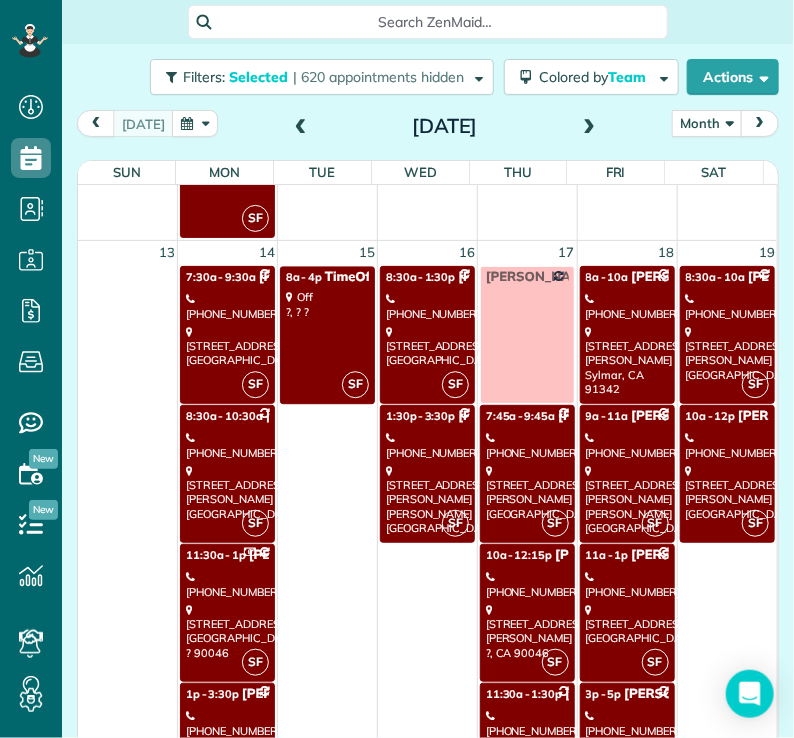 click on "[STREET_ADDRESS]" at bounding box center (227, 346) 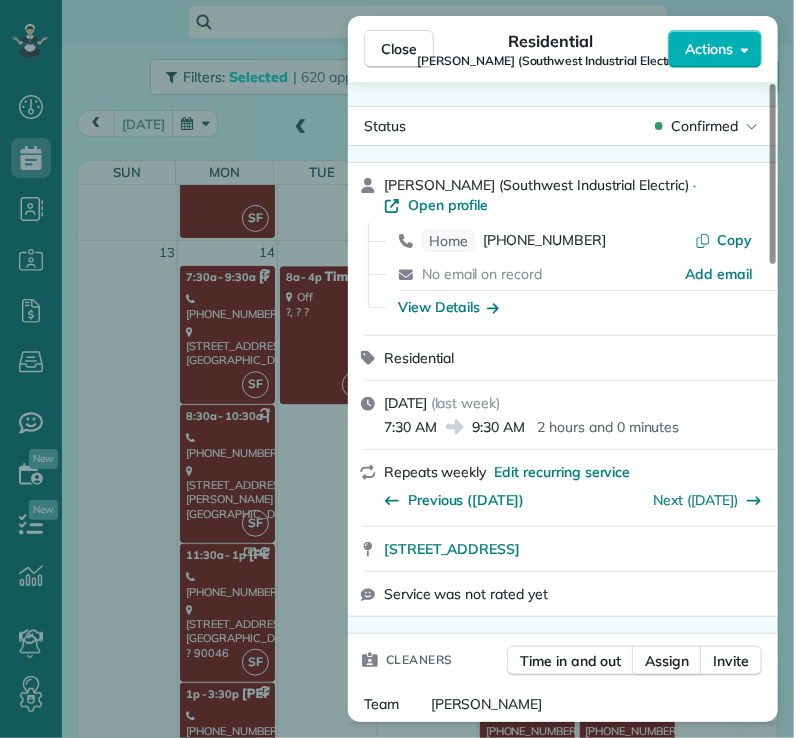 click on "Actions" at bounding box center [709, 49] 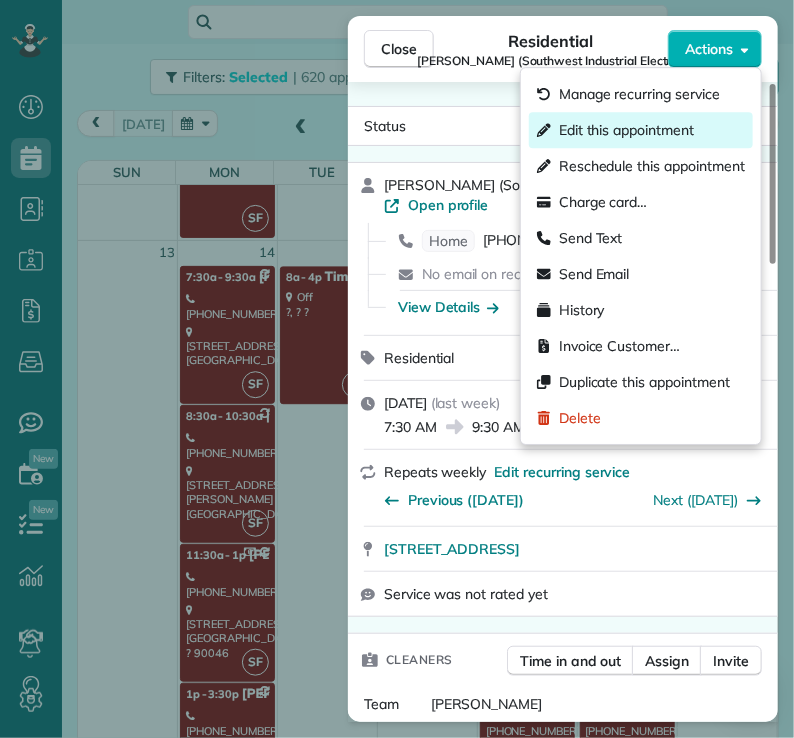 click on "Edit this appointment" at bounding box center [626, 130] 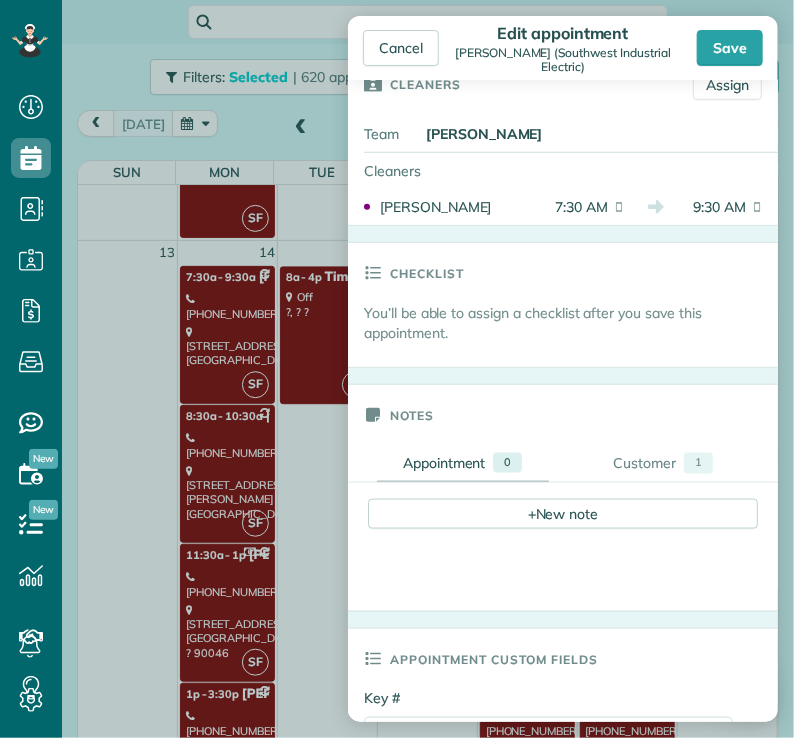 scroll, scrollTop: 954, scrollLeft: 0, axis: vertical 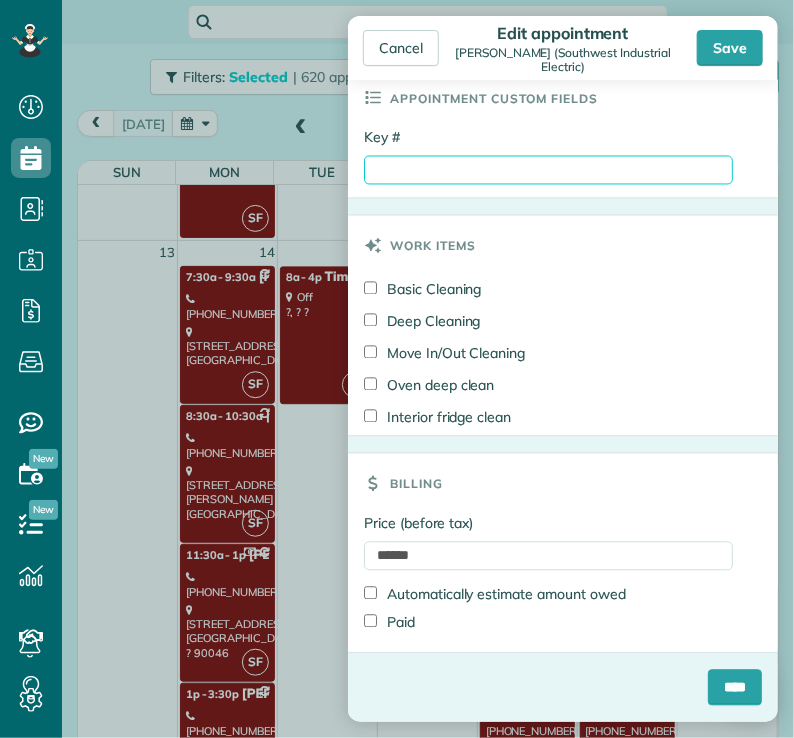 click on "Key #" at bounding box center (548, 170) 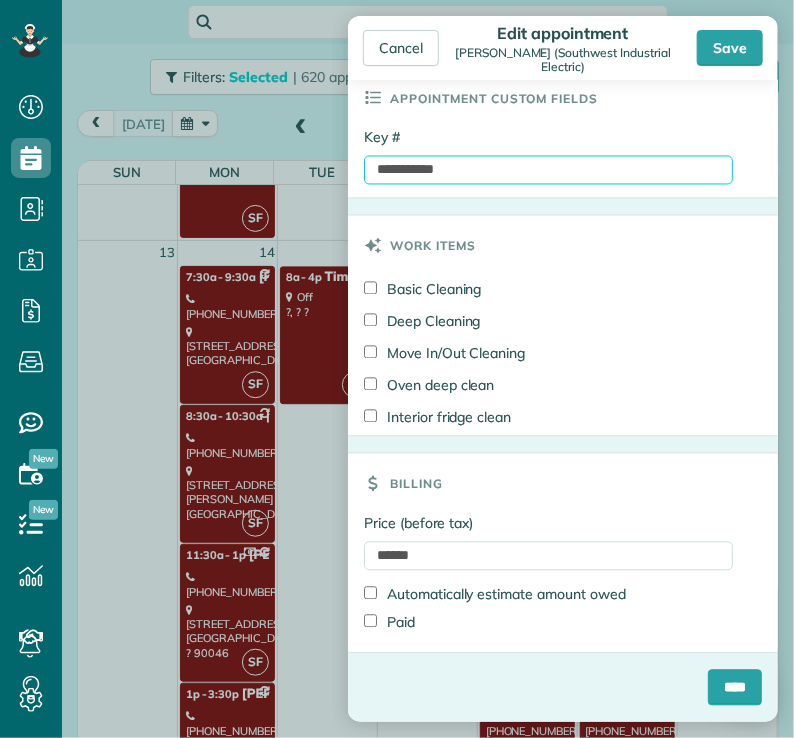 type on "**********" 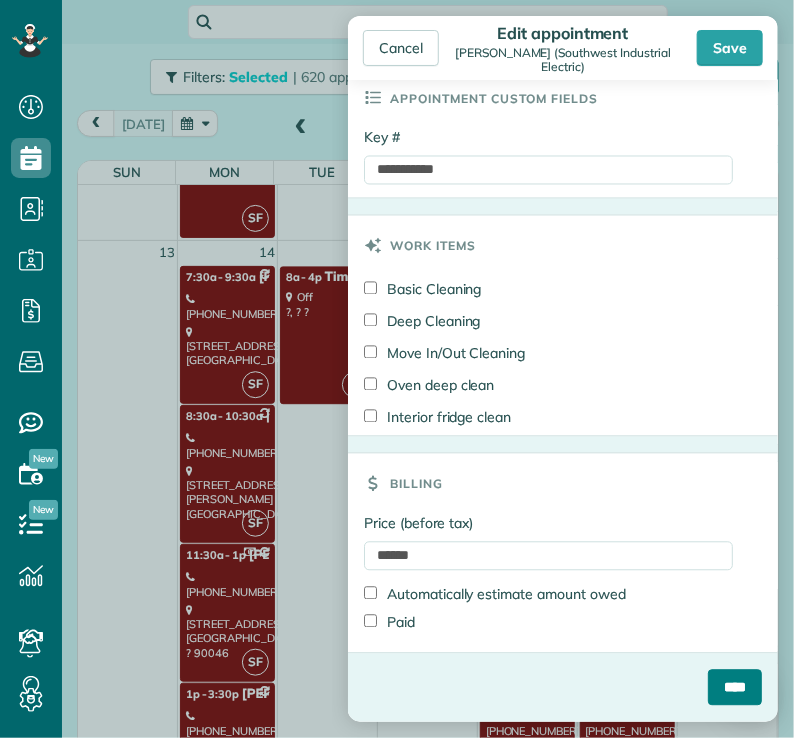 click on "****" at bounding box center (735, 688) 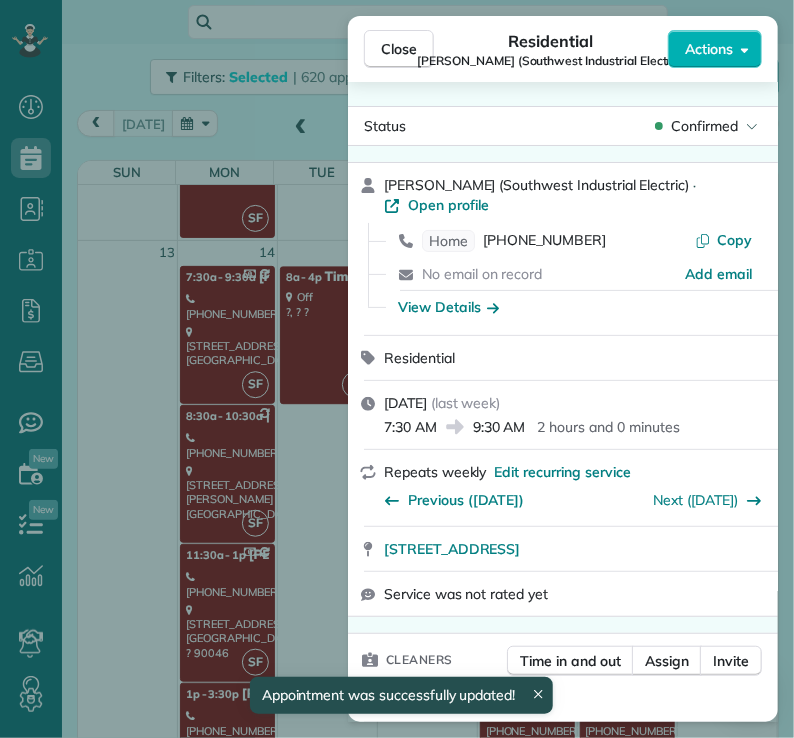 scroll, scrollTop: 1388, scrollLeft: 0, axis: vertical 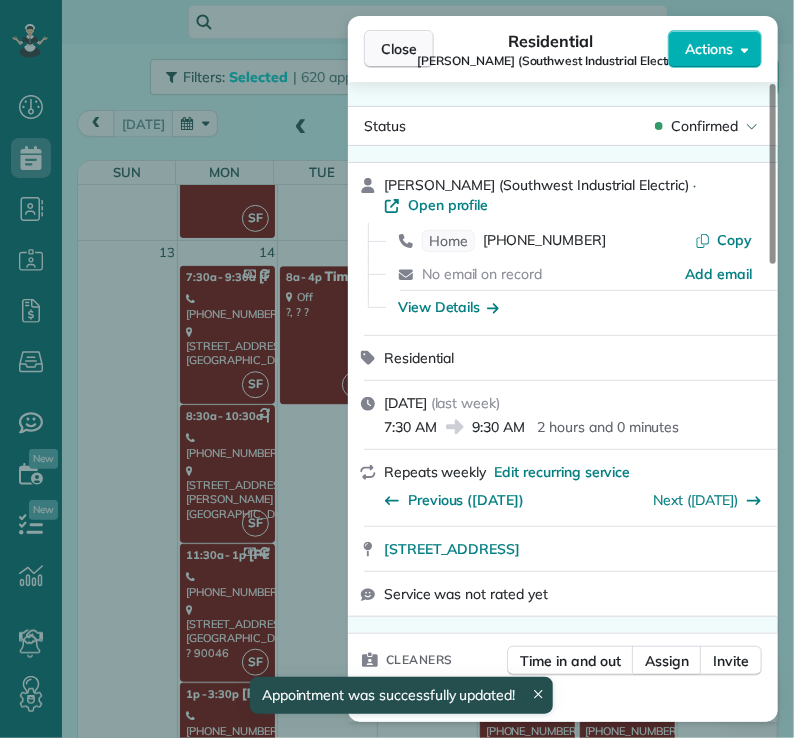 click on "Close" at bounding box center [399, 49] 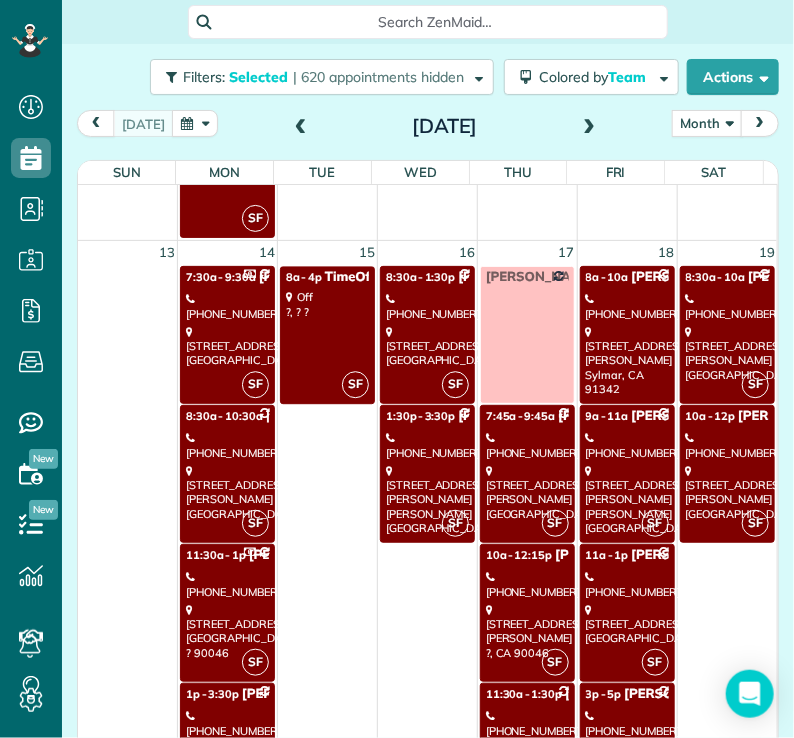click on "[STREET_ADDRESS][PERSON_NAME][PERSON_NAME]" at bounding box center [627, 499] 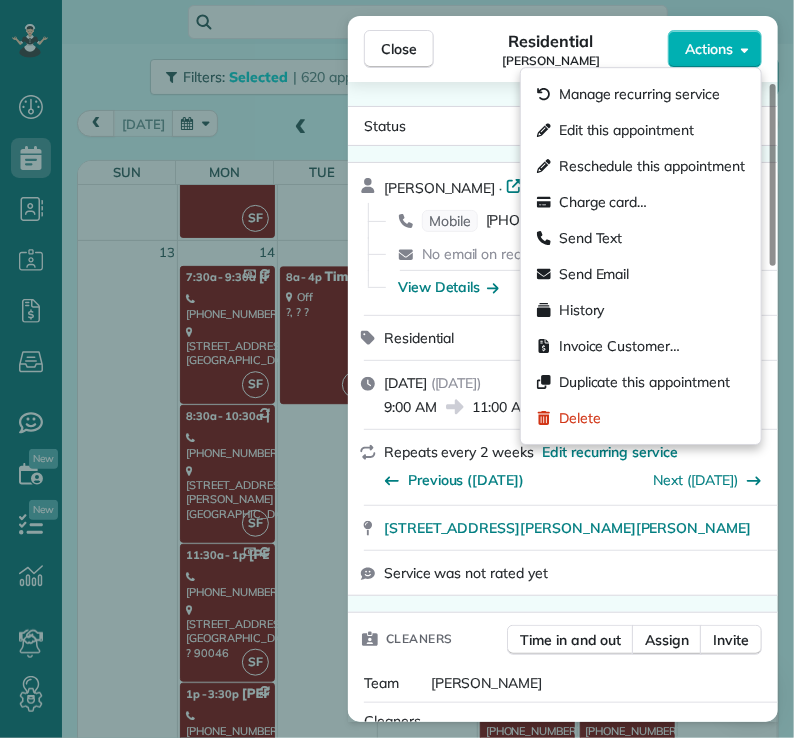 click on "Actions" at bounding box center [709, 49] 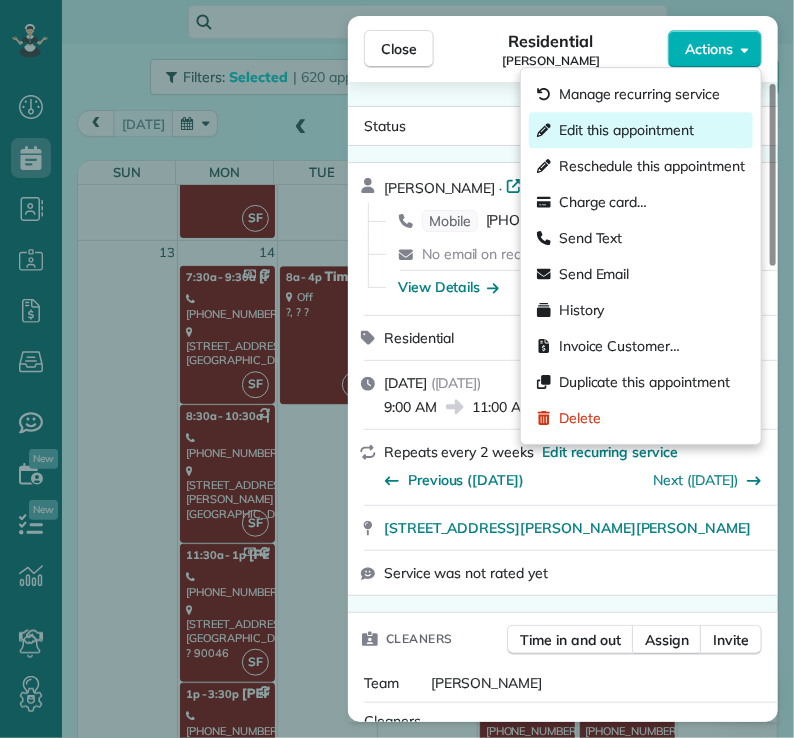 click on "Edit this appointment" at bounding box center [626, 130] 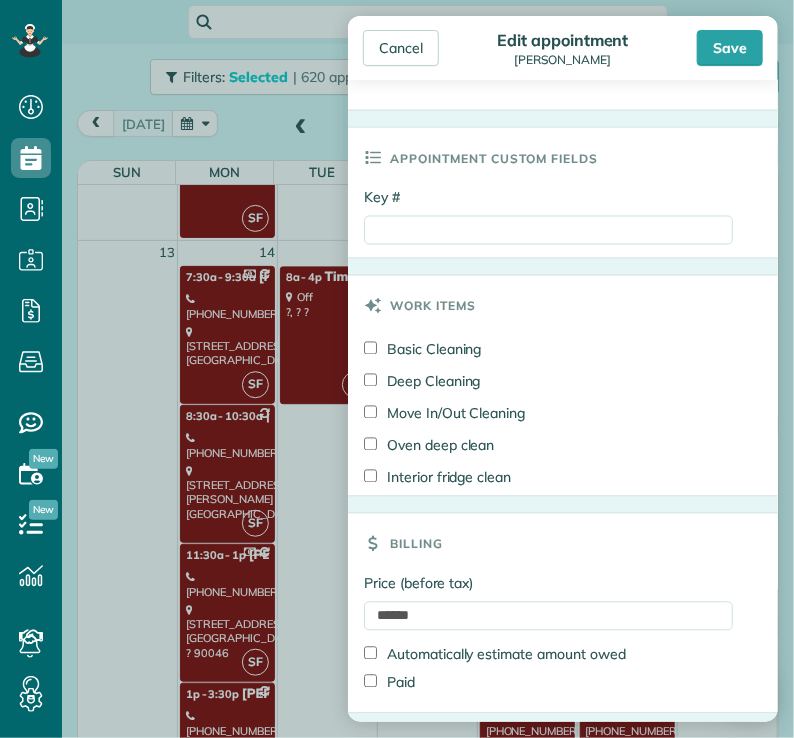 scroll, scrollTop: 879, scrollLeft: 0, axis: vertical 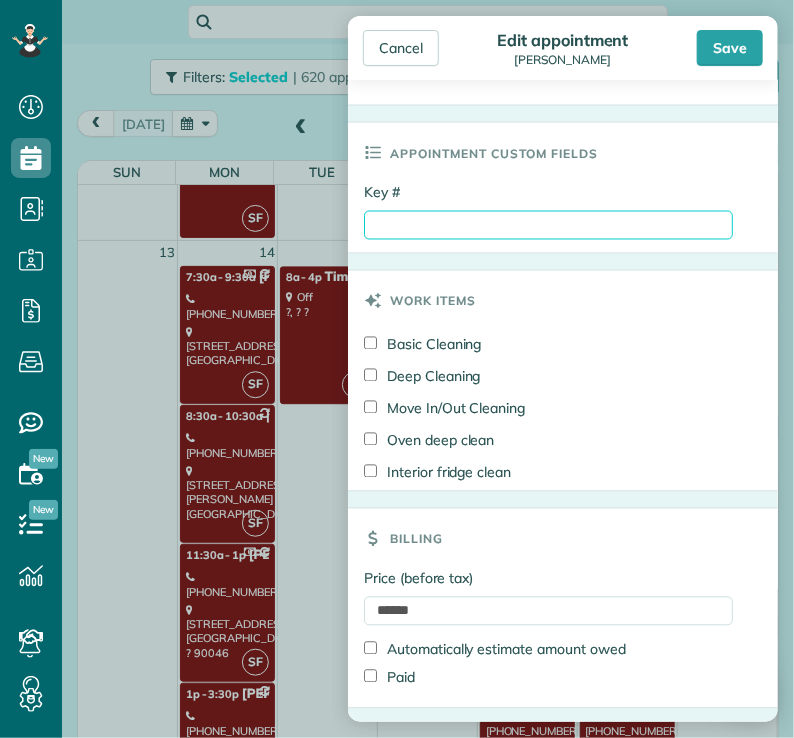 click on "Key #" at bounding box center [548, 225] 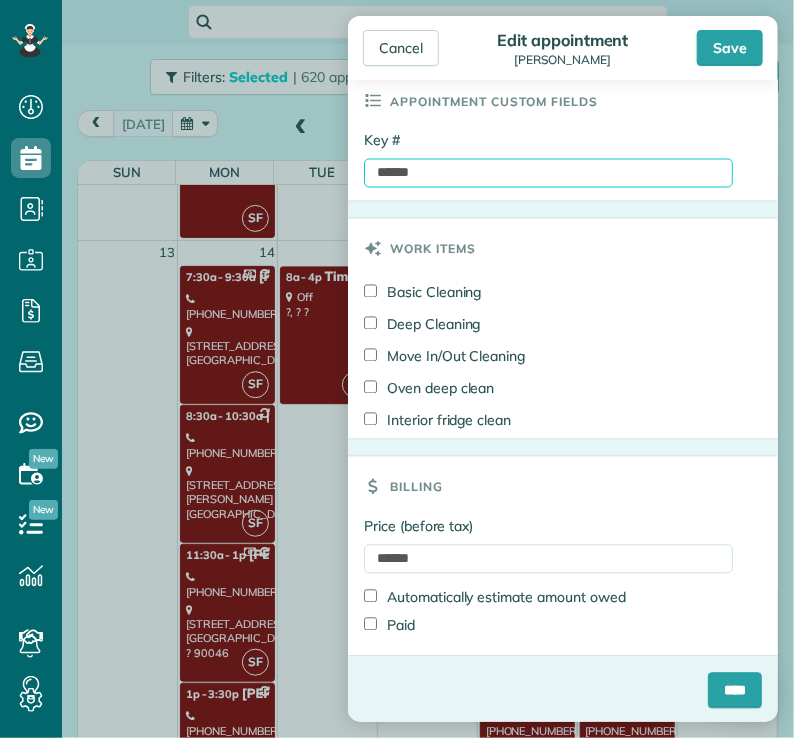 scroll, scrollTop: 930, scrollLeft: 0, axis: vertical 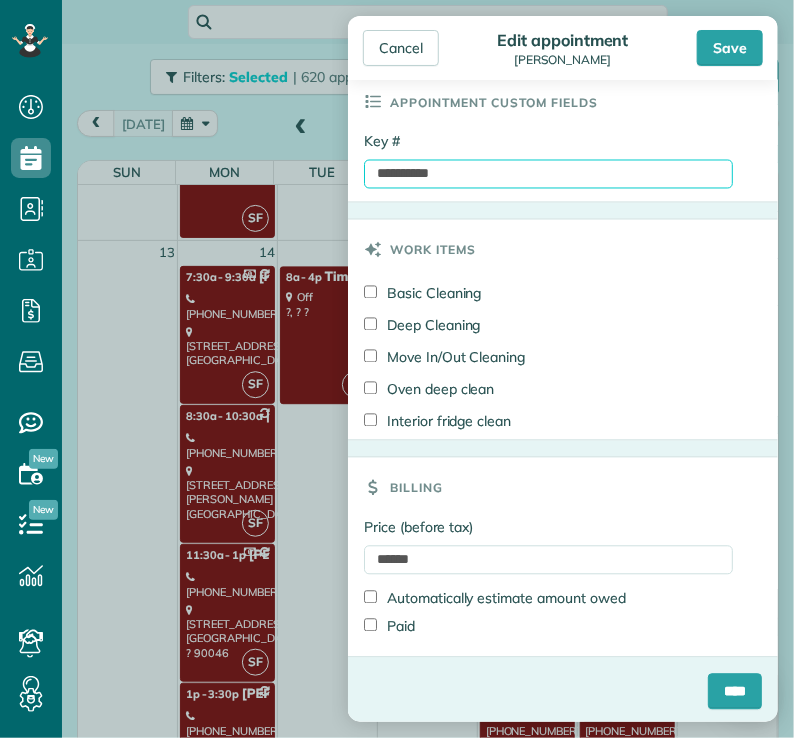type on "**********" 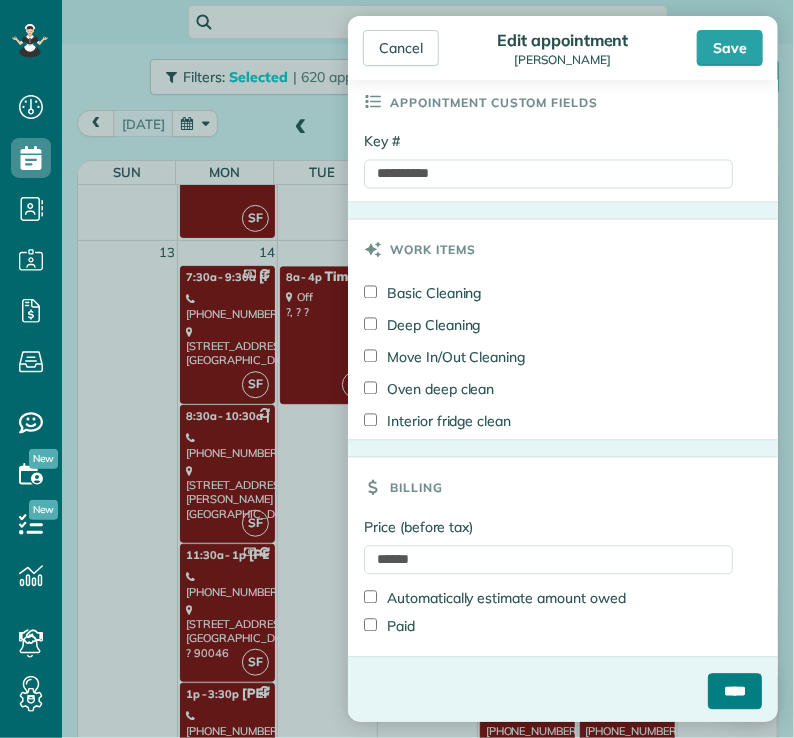 click on "****" at bounding box center [735, 692] 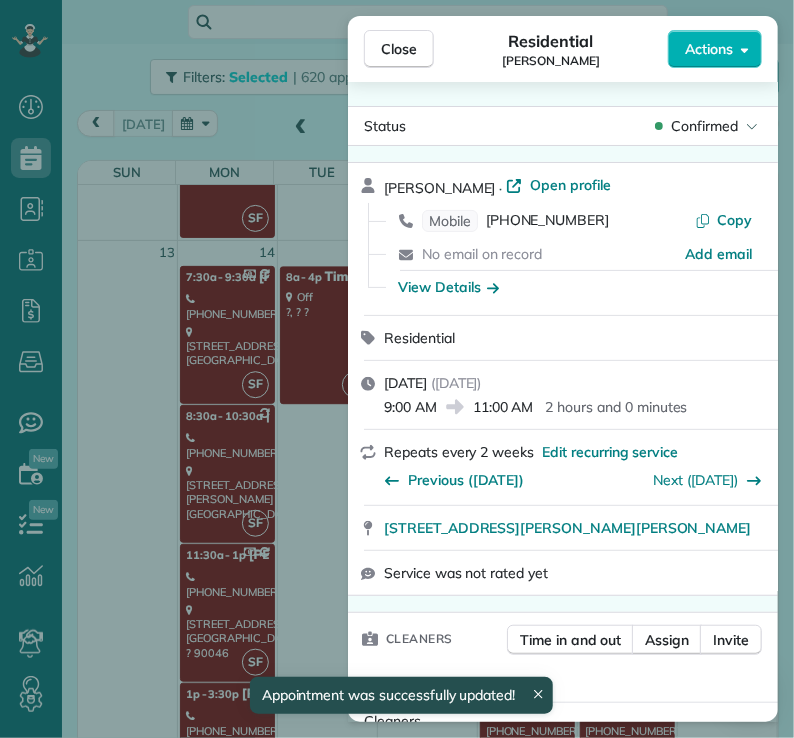 scroll, scrollTop: 1388, scrollLeft: 0, axis: vertical 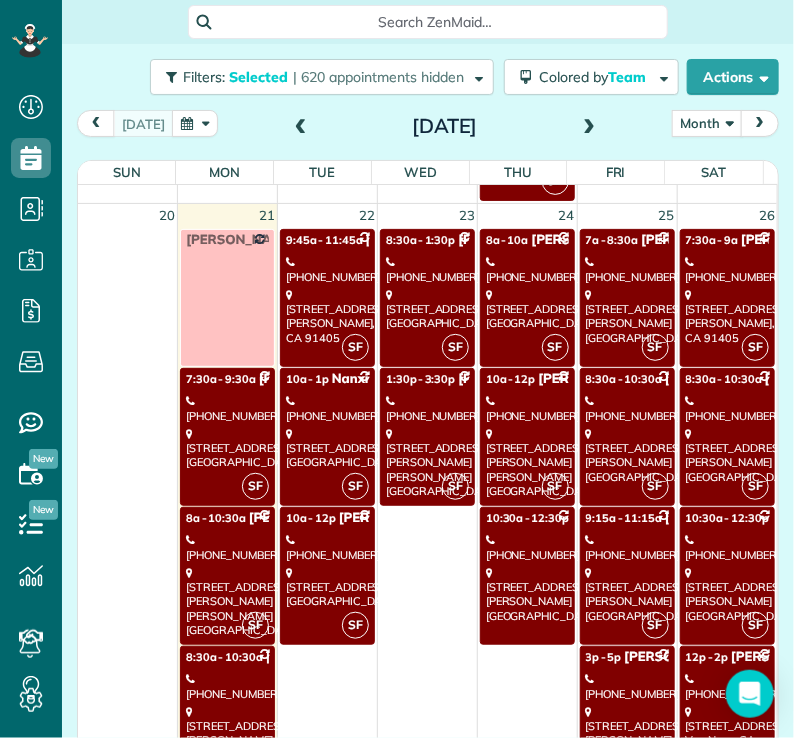 click on "[PHONE_NUMBER]" at bounding box center [227, 408] 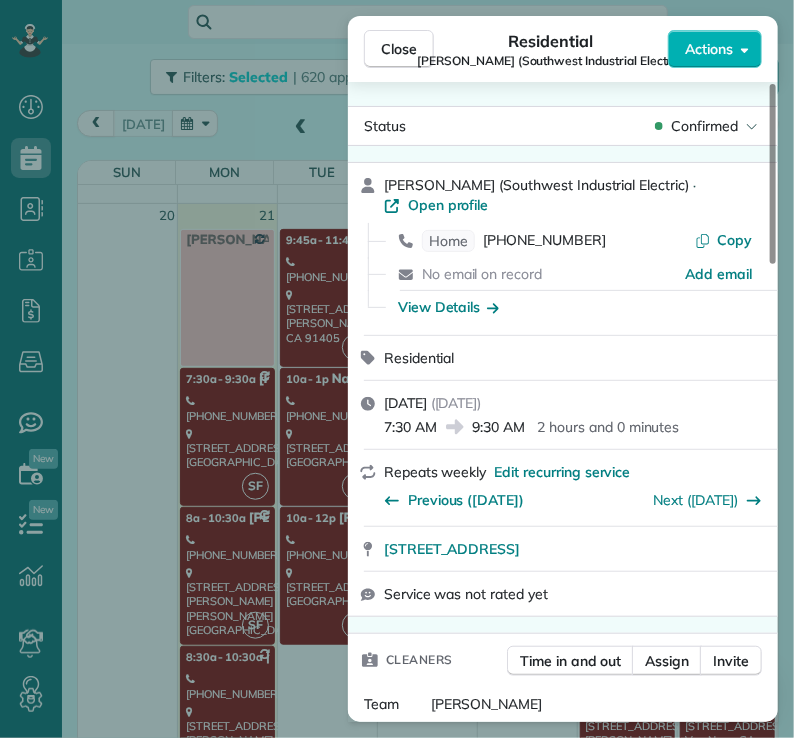 click on "Close Residential Laura Malm (Southwest Industrial Electric) Actions Status Confirmed Laura Malm (Southwest Industrial Electric) · Open profile Home (323) 255-6563 Copy No email on record Add email View Details Residential Monday, July 21, 2025 ( today ) 7:30 AM 9:30 AM 2 hours and 0 minutes Repeats weekly Edit recurring service Previous (Jul 14) Next (Jul 28) 4557 York Blvd Los Angeles CA 90041 Service was not rated yet Cleaners Time in and out Assign Invite Team Santy Cleaners Santy   Flores 7:30 AM 9:30 AM Checklist Try Now Keep this appointment up to your standards. Stay on top of every detail, keep your cleaners organised, and your client happy. Assign a checklist Watch a 5 min demo Billing Billing actions Price $155.00 Overcharge $0.00 Discount $0.00 Coupon discount - Primary tax - Secondary tax - Total appointment price $155.00 Tips collected New feature! $0.00 Unpaid Mark as paid Total including tip $155.00 Get paid online in no-time! Send an invoice and reward your cleaners with tips Key # - Notes 0" at bounding box center [397, 369] 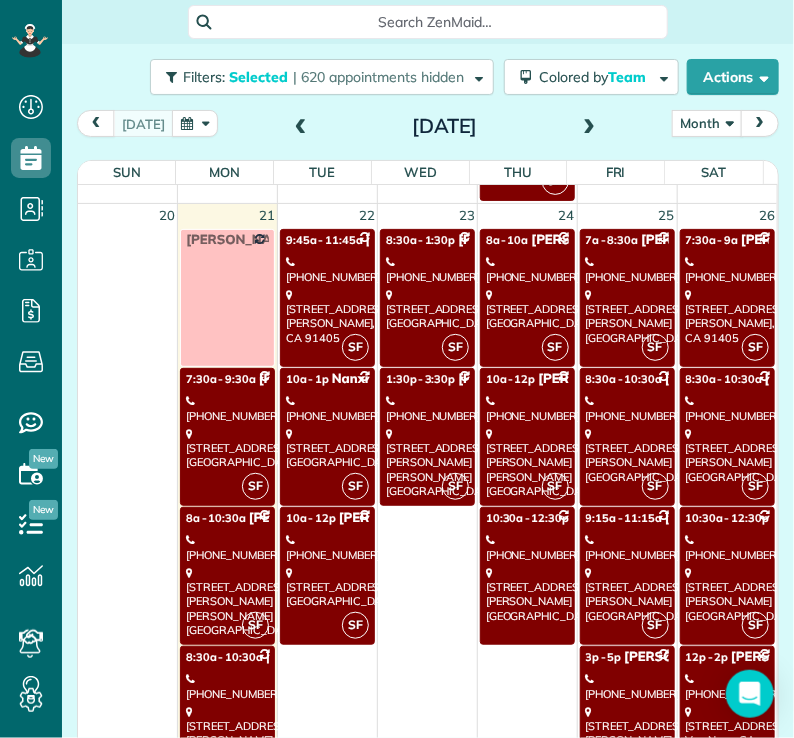 click on "[PHONE_NUMBER]" at bounding box center (227, 547) 